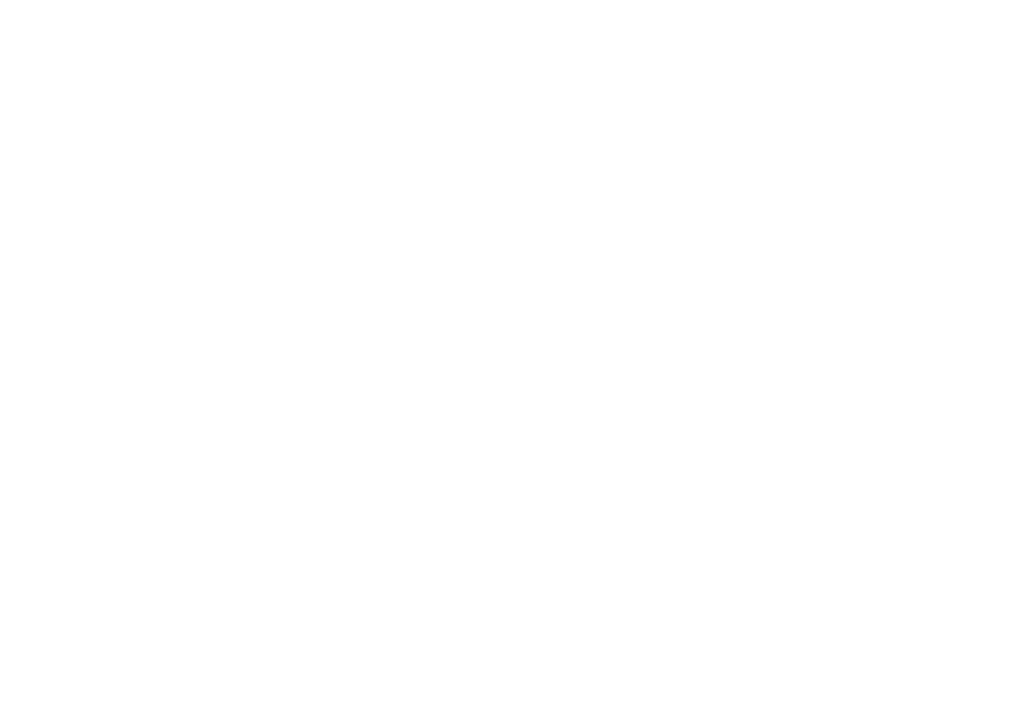 scroll, scrollTop: 0, scrollLeft: 0, axis: both 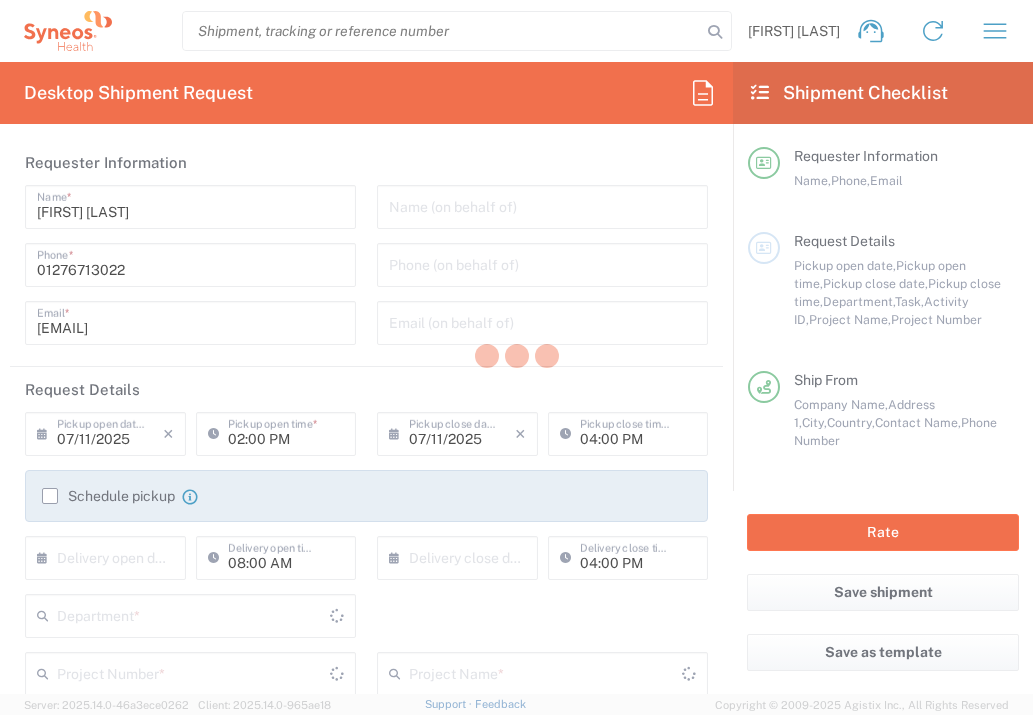 type on "England" 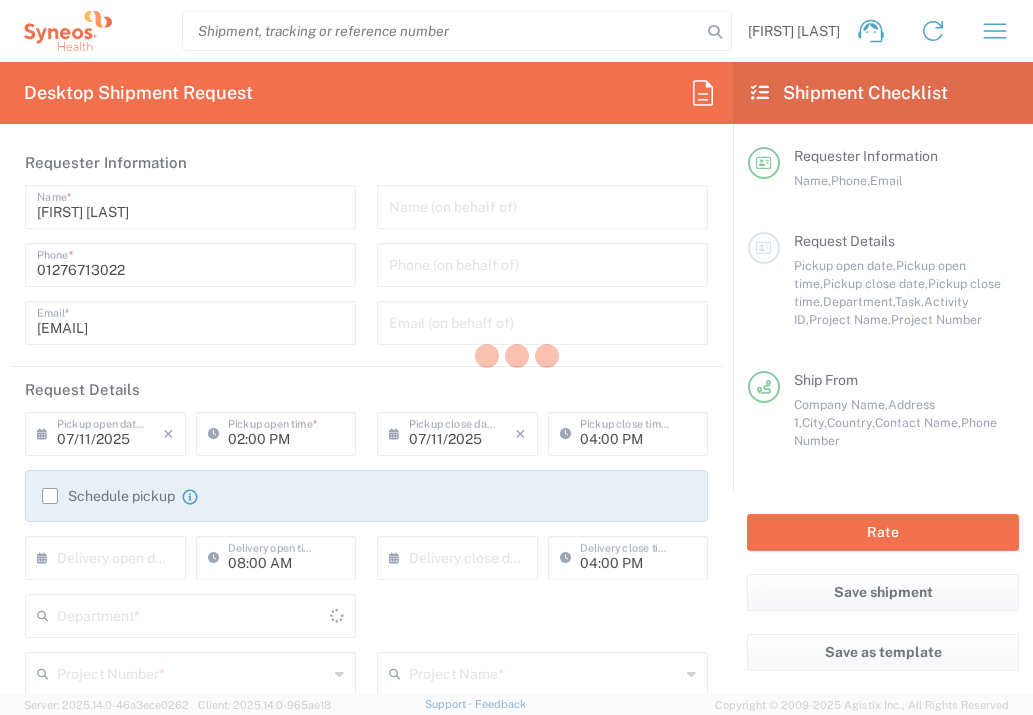 type on "3235" 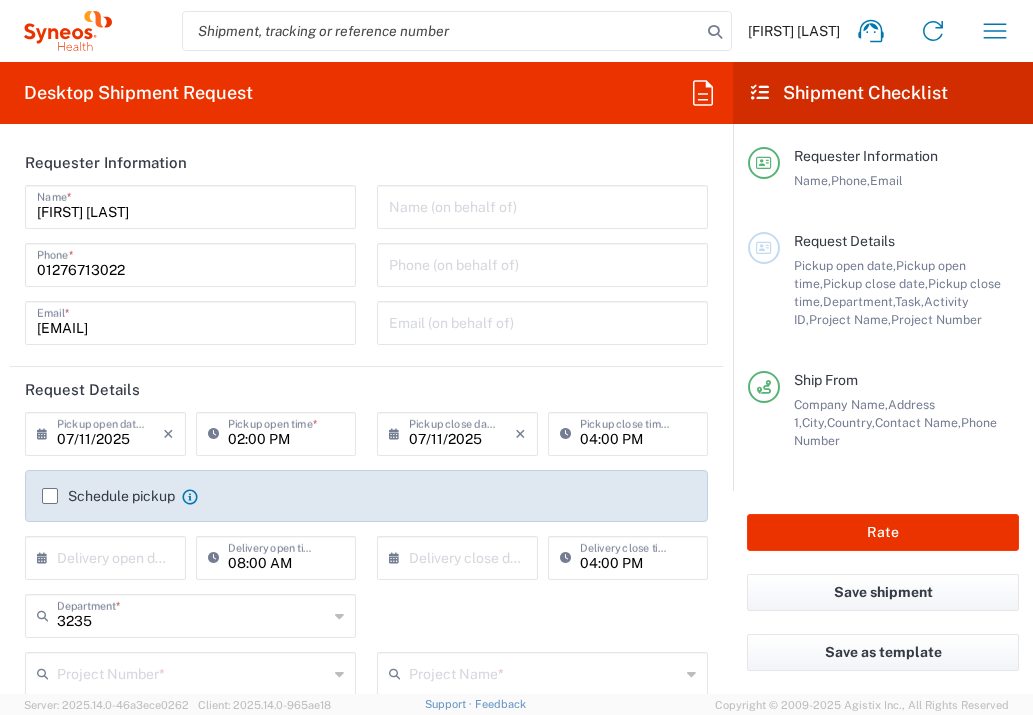 type on "United Kingdom" 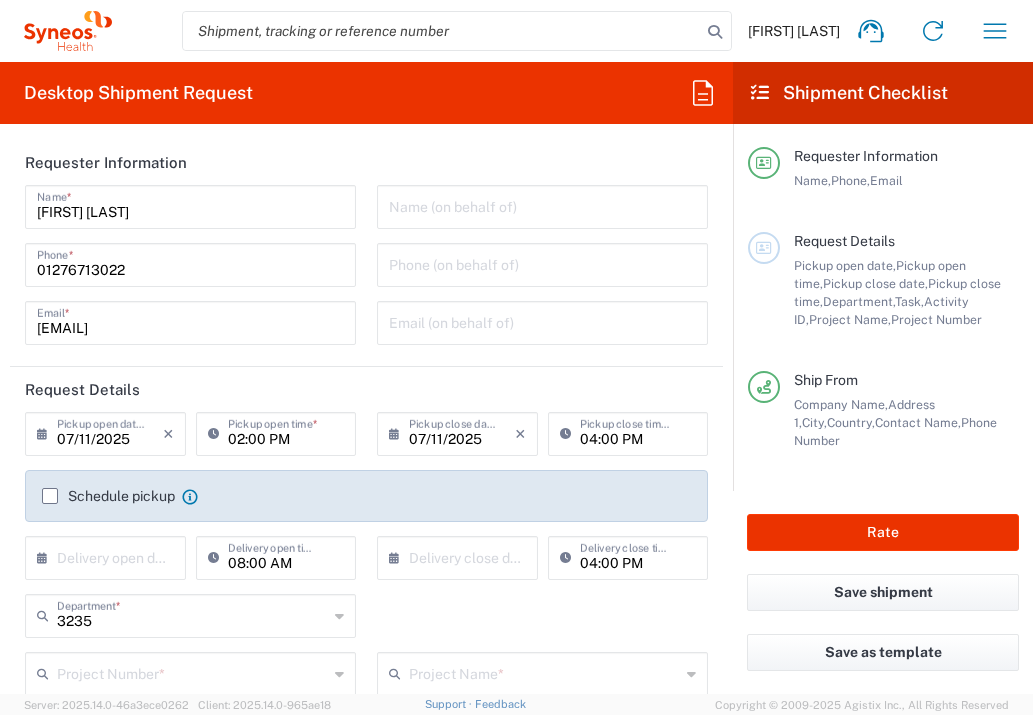 type on "Syneos Health UK Limited" 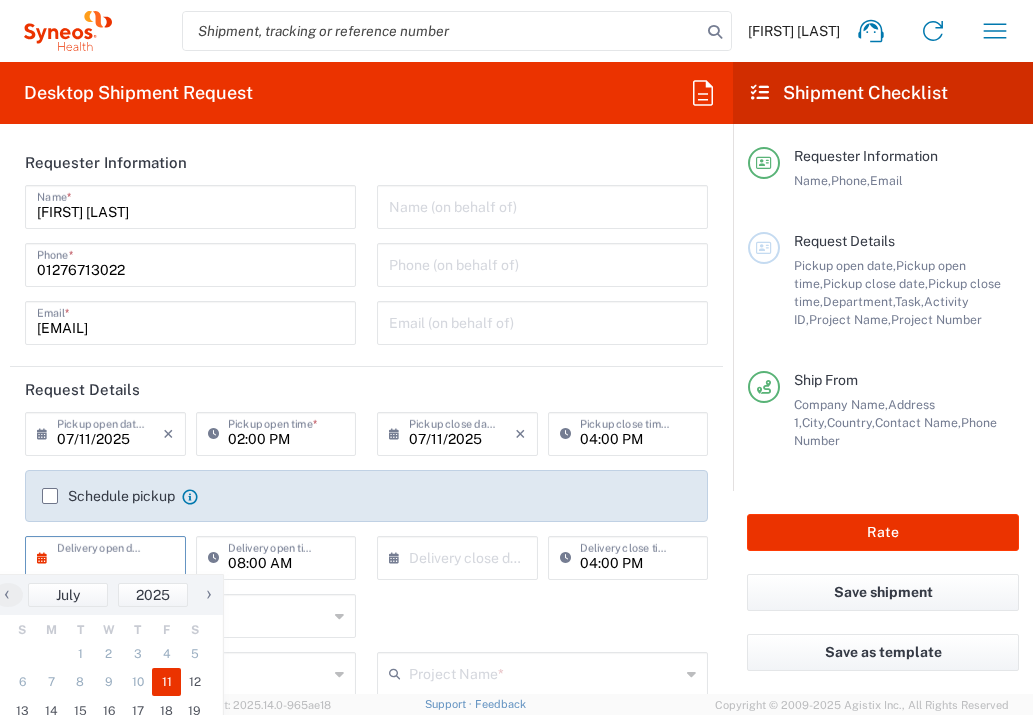 click on "11" 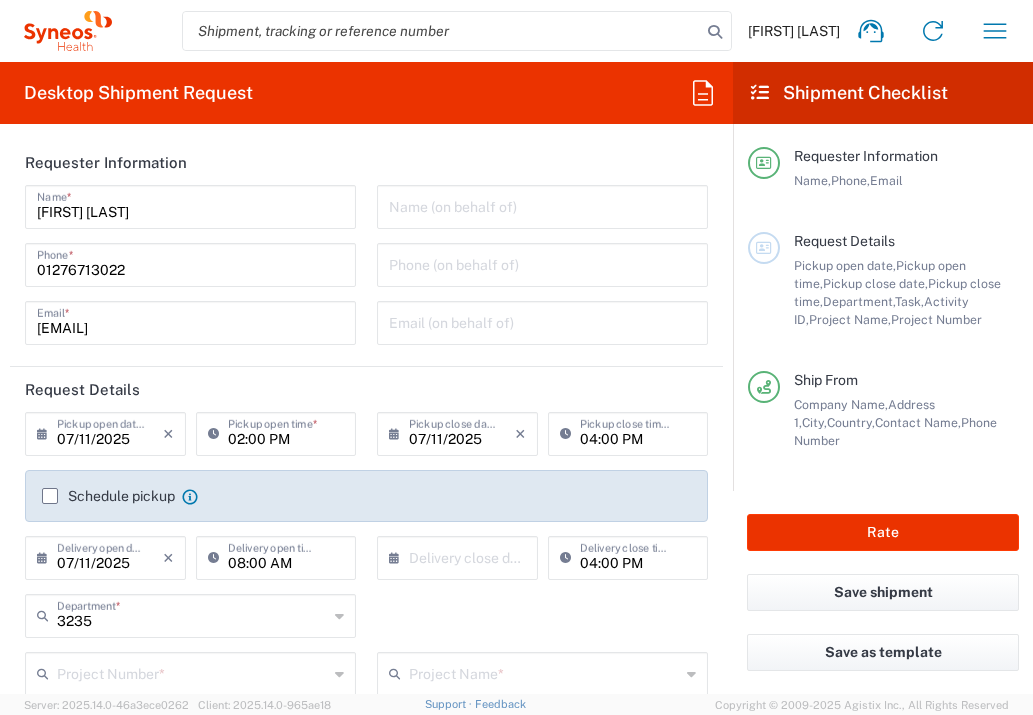 click at bounding box center [462, 556] 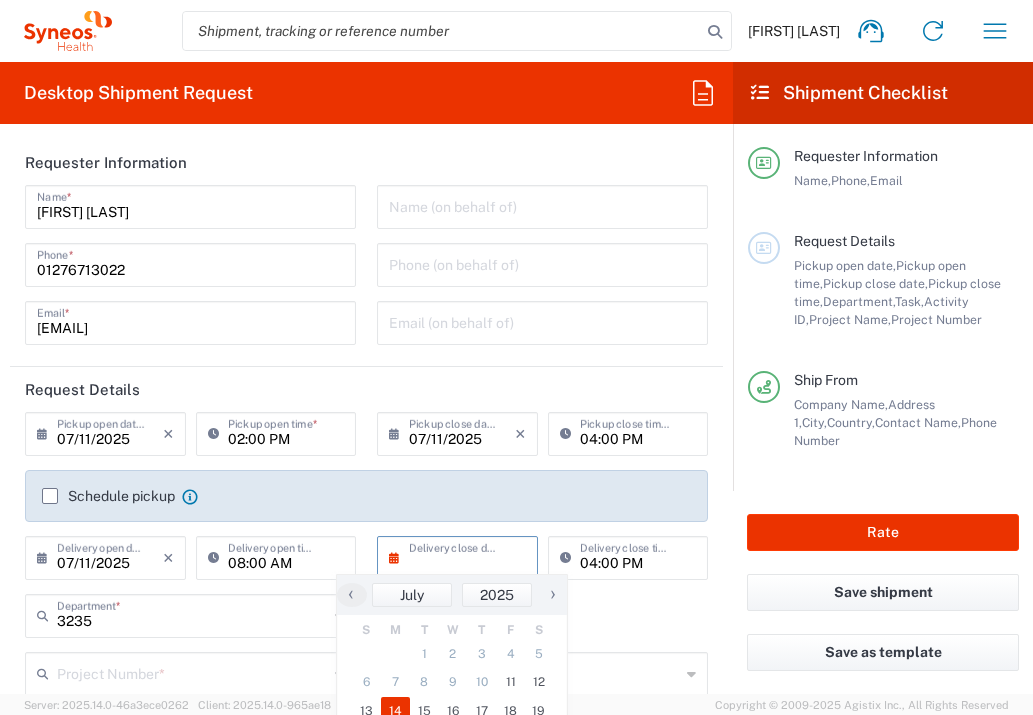 click on "14" 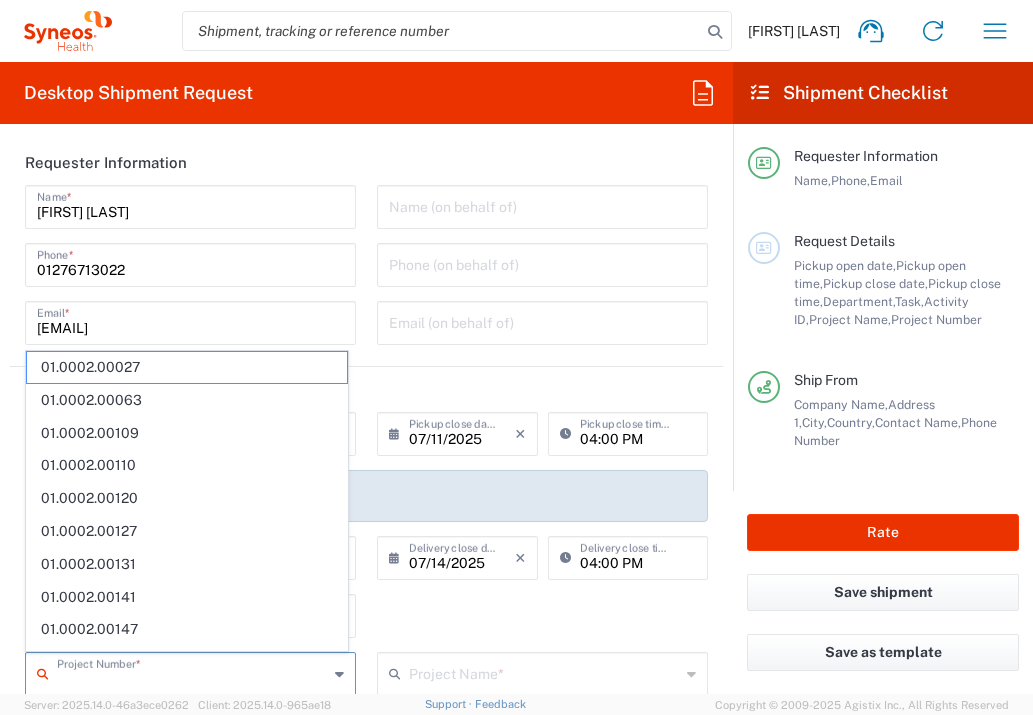 click at bounding box center [192, 672] 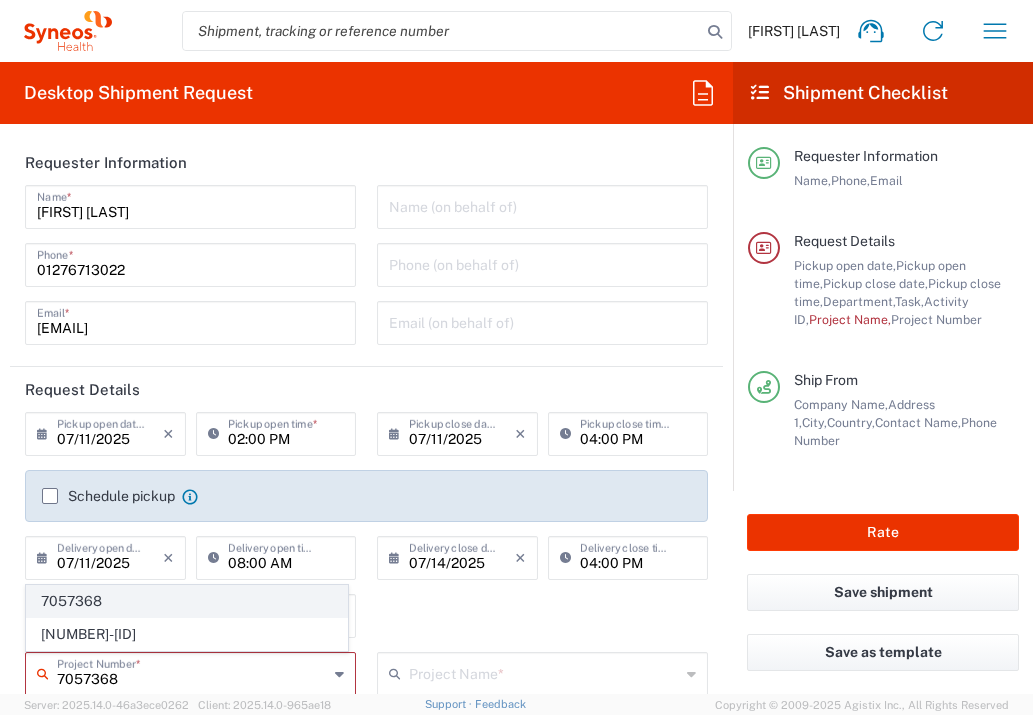 type on "7057368" 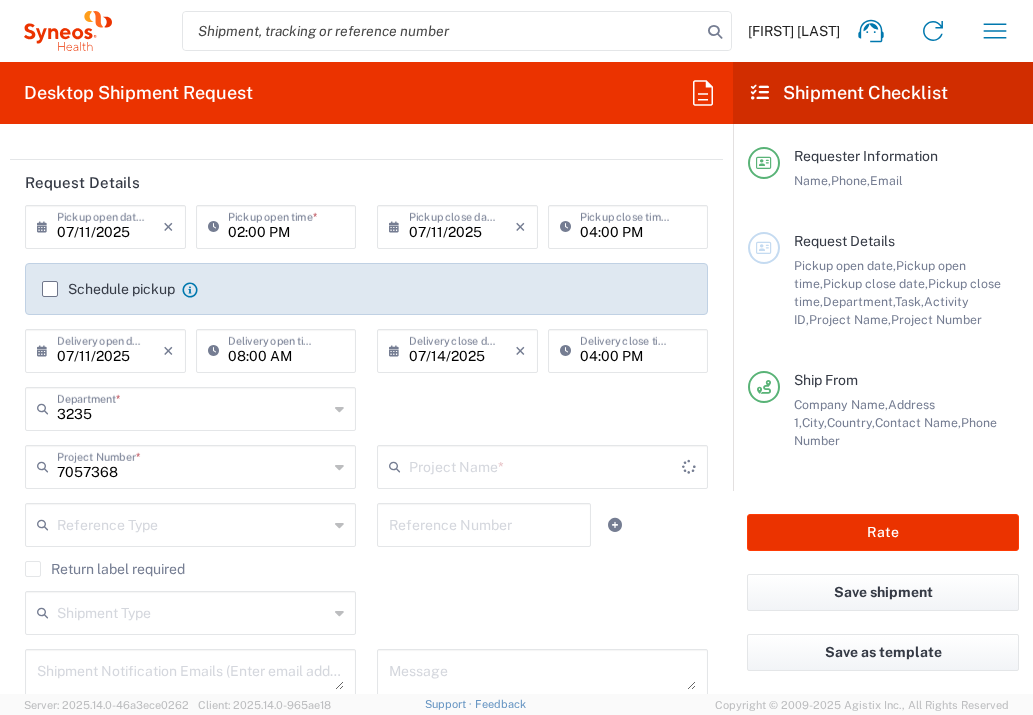type on "[BRAND] [NUMBER]" 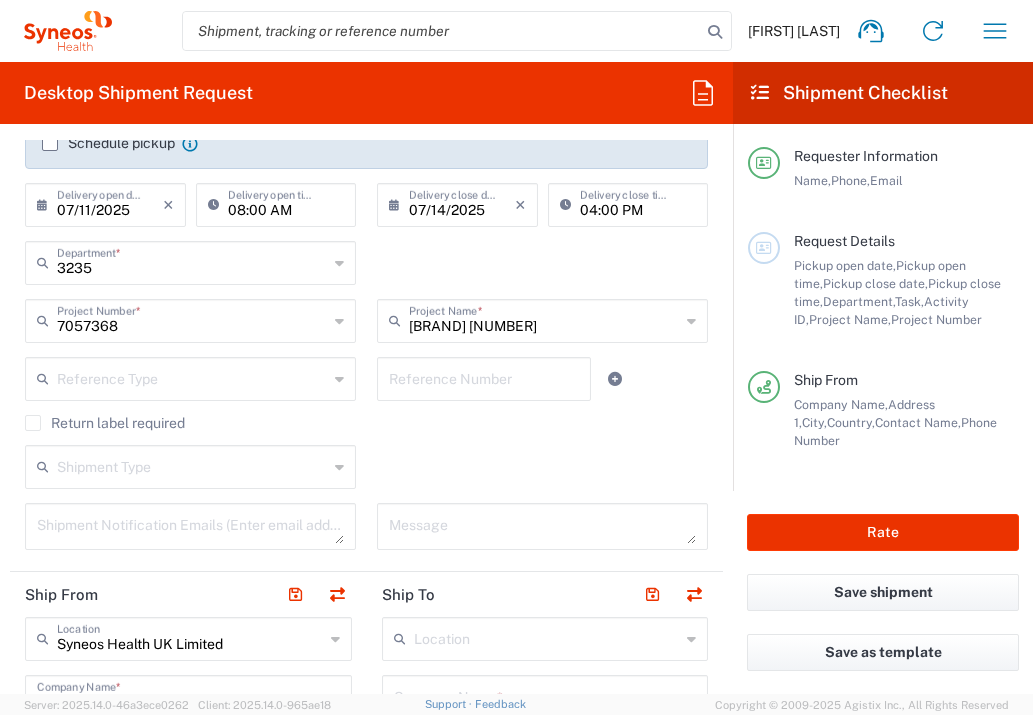 scroll, scrollTop: 395, scrollLeft: 0, axis: vertical 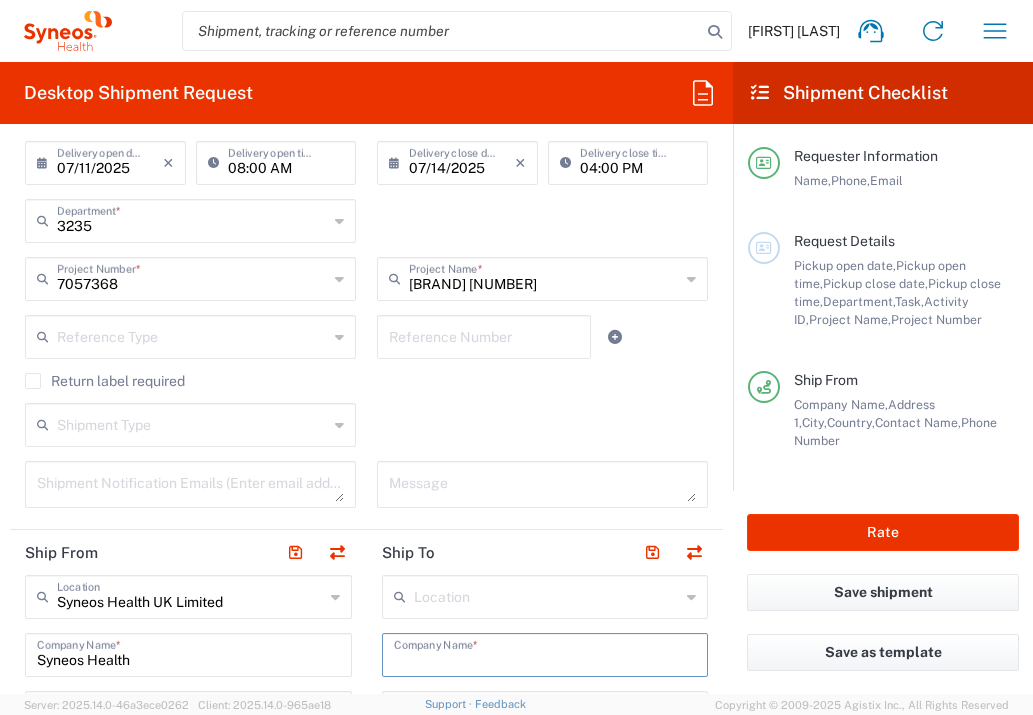 click at bounding box center [545, 653] 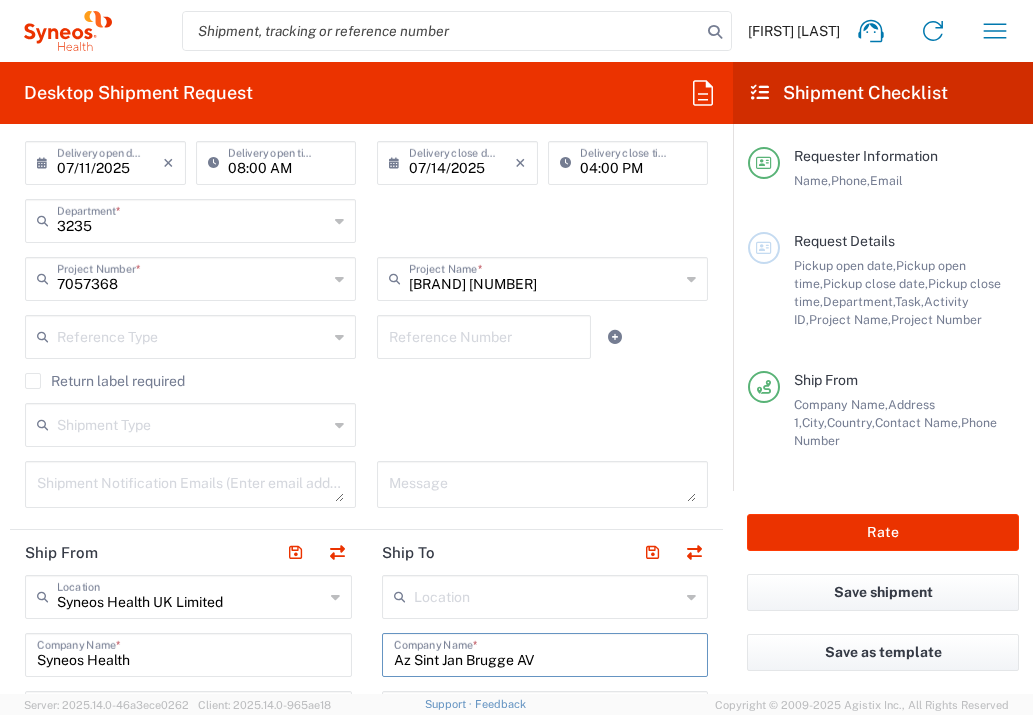 type on "Az Sint Jan Brugge AV" 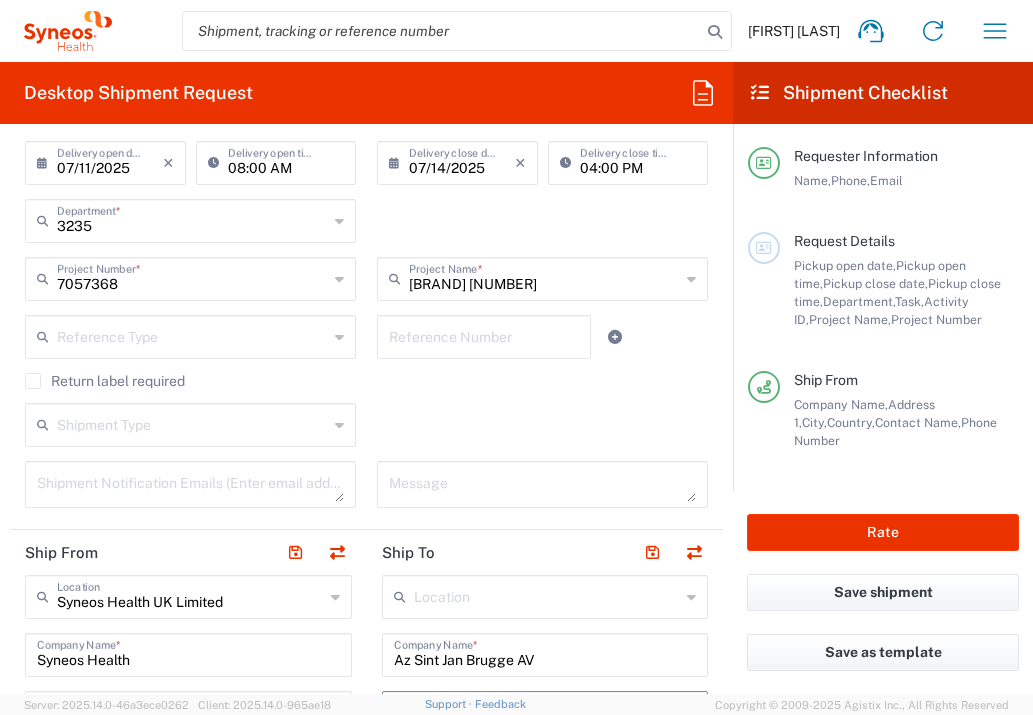 scroll, scrollTop: 689, scrollLeft: 0, axis: vertical 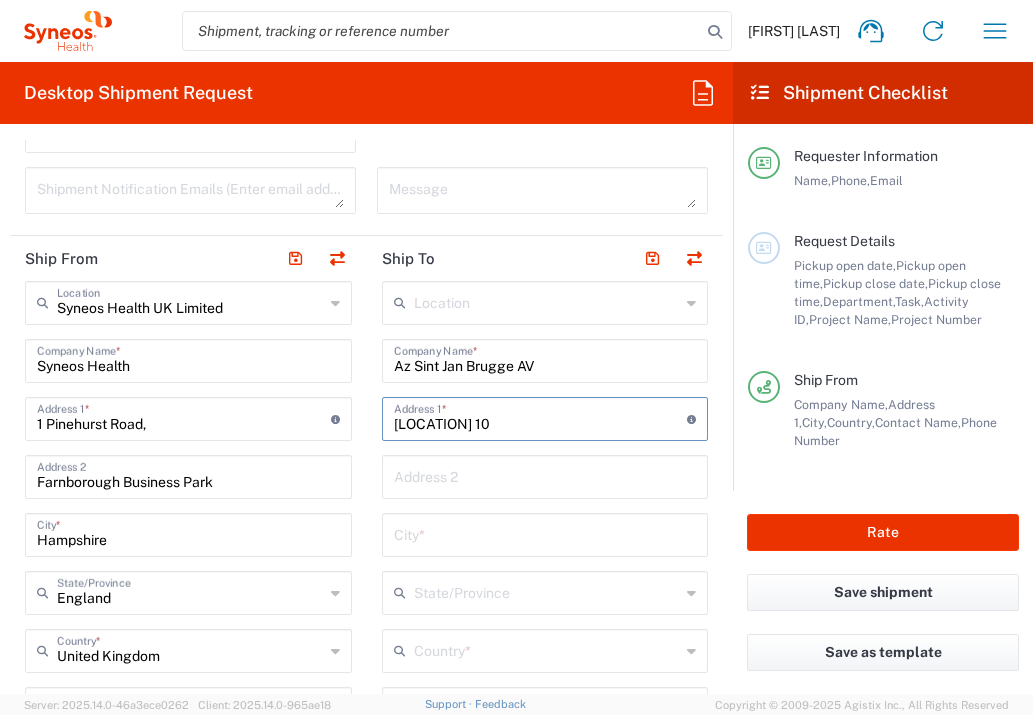 type on "[LOCATION] 10" 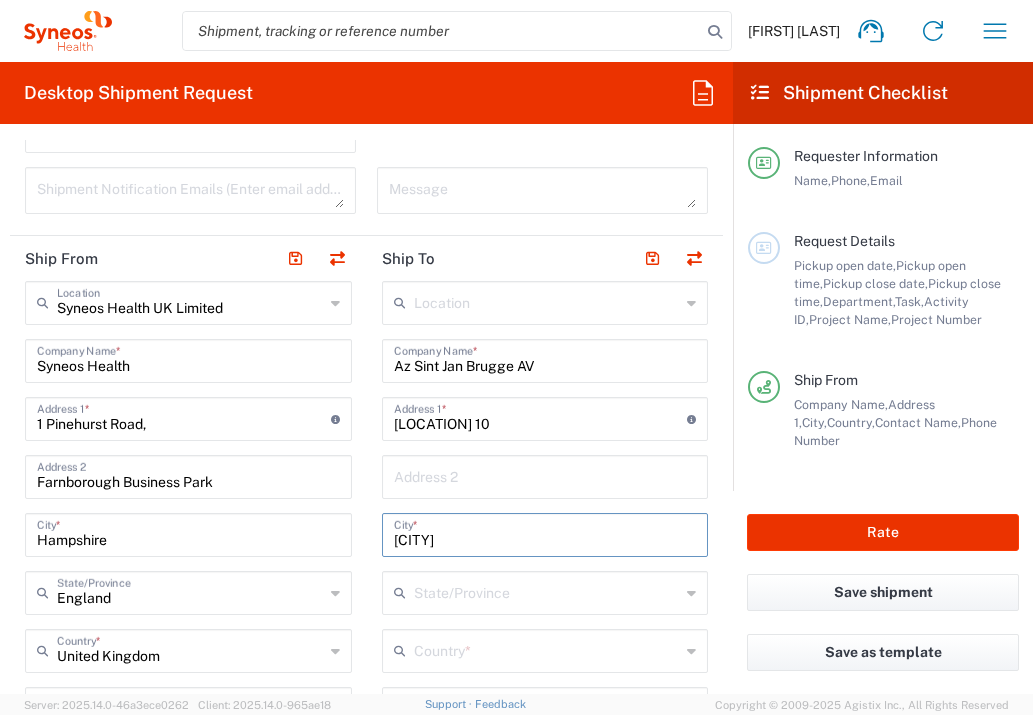 type on "[CITY]" 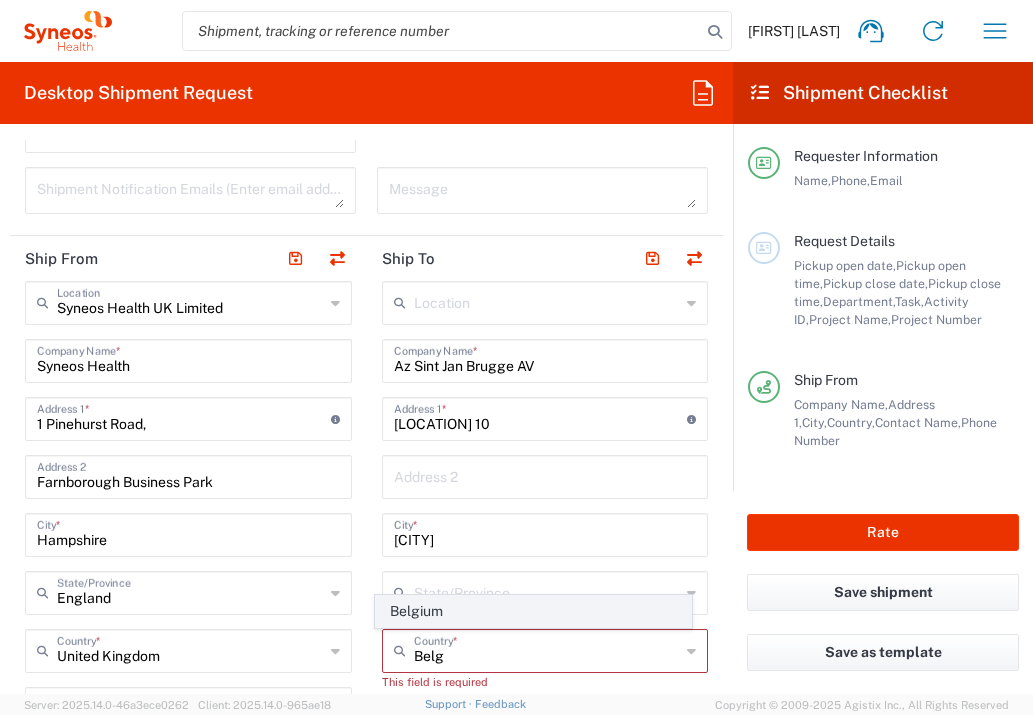 click on "Belgium" 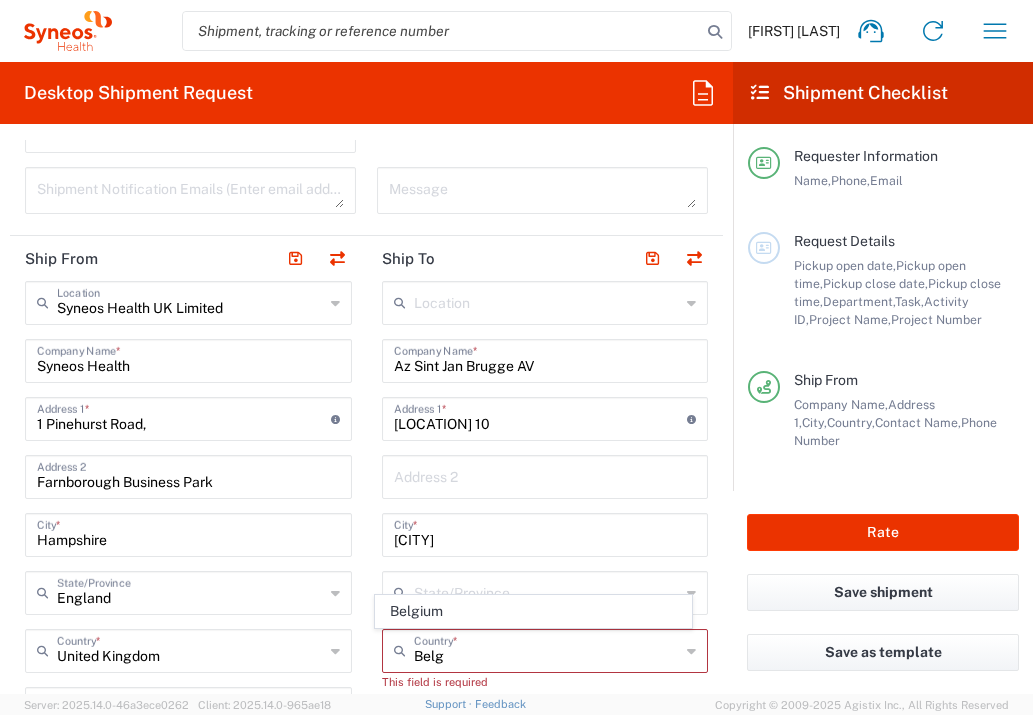 type on "Belgium" 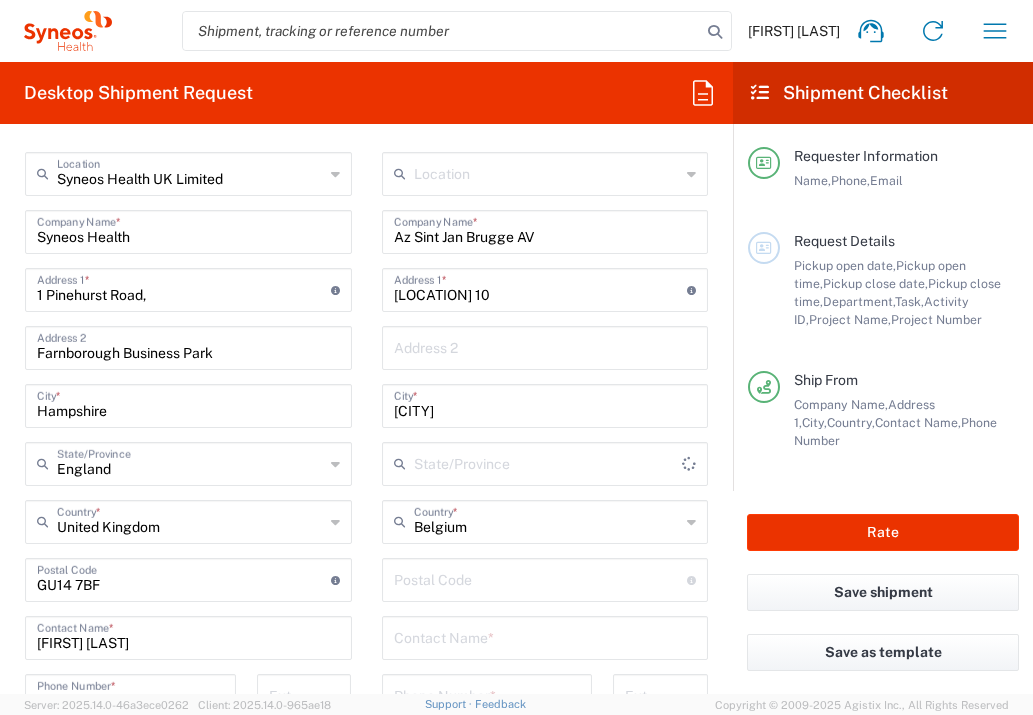 scroll, scrollTop: 928, scrollLeft: 0, axis: vertical 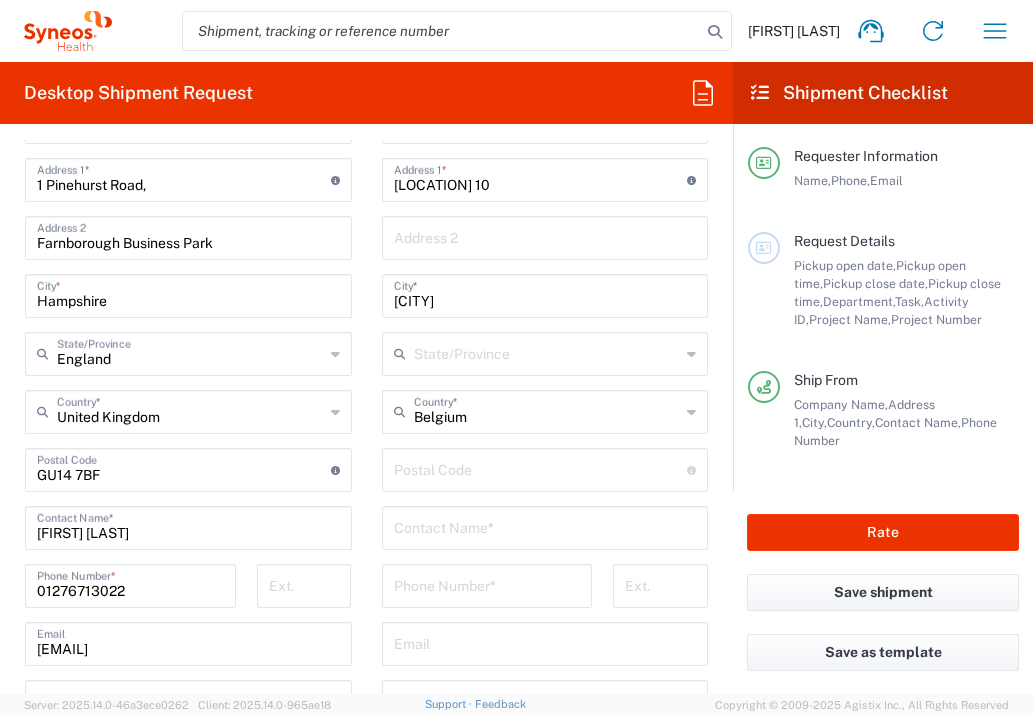 click at bounding box center [541, 468] 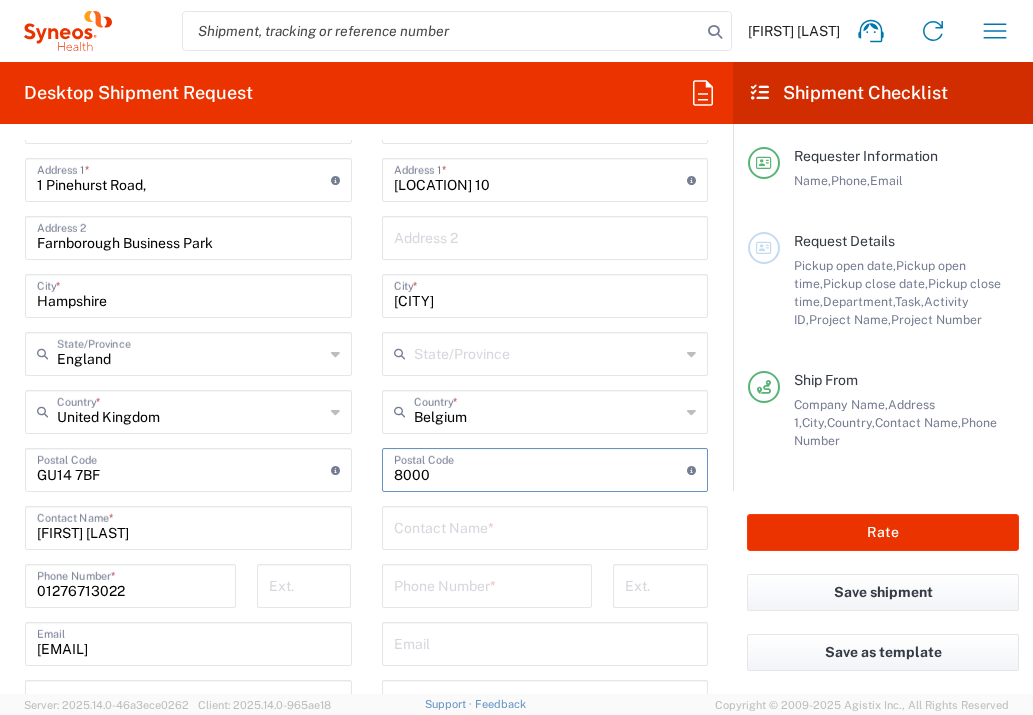 type on "8000" 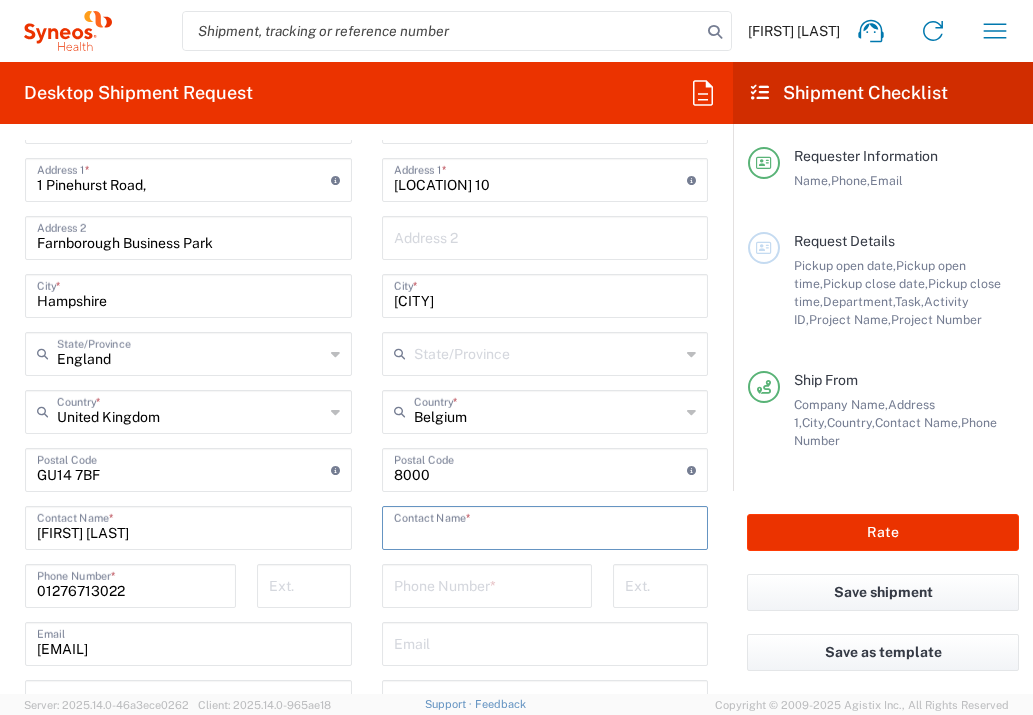 click at bounding box center (545, 526) 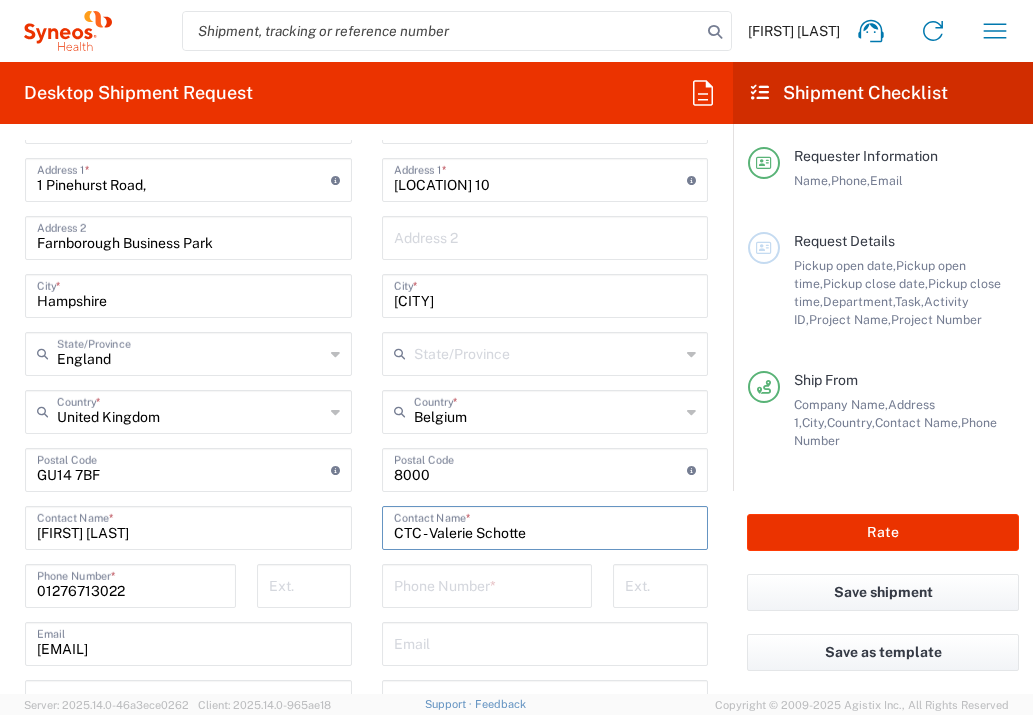 type on "CTC - Valerie Schotte" 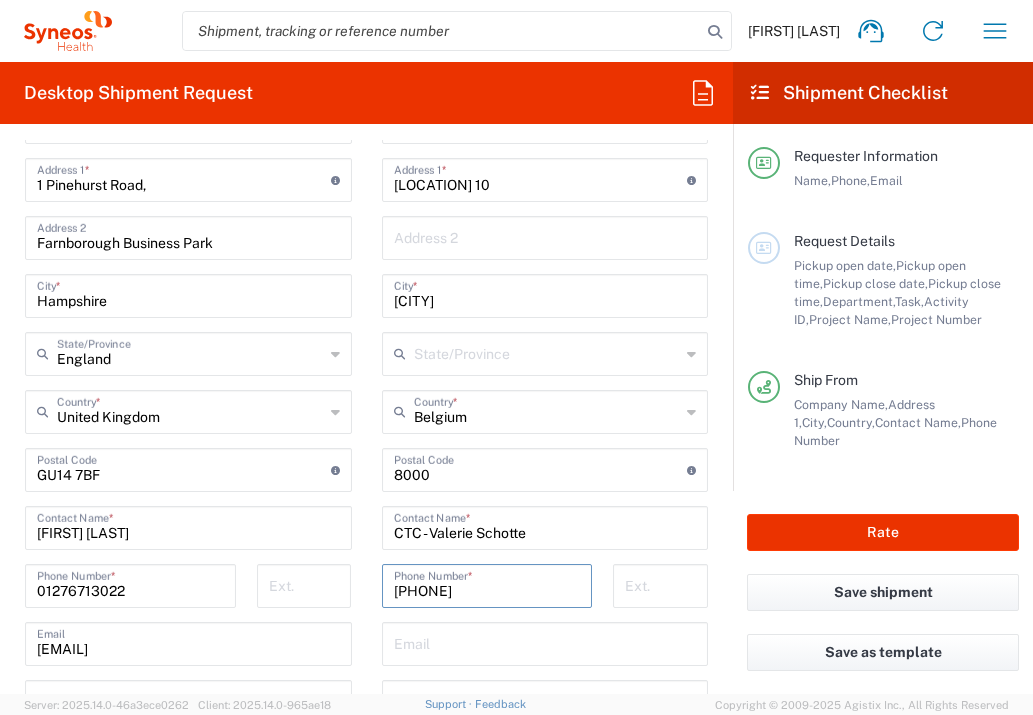 type on "[PHONE]" 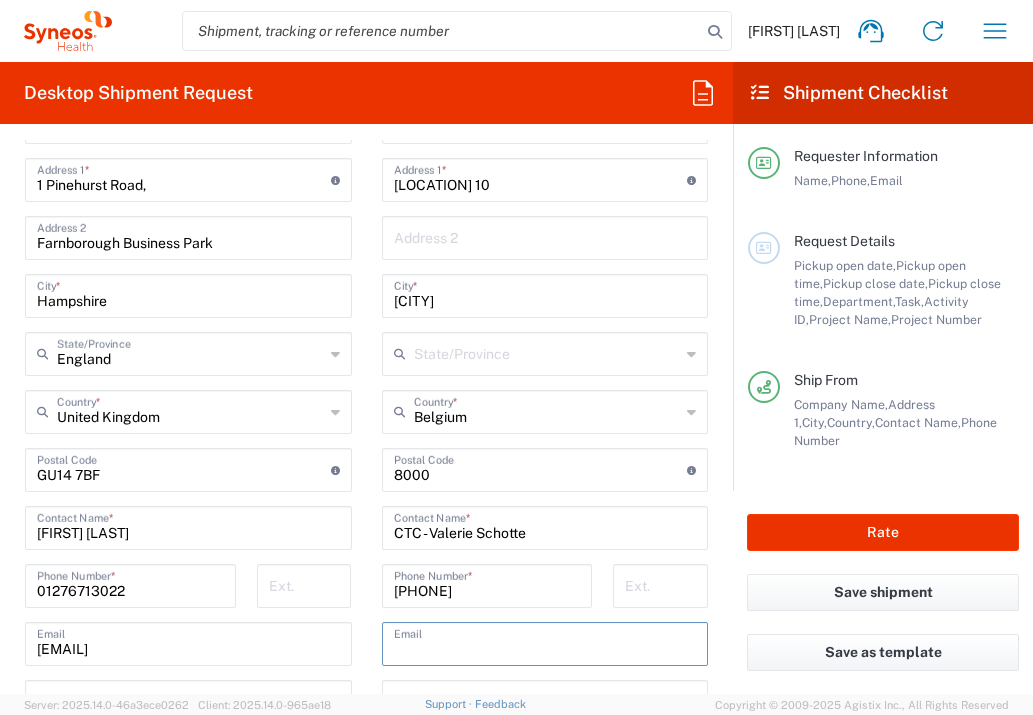 click at bounding box center (545, 642) 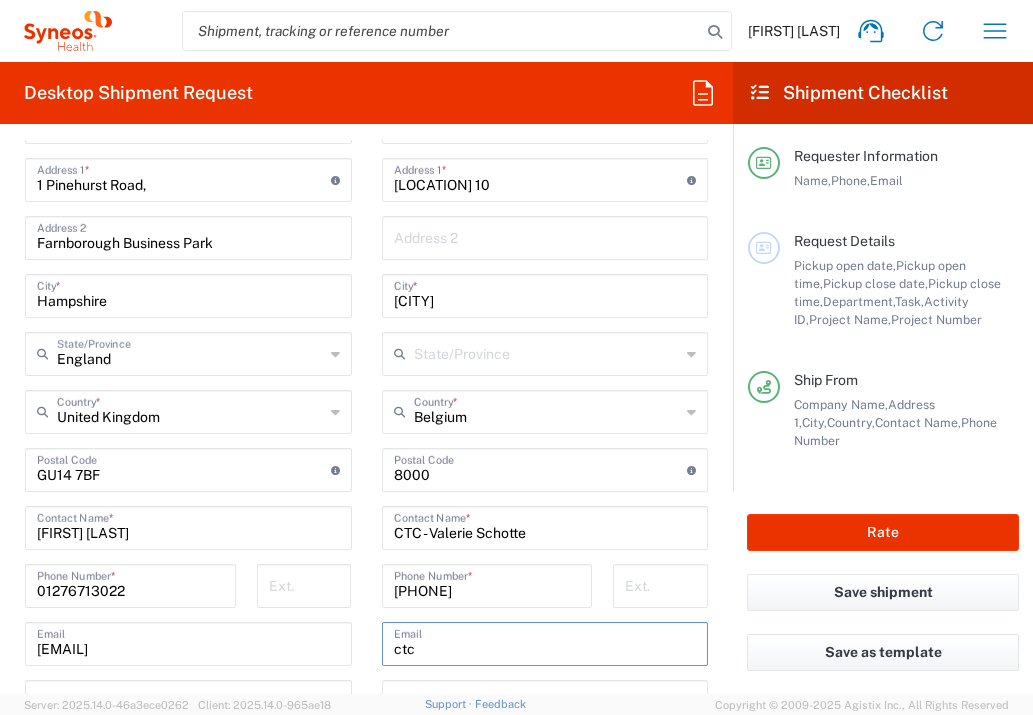 type on "ctc@[DOMAIN]" 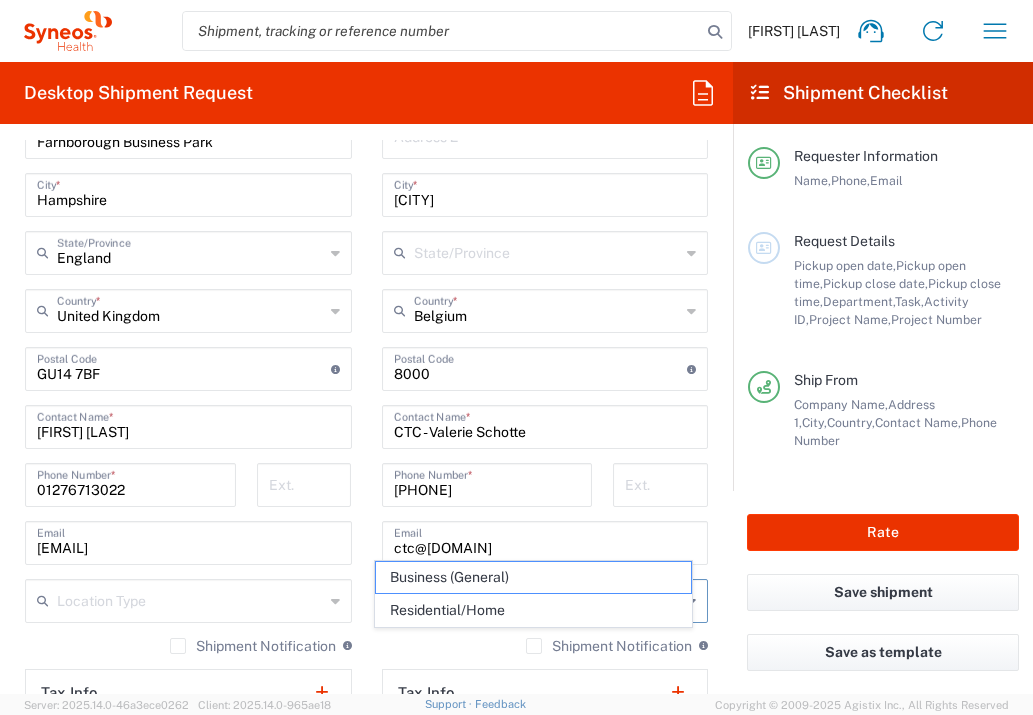scroll, scrollTop: 1223, scrollLeft: 0, axis: vertical 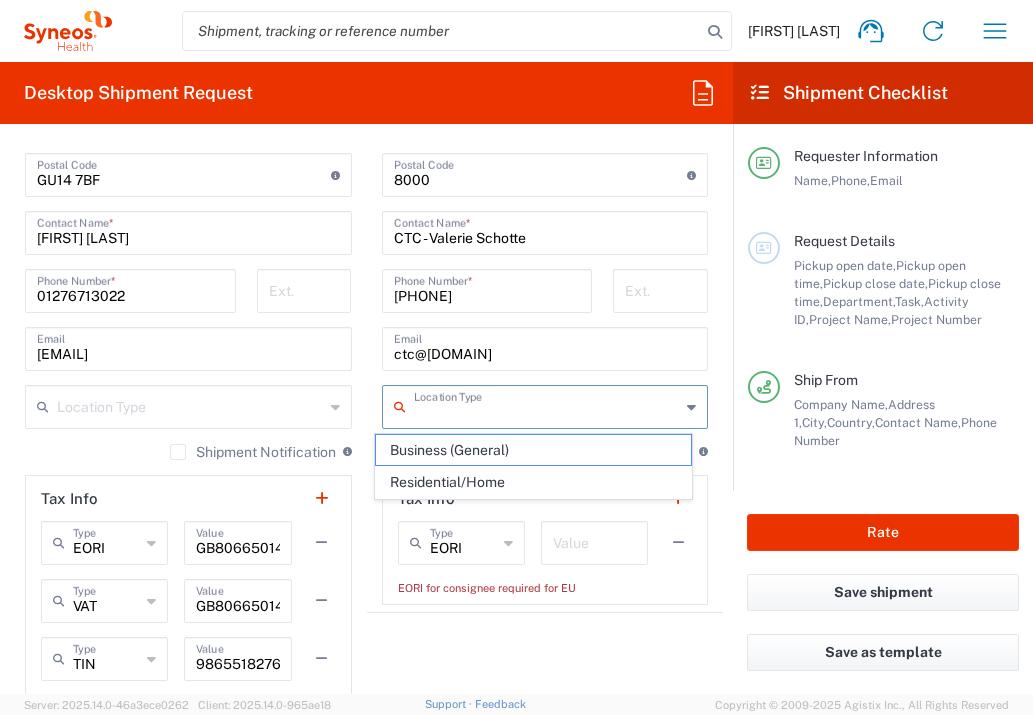 click at bounding box center [594, 541] 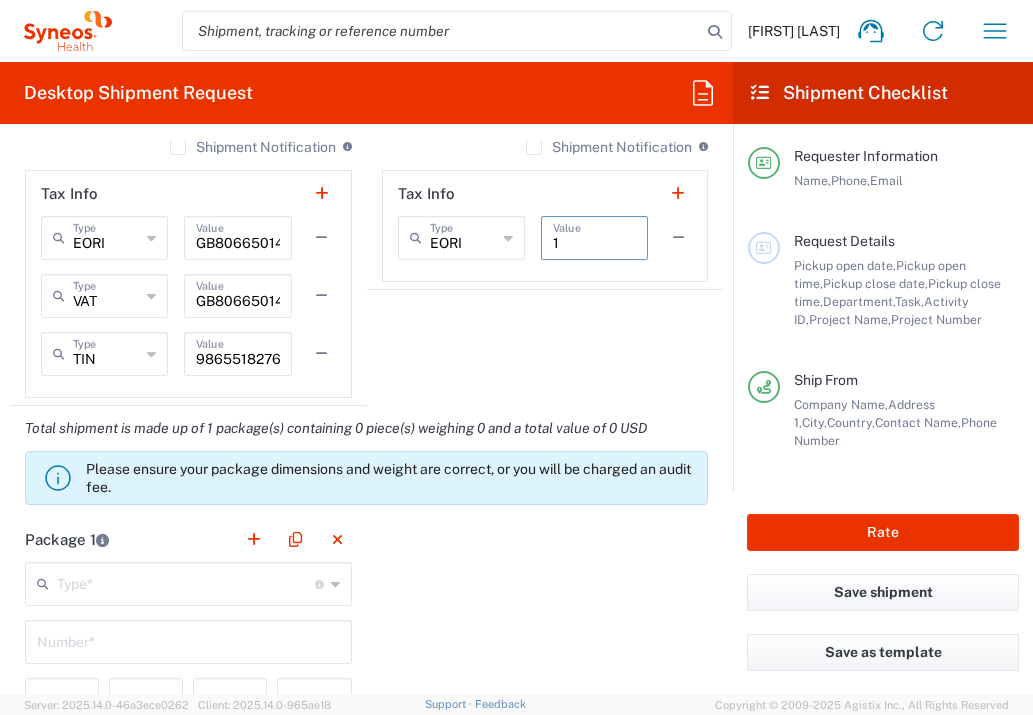 scroll, scrollTop: 1565, scrollLeft: 0, axis: vertical 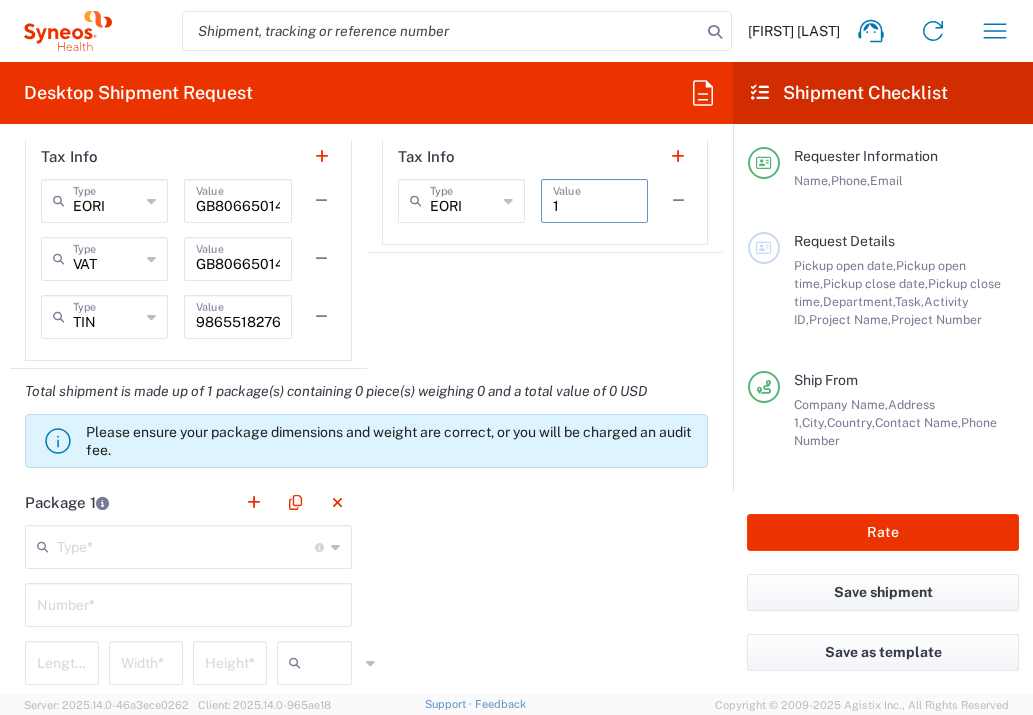 type on "1" 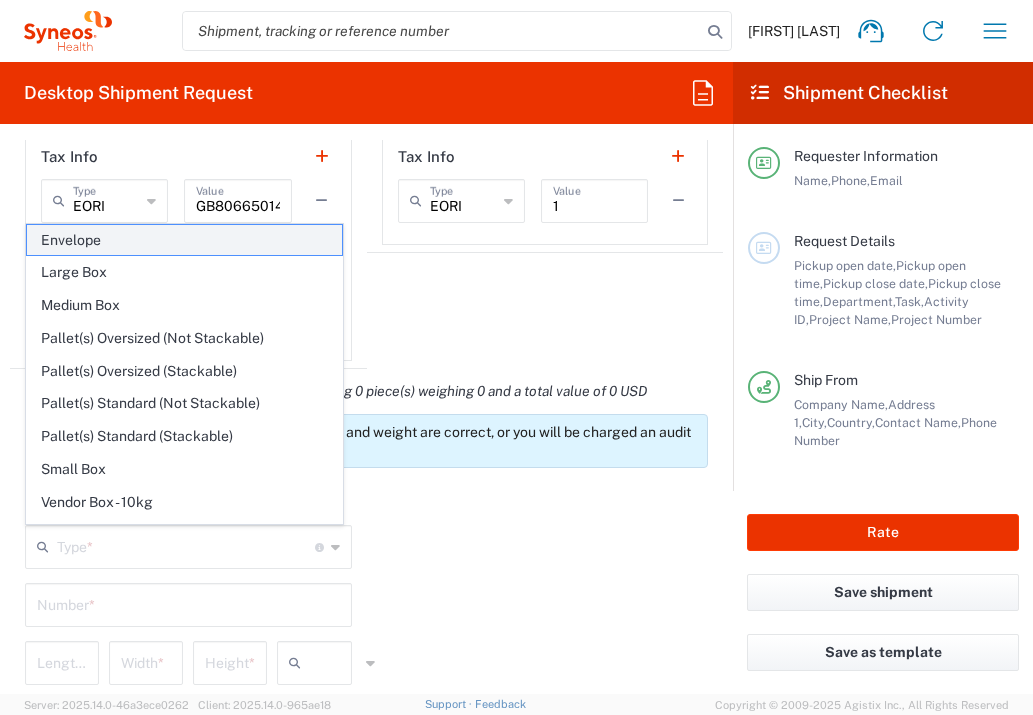 click on "Envelope" 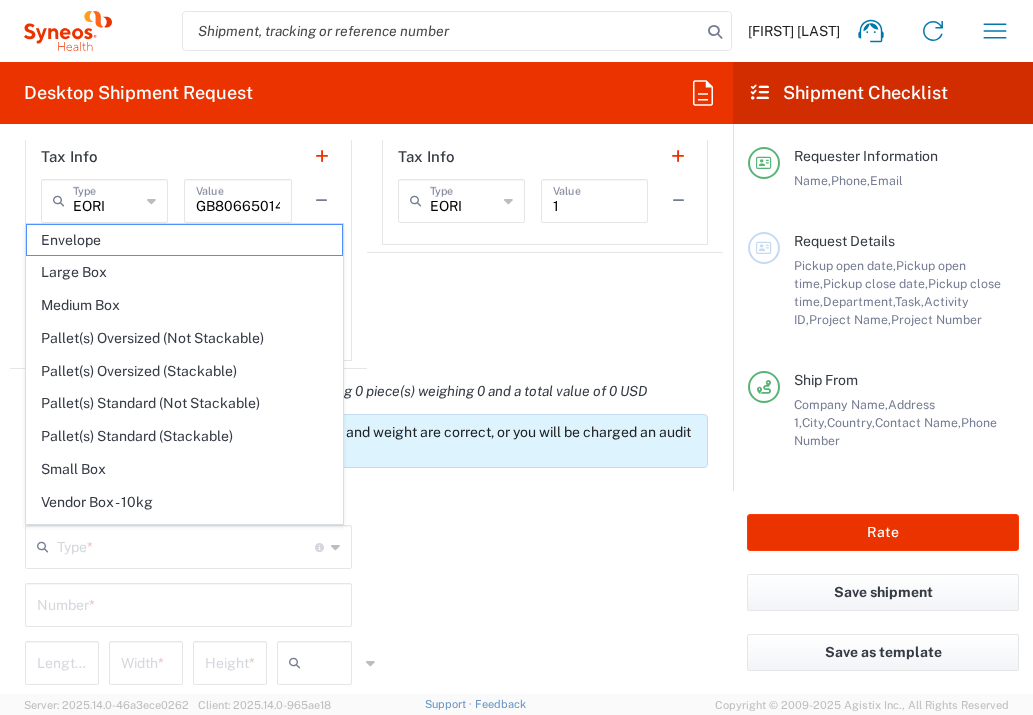 type on "Envelope" 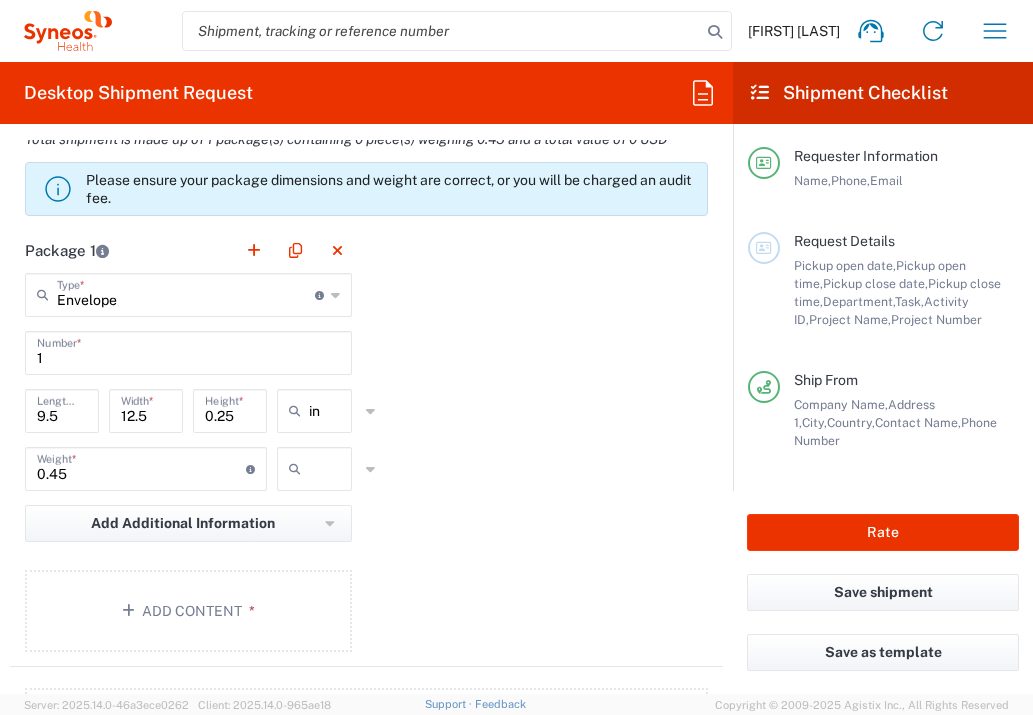 scroll, scrollTop: 1820, scrollLeft: 0, axis: vertical 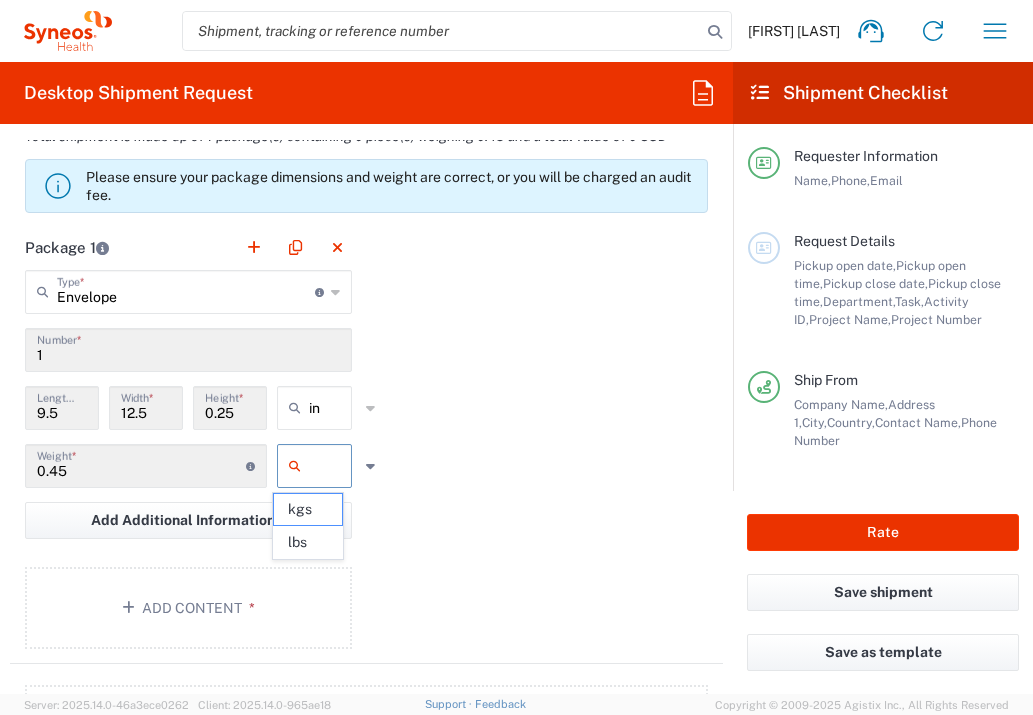 click at bounding box center (334, 466) 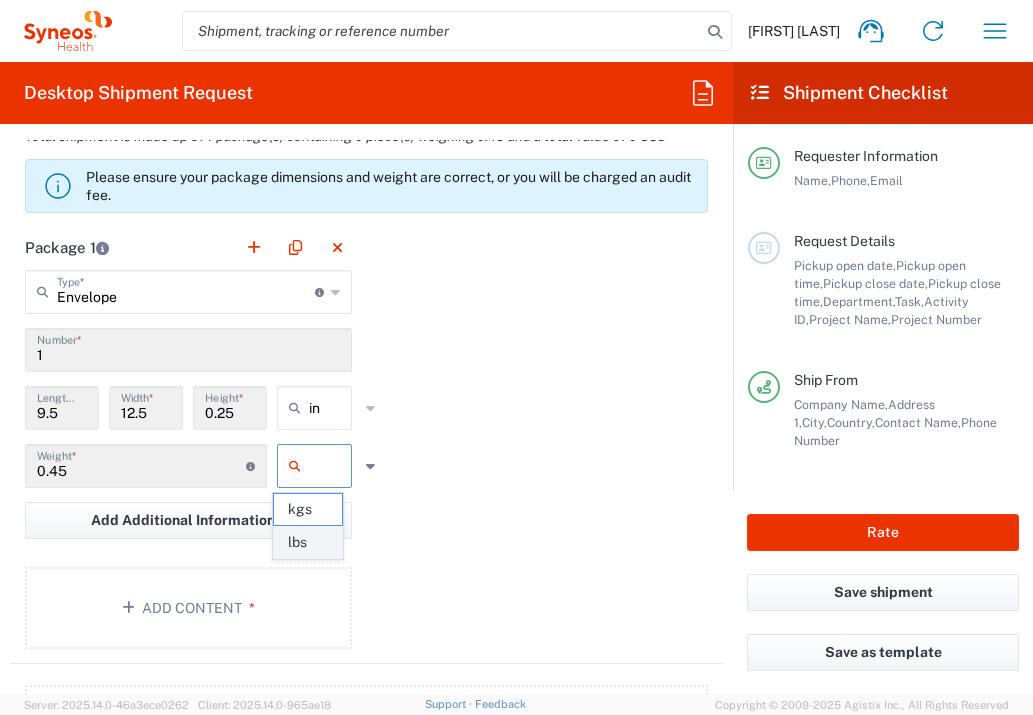 click on "lbs" 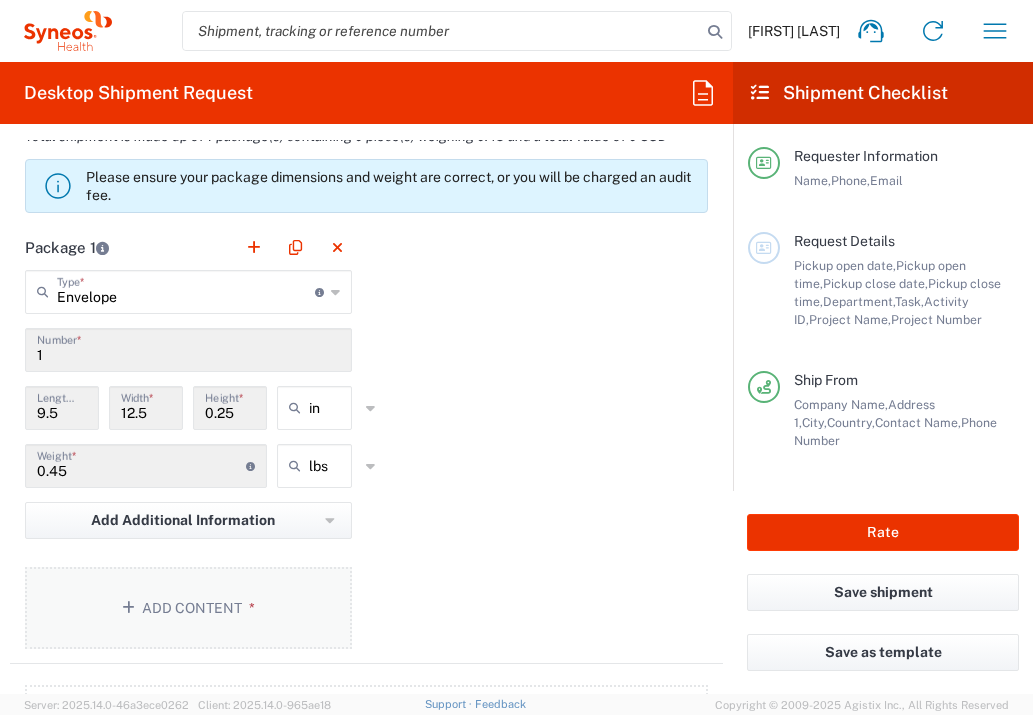 click on "Add Content *" 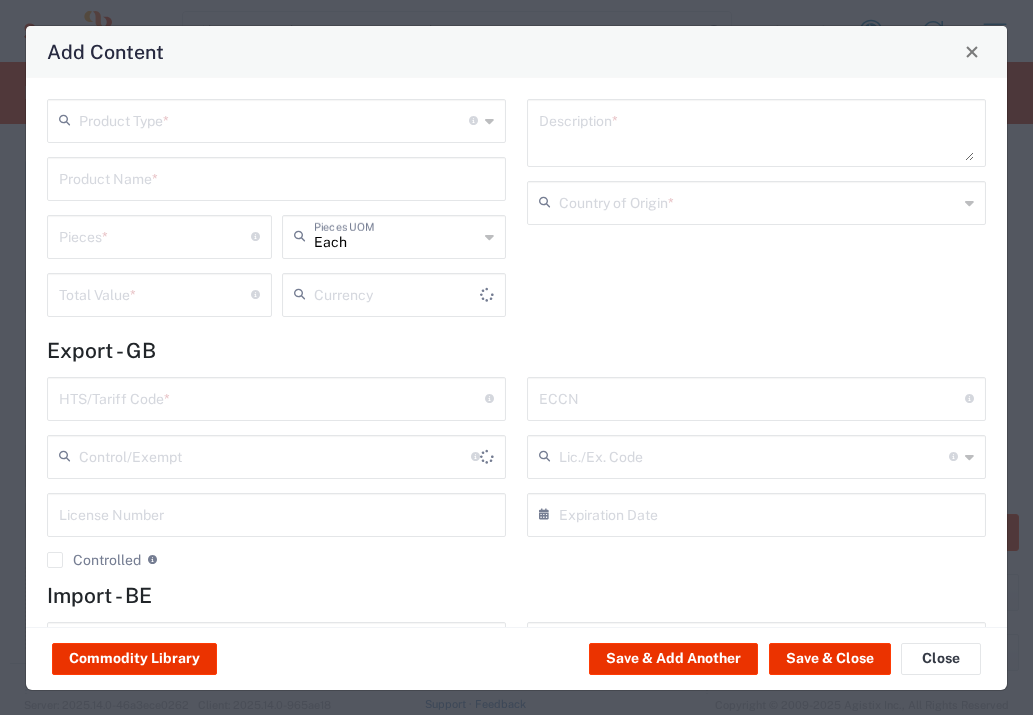 type on "US Dollar" 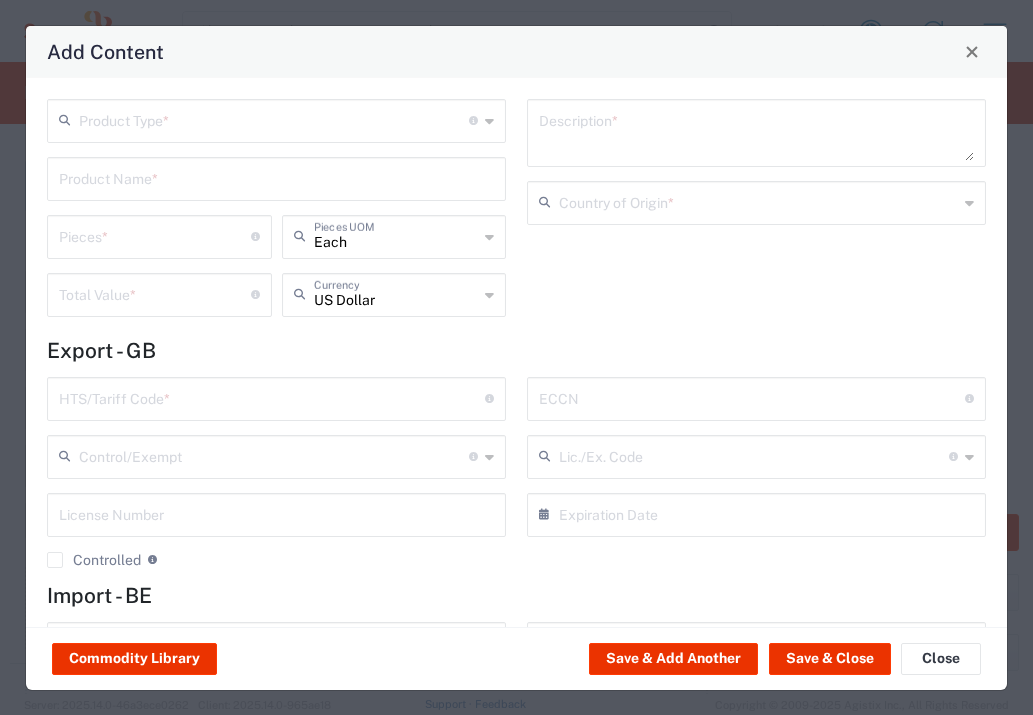 click at bounding box center [274, 119] 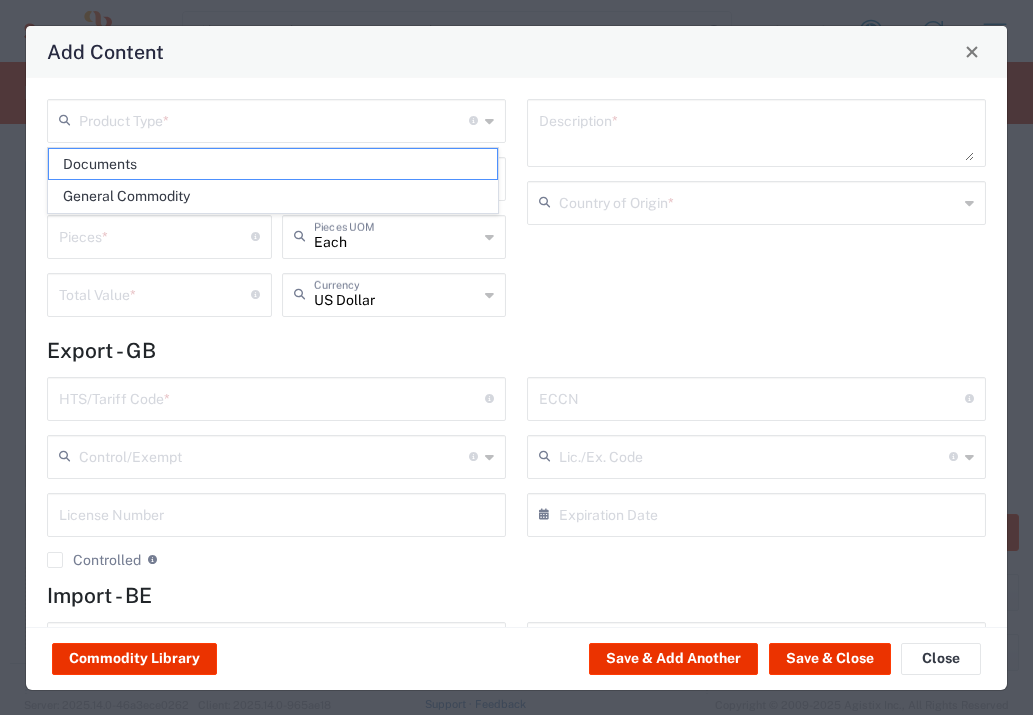 drag, startPoint x: 214, startPoint y: 155, endPoint x: 253, endPoint y: 210, distance: 67.424034 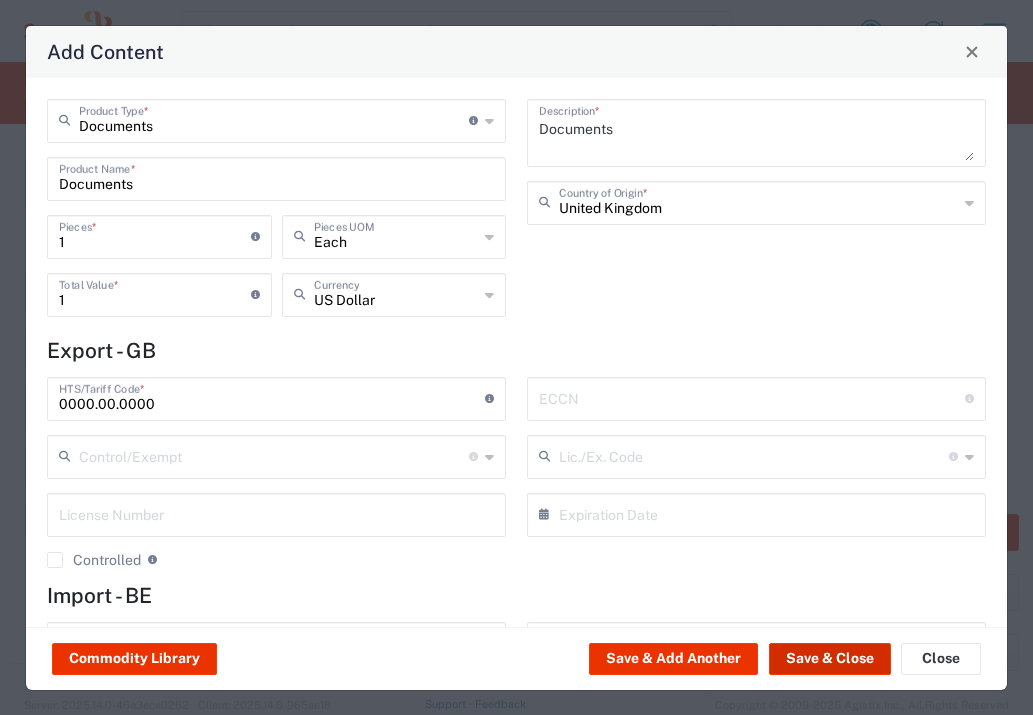 click on "Save & Close" 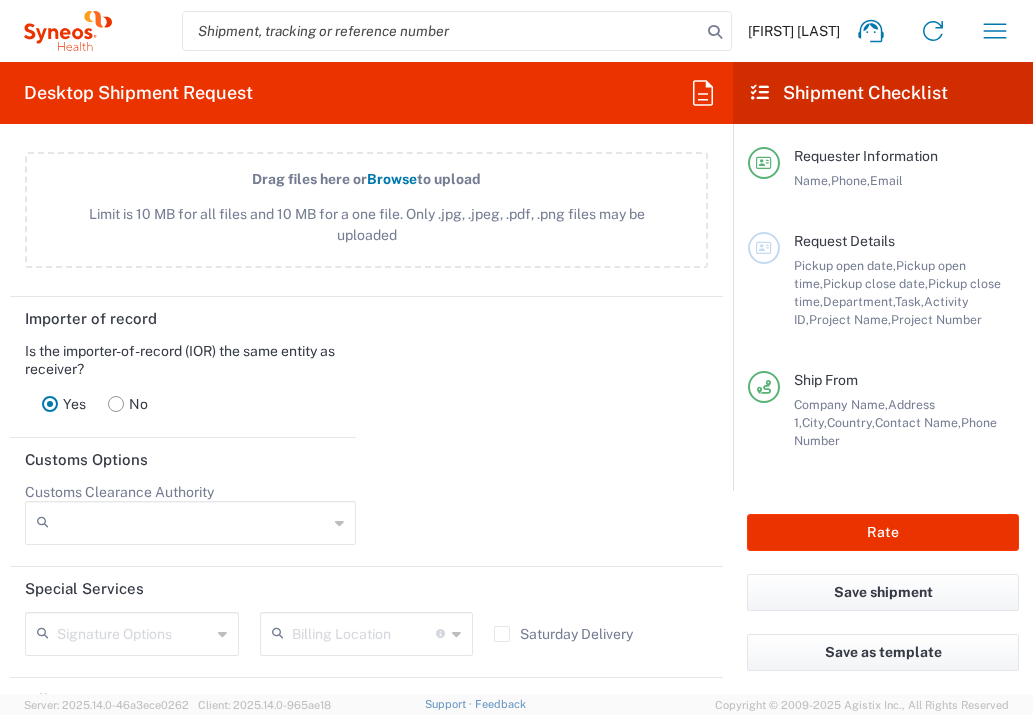 scroll, scrollTop: 2835, scrollLeft: 0, axis: vertical 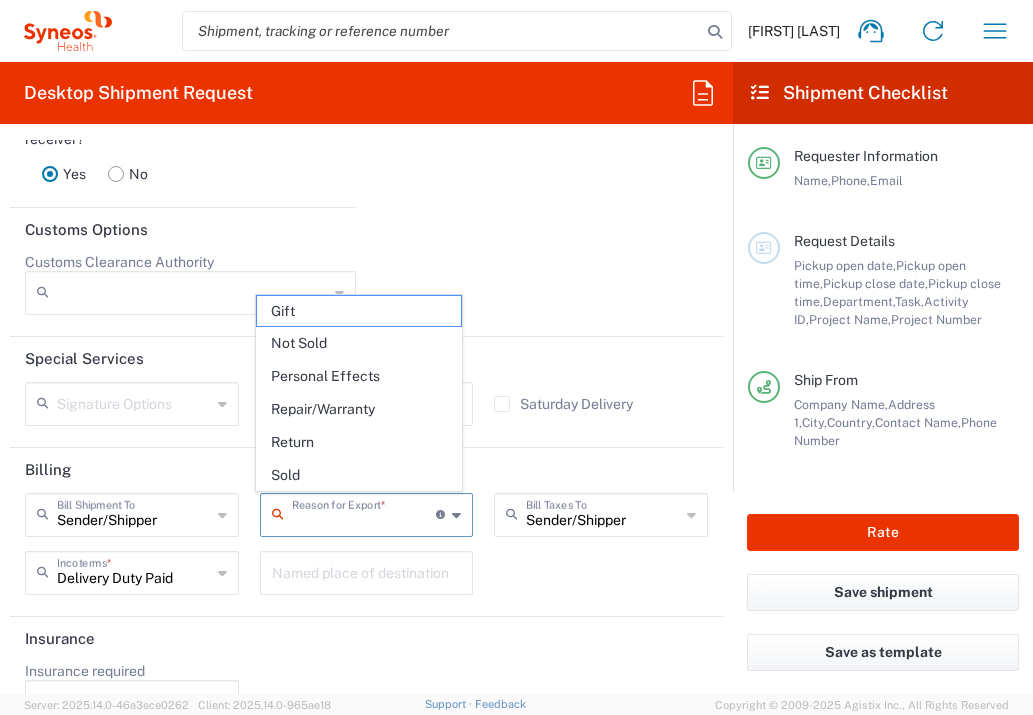 click at bounding box center [364, 513] 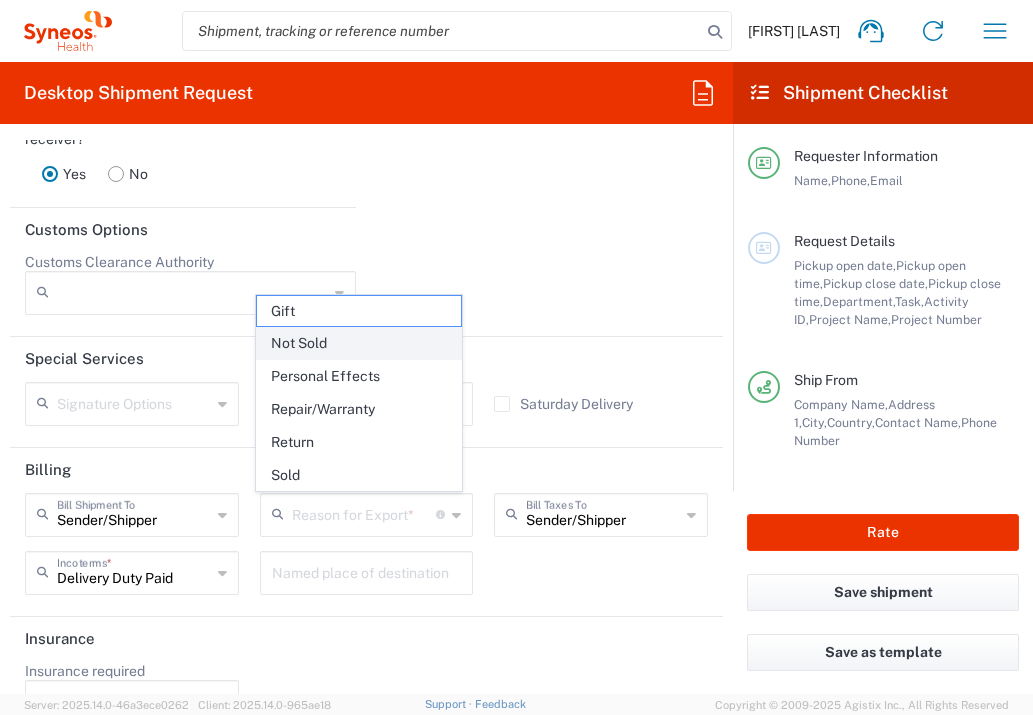 click on "Not Sold" 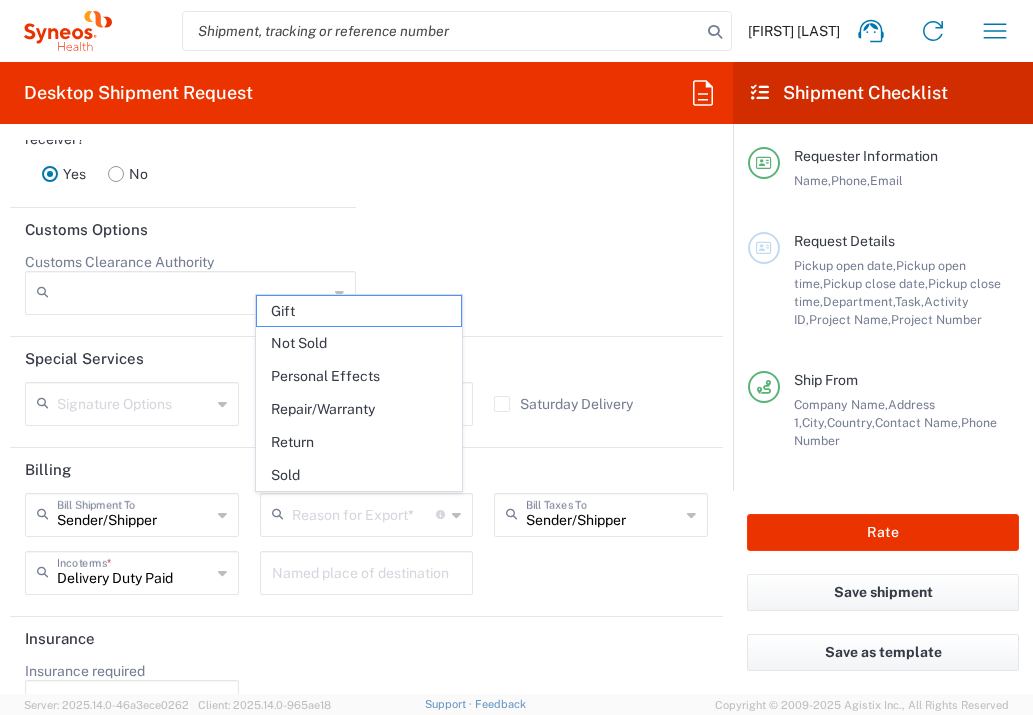 type on "Not Sold" 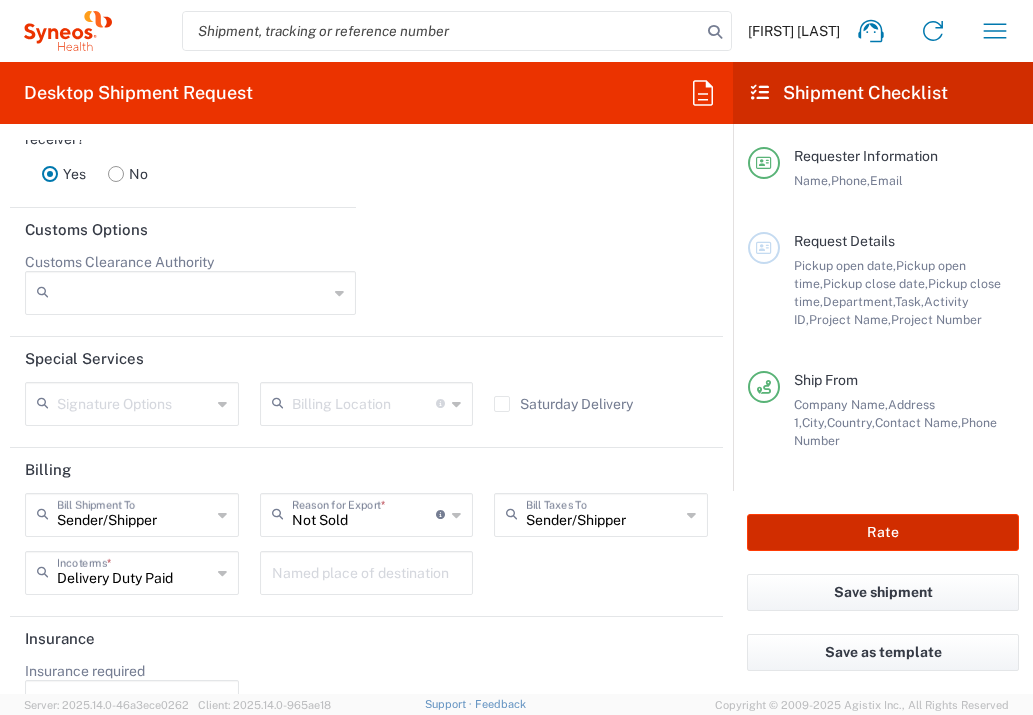 click on "Rate" 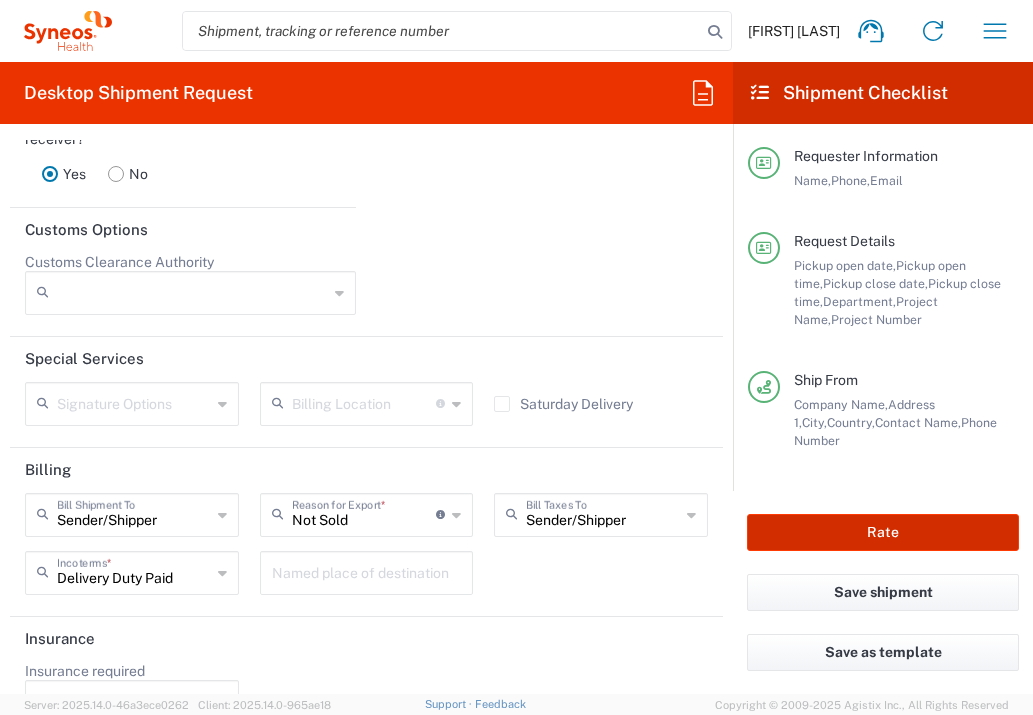 type on "7057368" 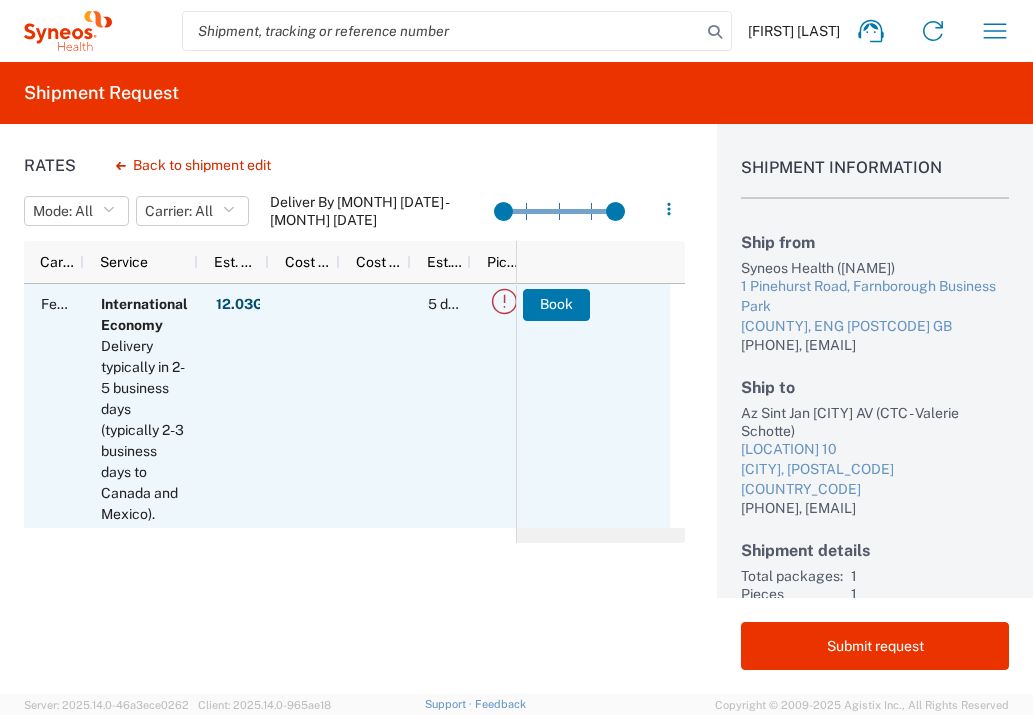 scroll, scrollTop: 45, scrollLeft: 0, axis: vertical 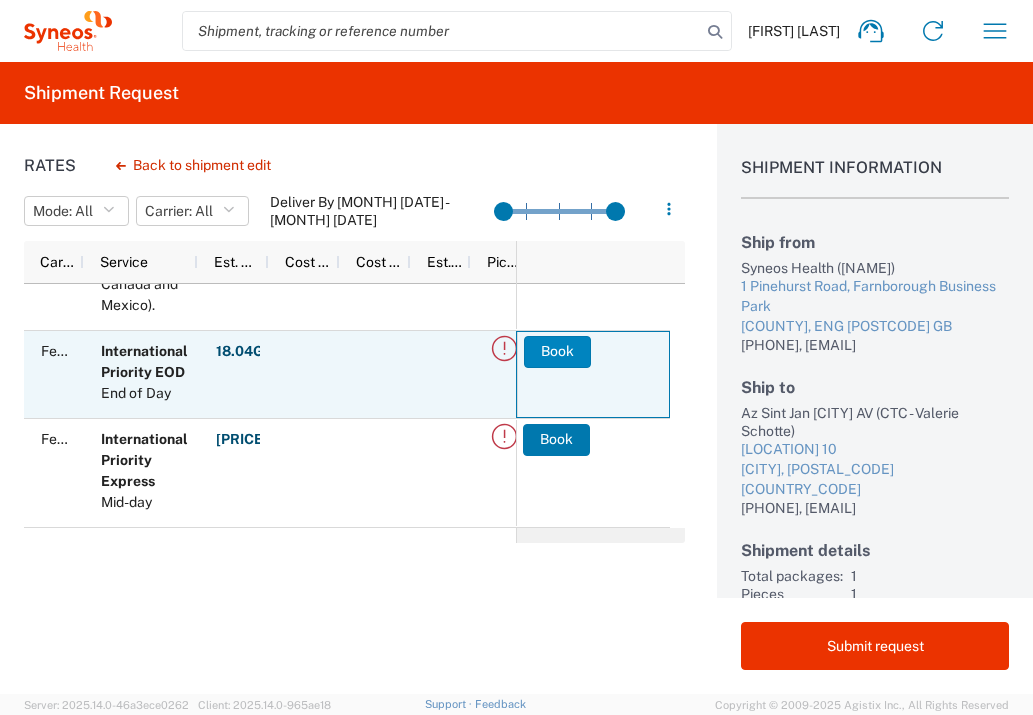 click on "Book" 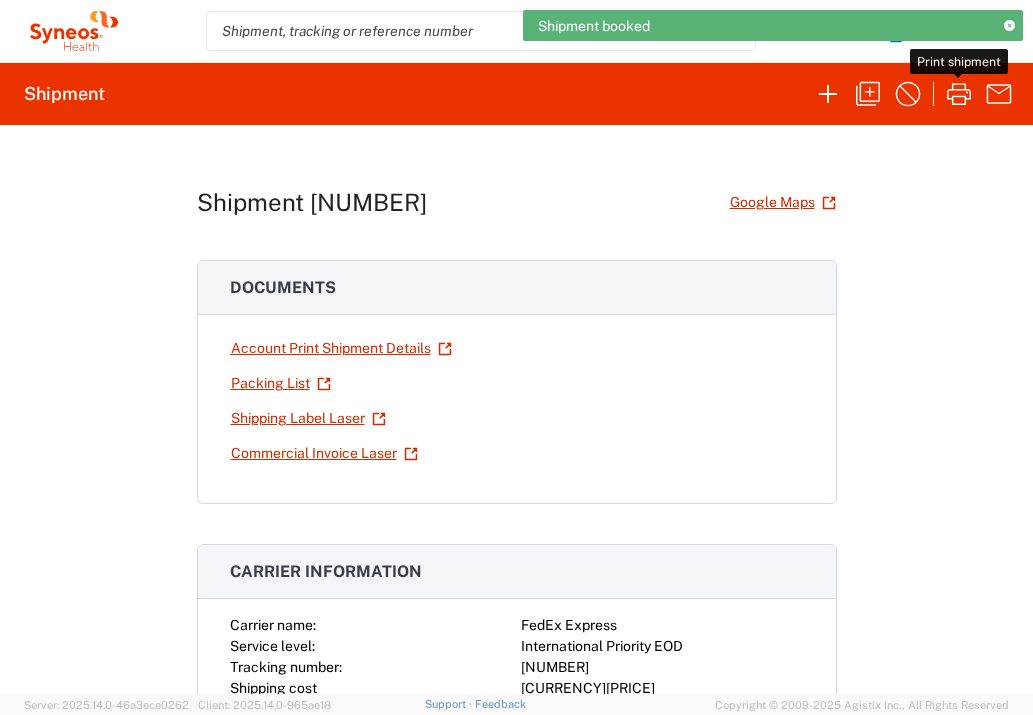 click 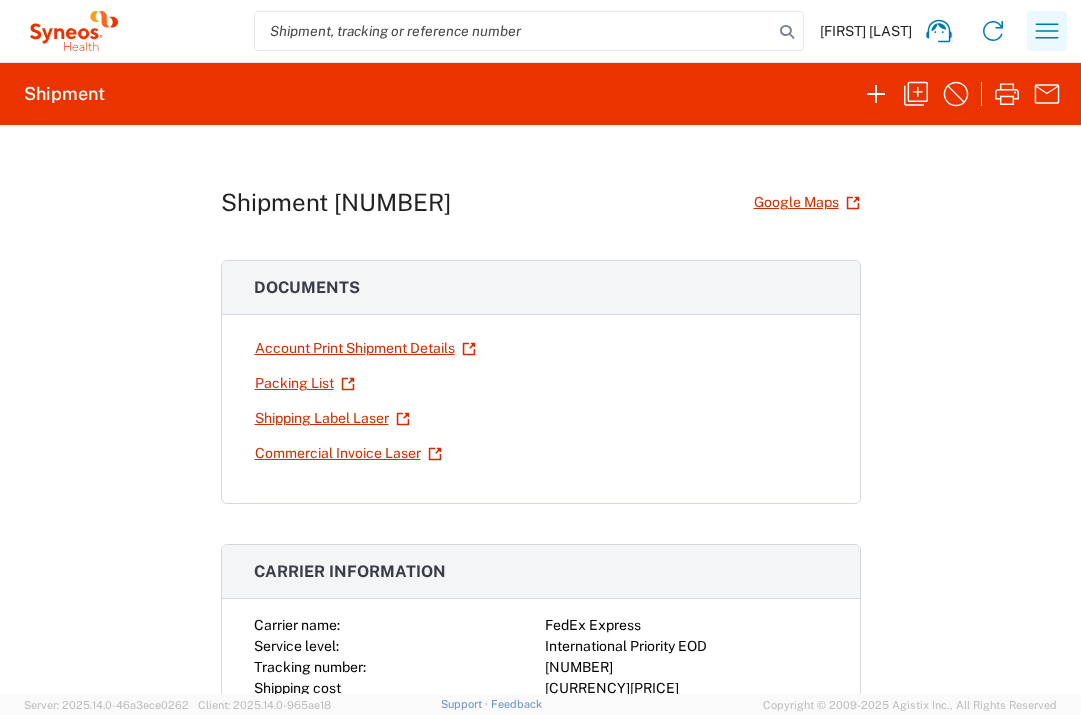 click 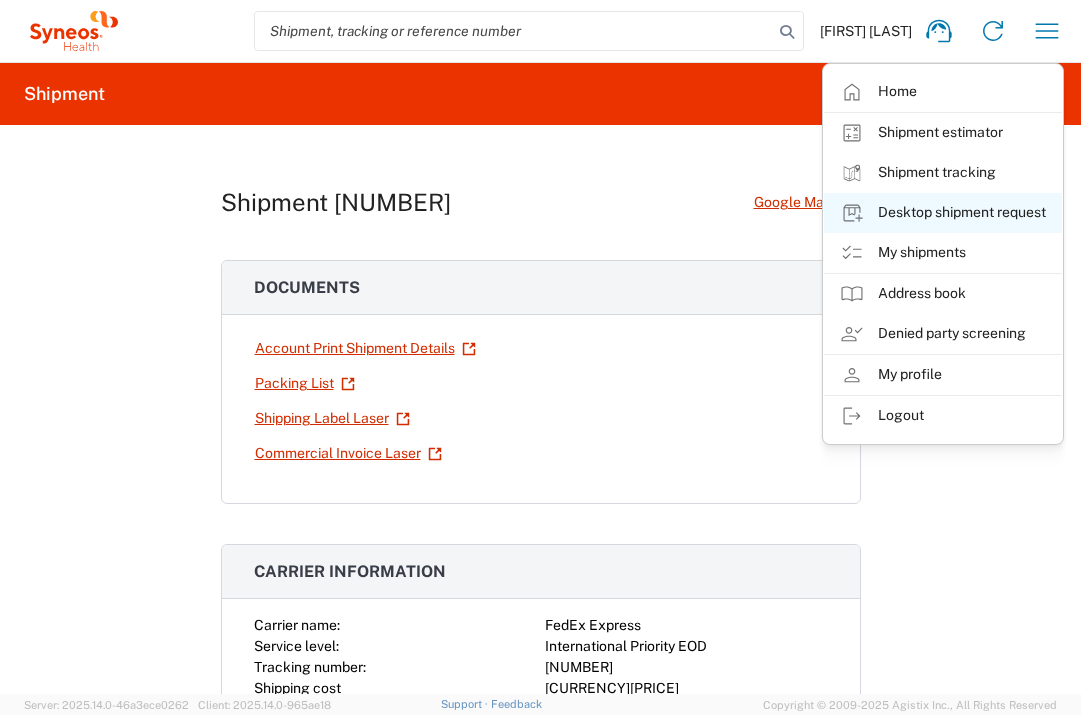 click on "Desktop shipment request" 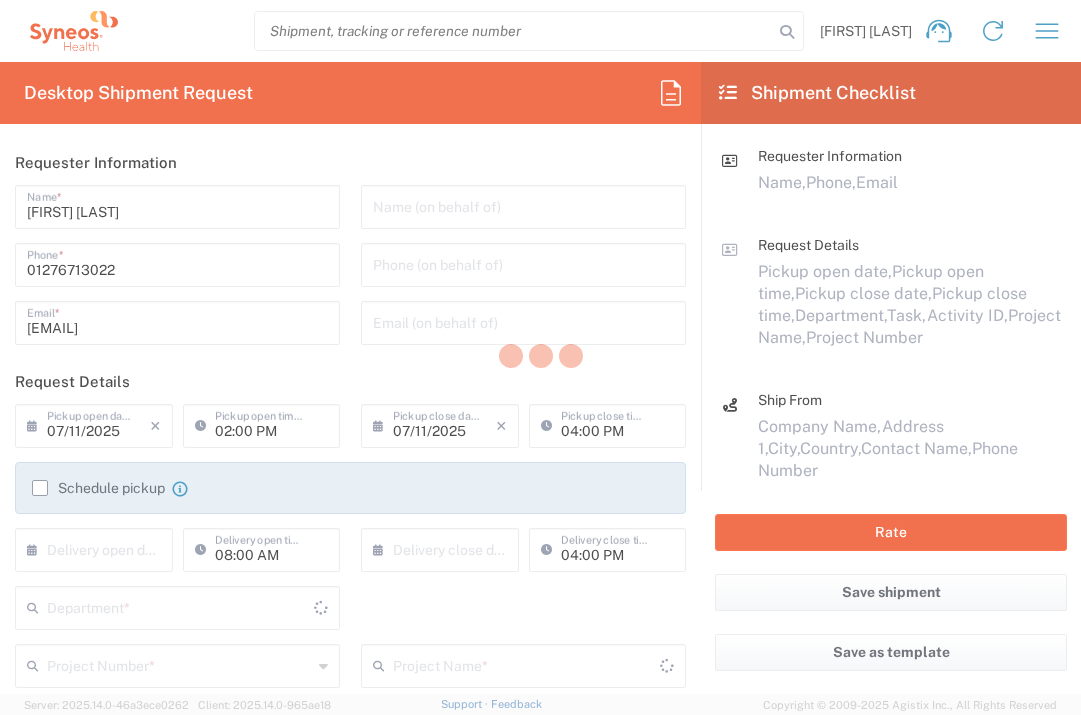 type on "3235" 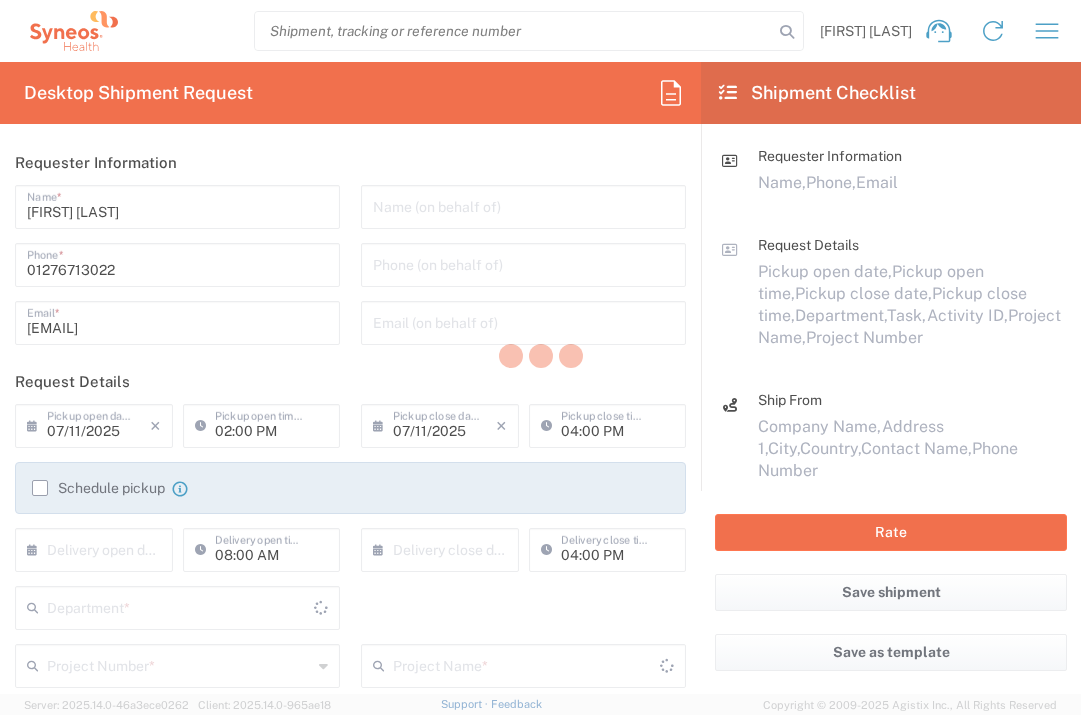 type on "England" 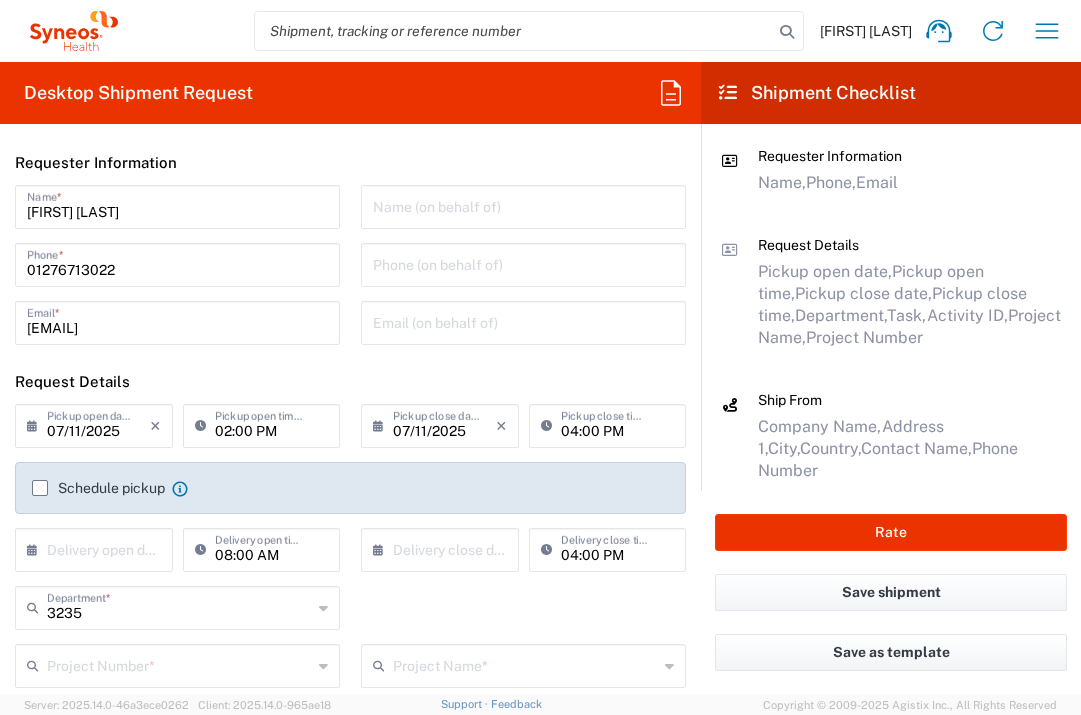 click at bounding box center [98, 548] 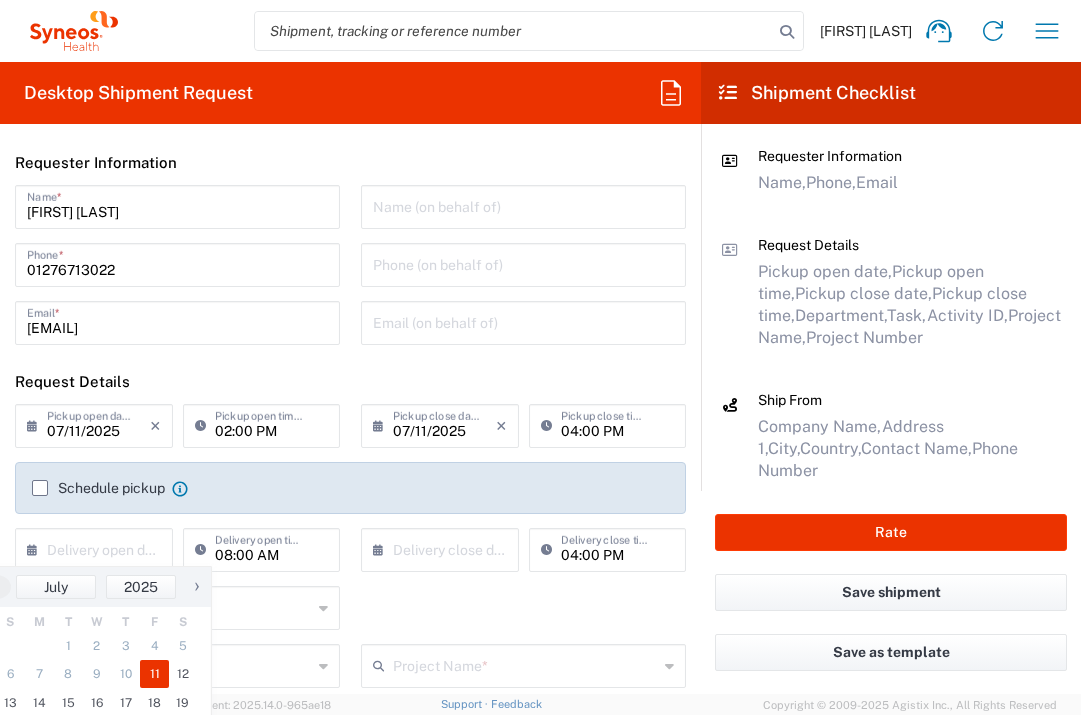 click on "11" 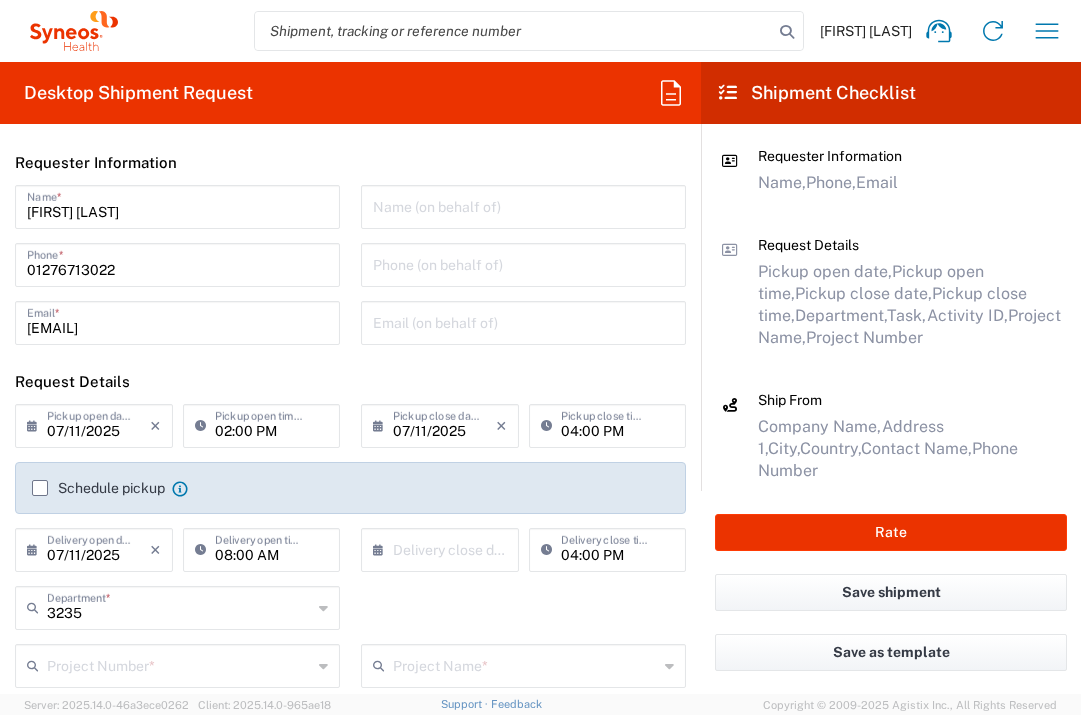 click at bounding box center [444, 548] 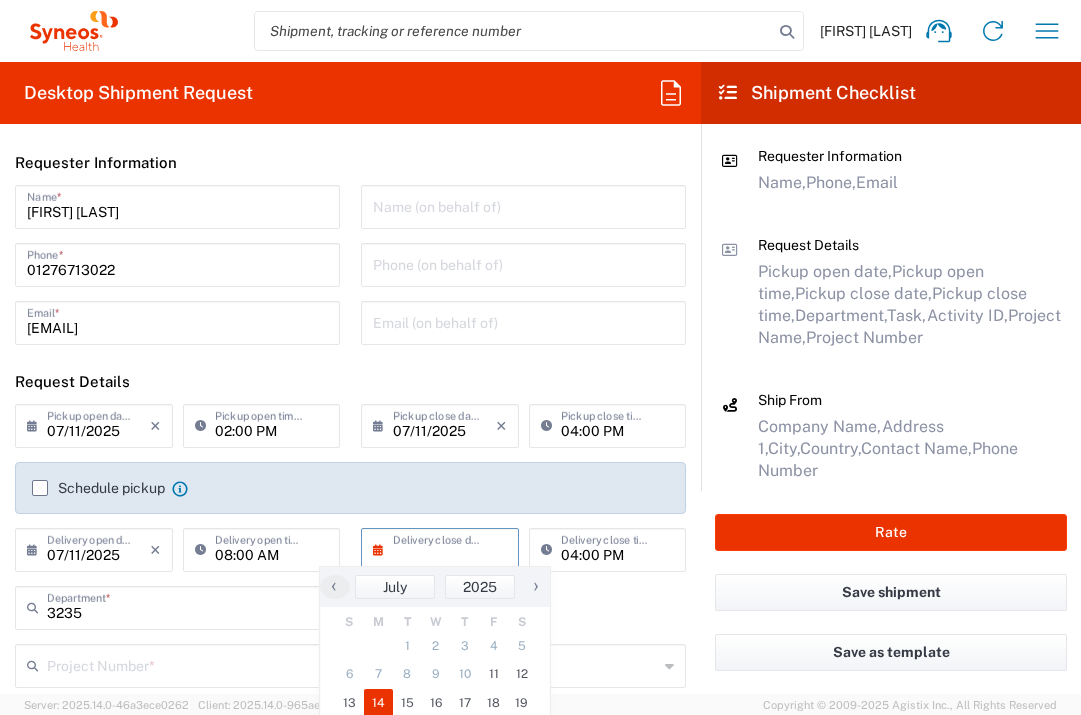 click on "14" 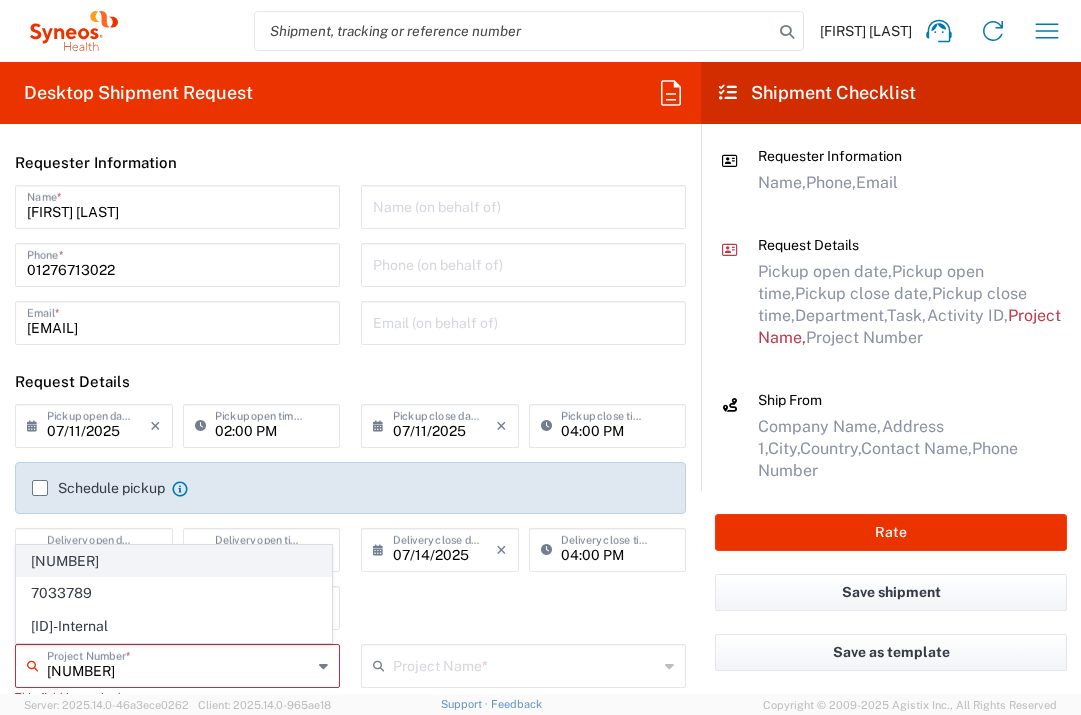 click on "[NUMBER]" 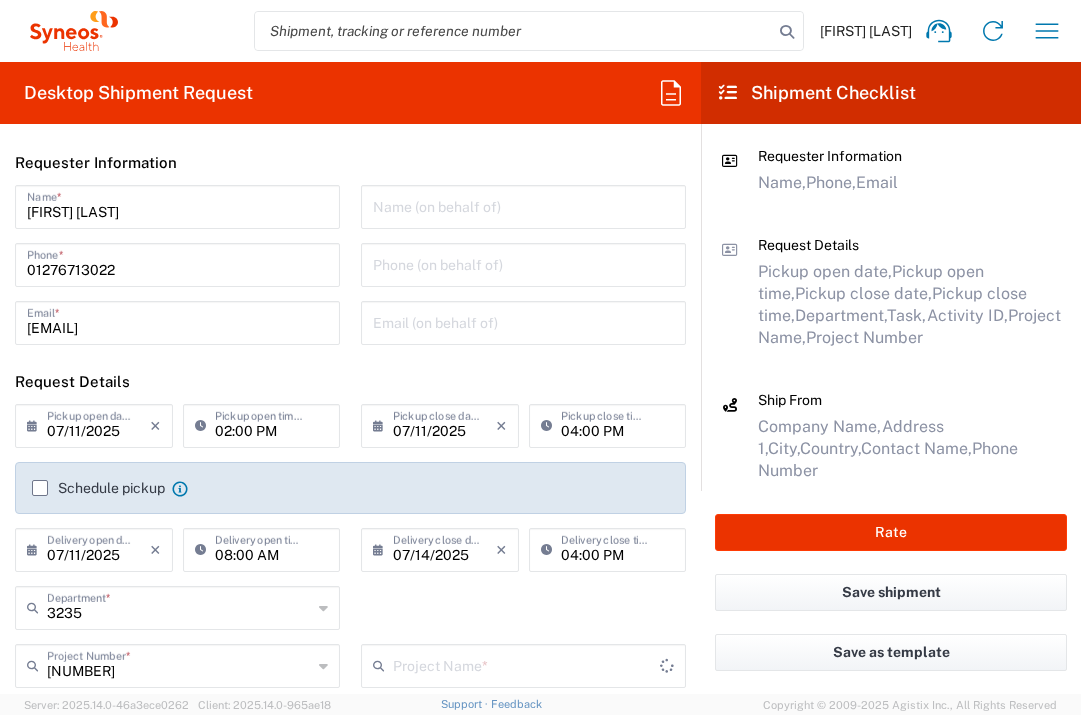 type on "Brainstorm [NUMBER]" 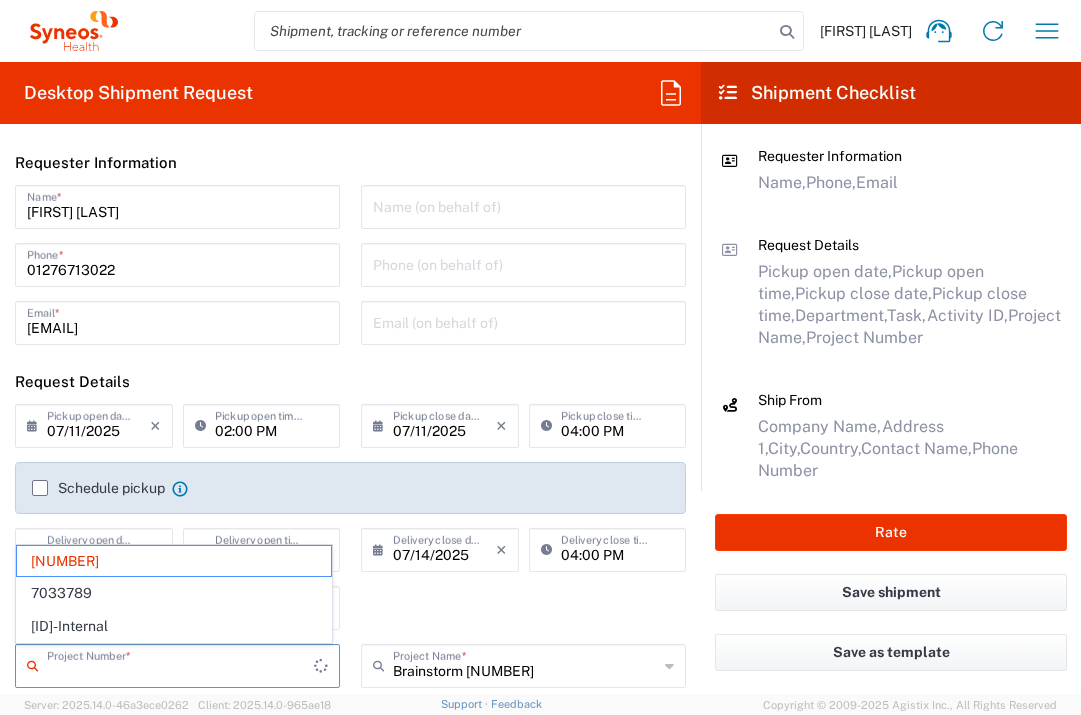 click at bounding box center (180, 664) 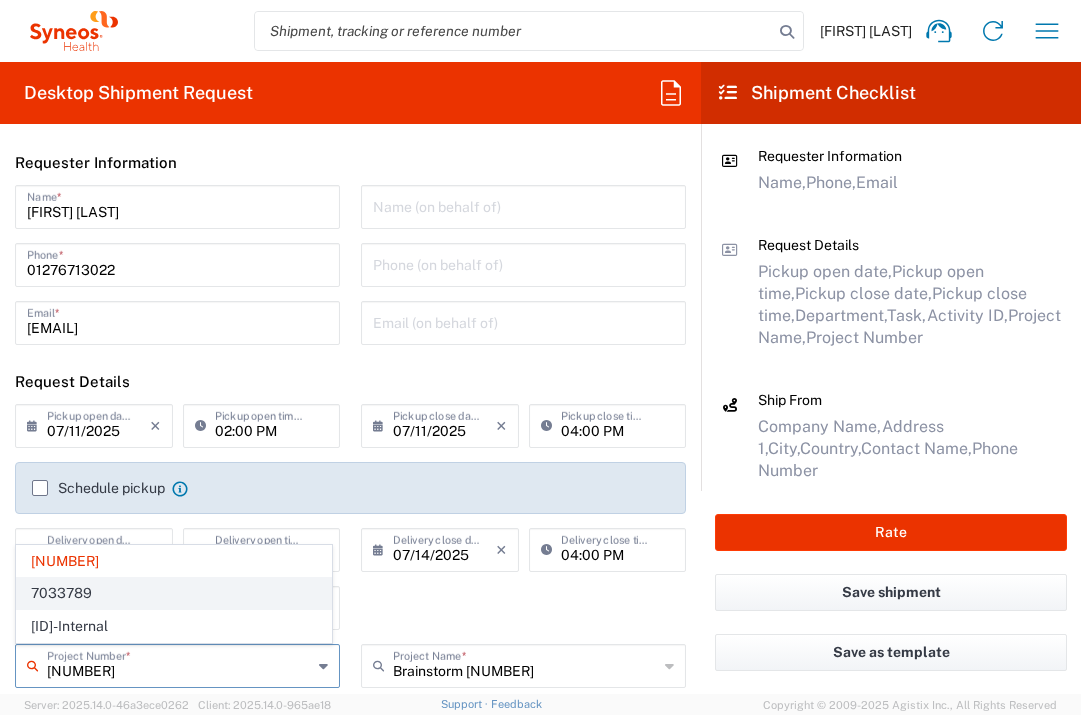 click on "7033789" 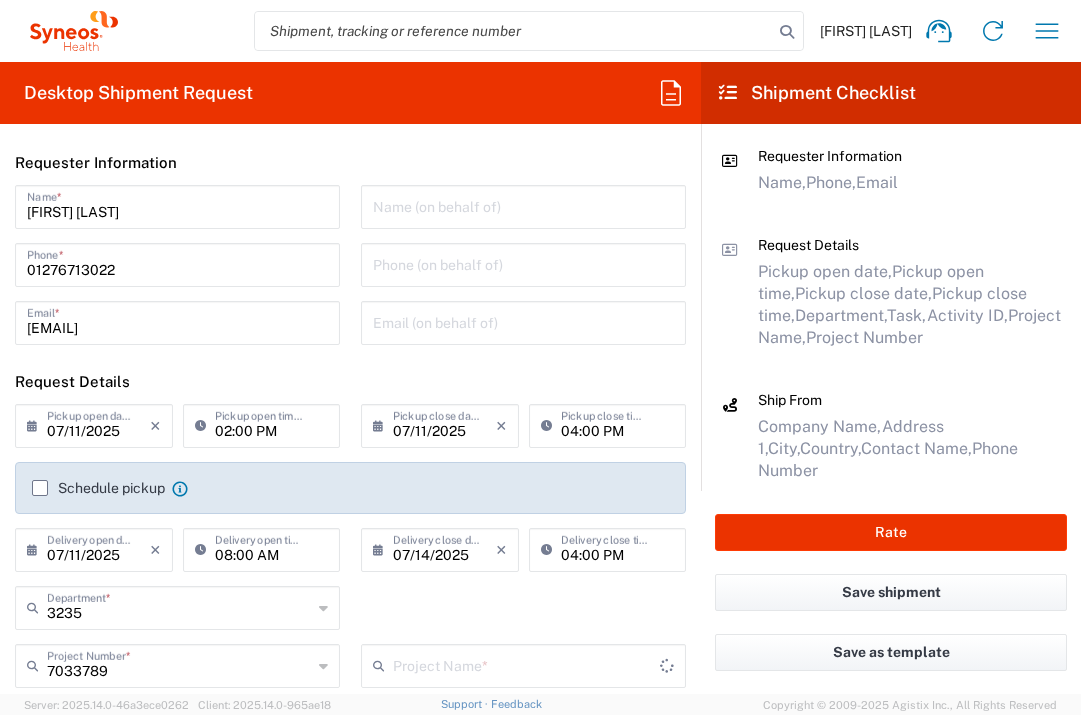 type on "SynH Clinique [NUMBER]" 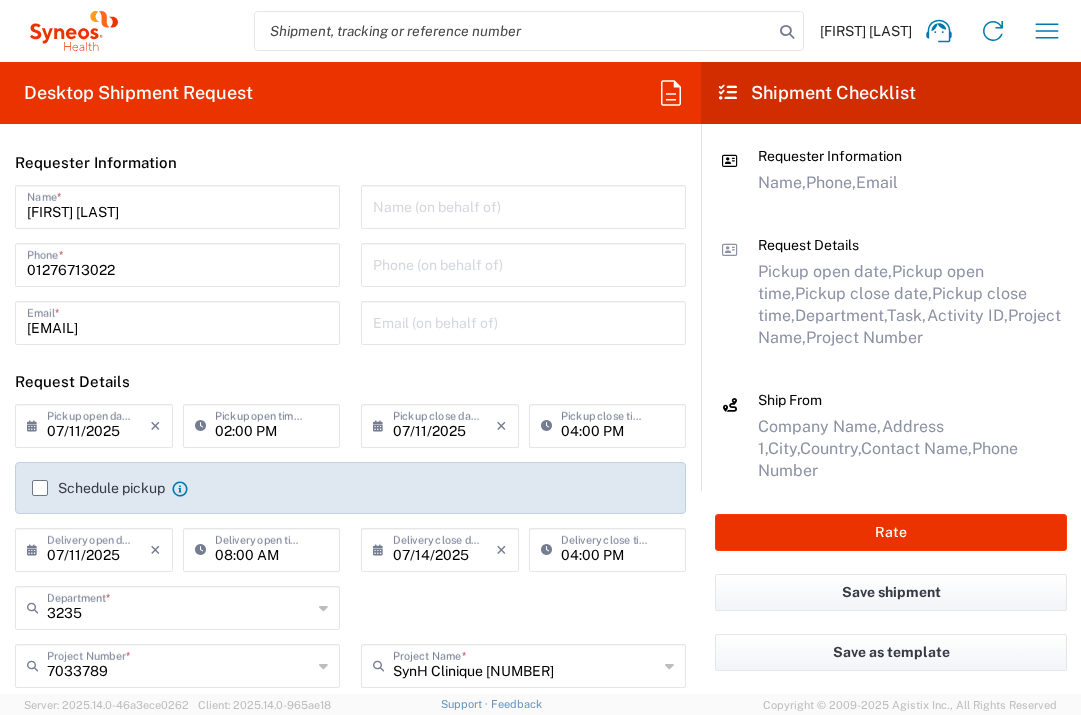 type 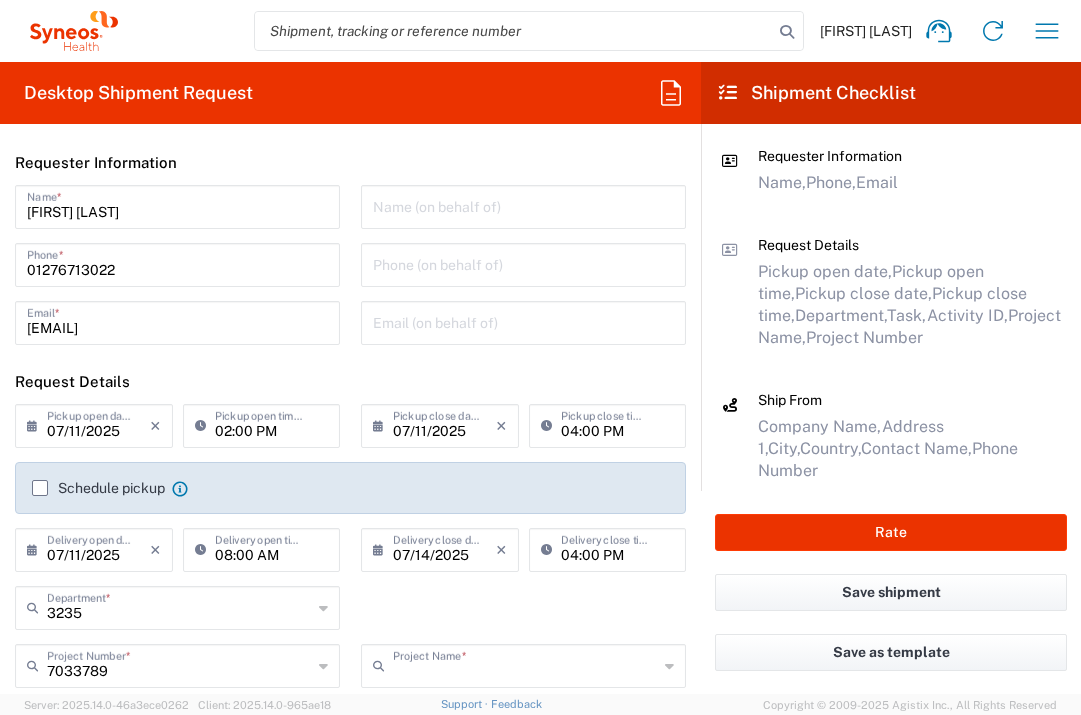 click at bounding box center (525, 664) 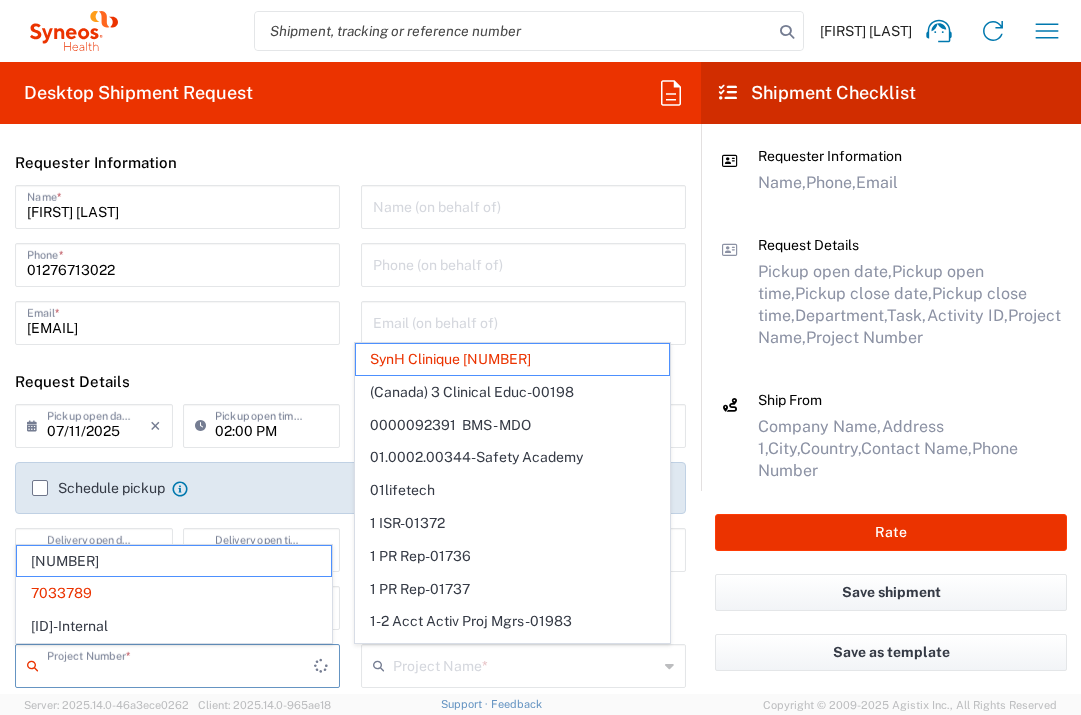 drag, startPoint x: 125, startPoint y: 669, endPoint x: -21, endPoint y: 662, distance: 146.16771 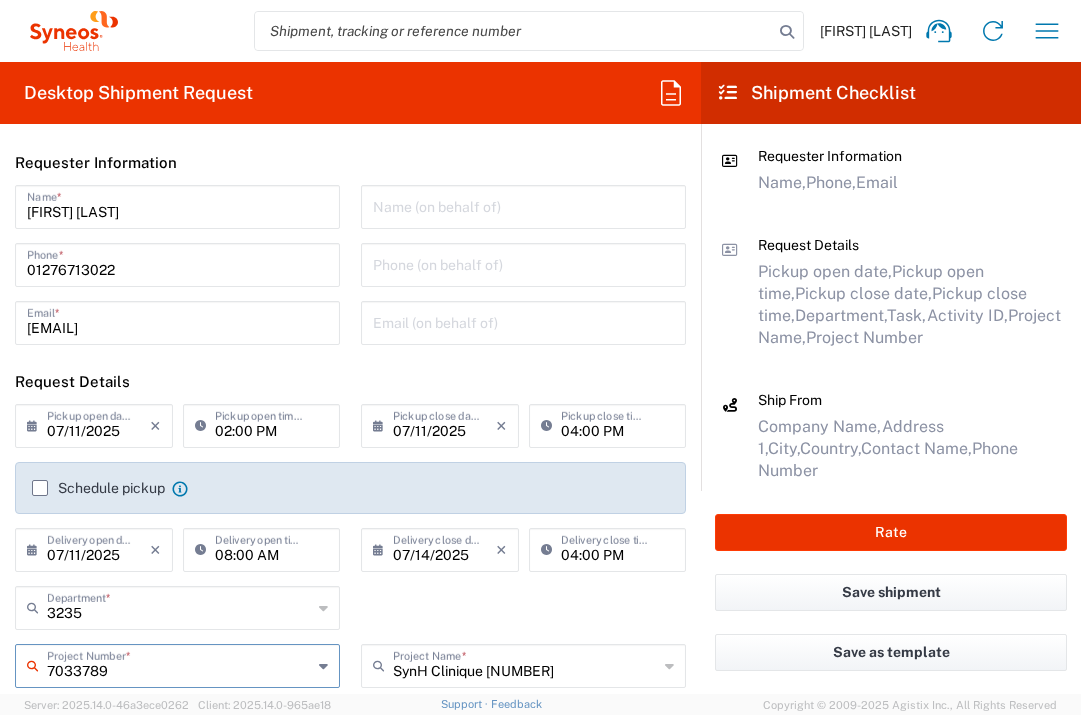 drag, startPoint x: 120, startPoint y: 674, endPoint x: -16, endPoint y: 661, distance: 136.6199 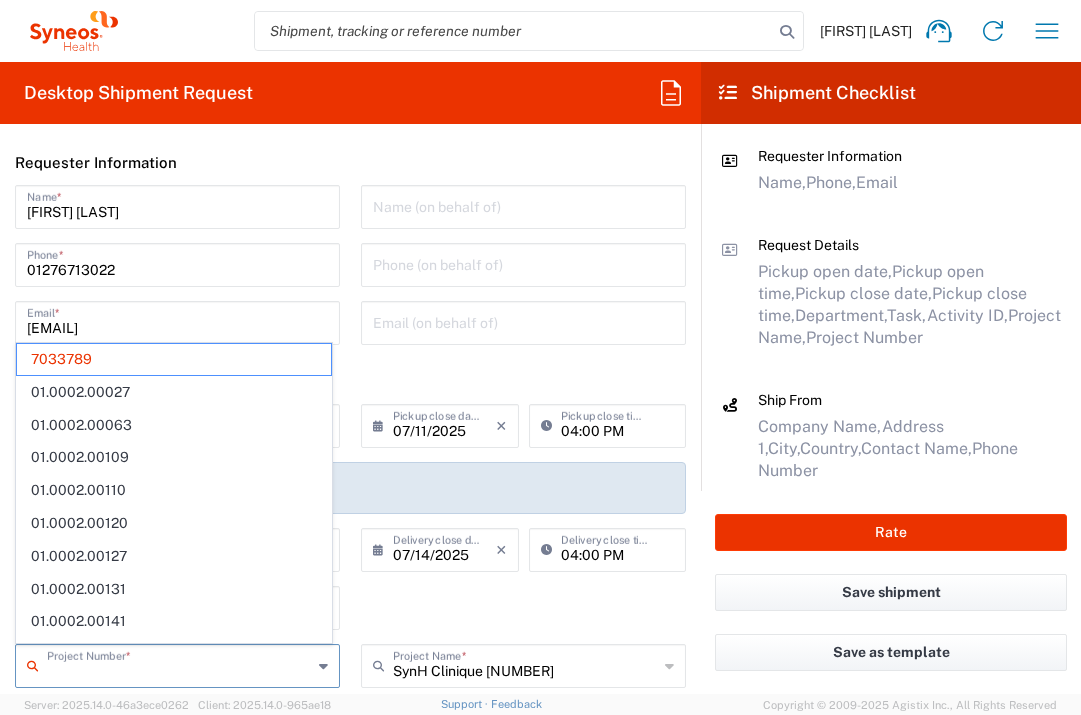 type 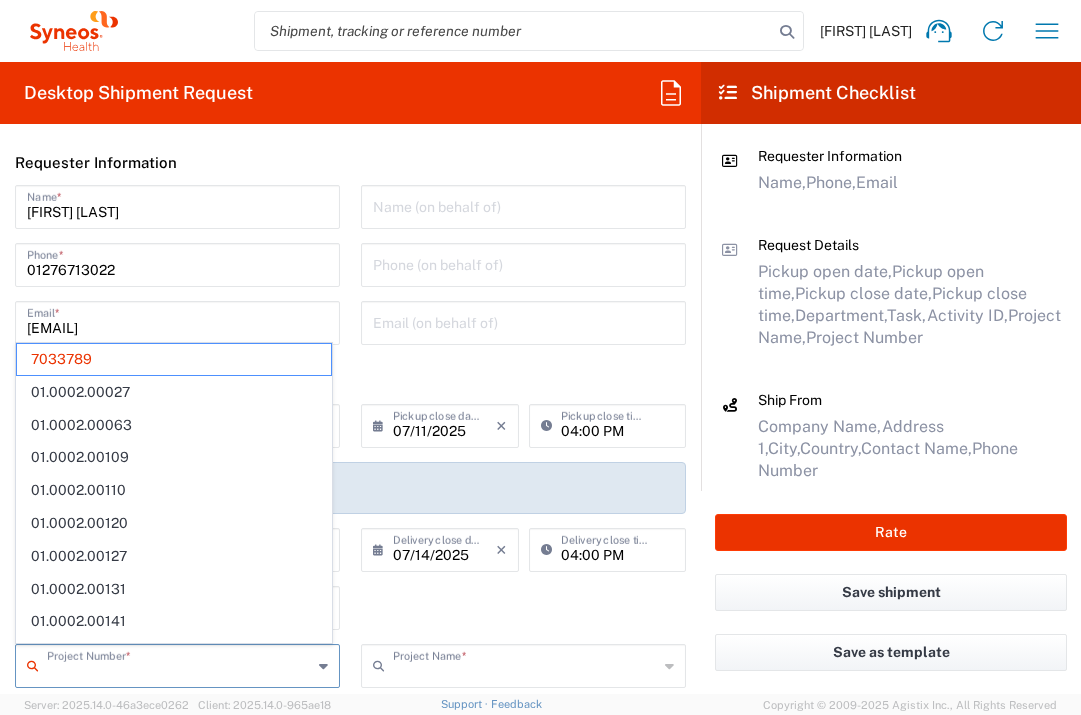 click at bounding box center (525, 664) 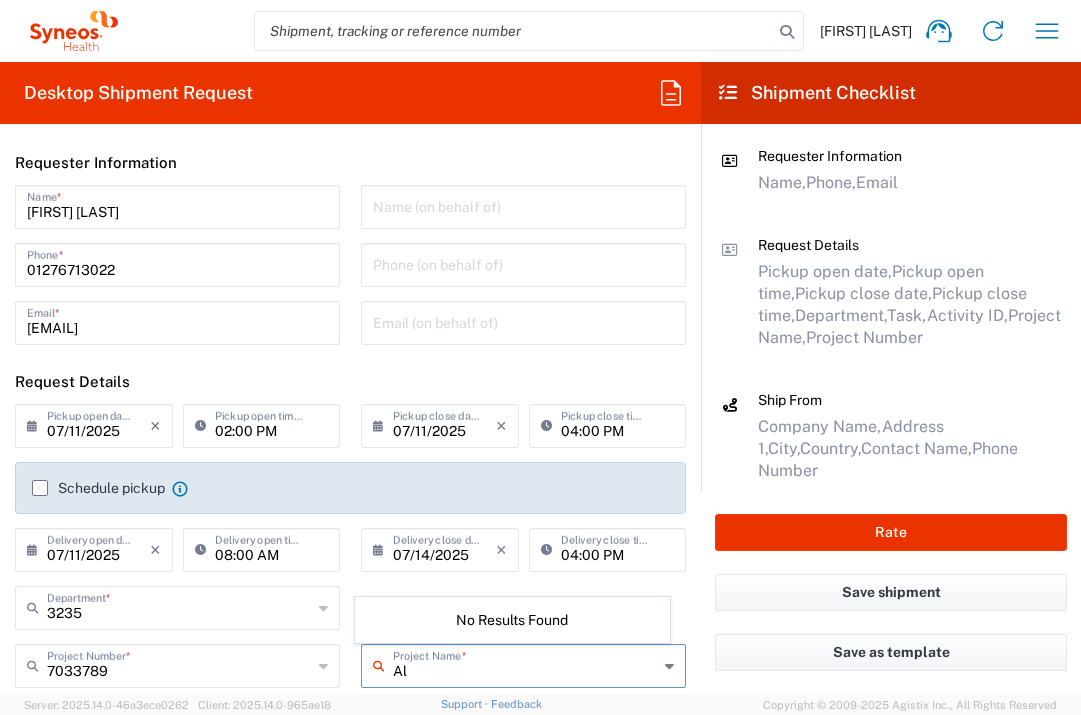 type on "A" 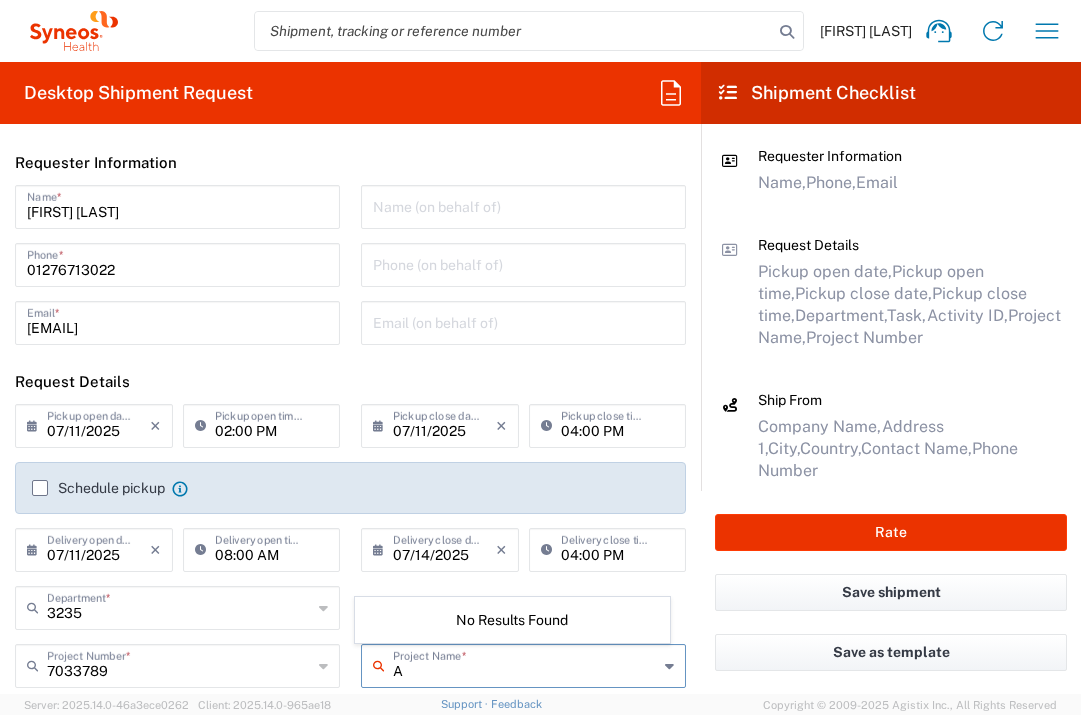 type 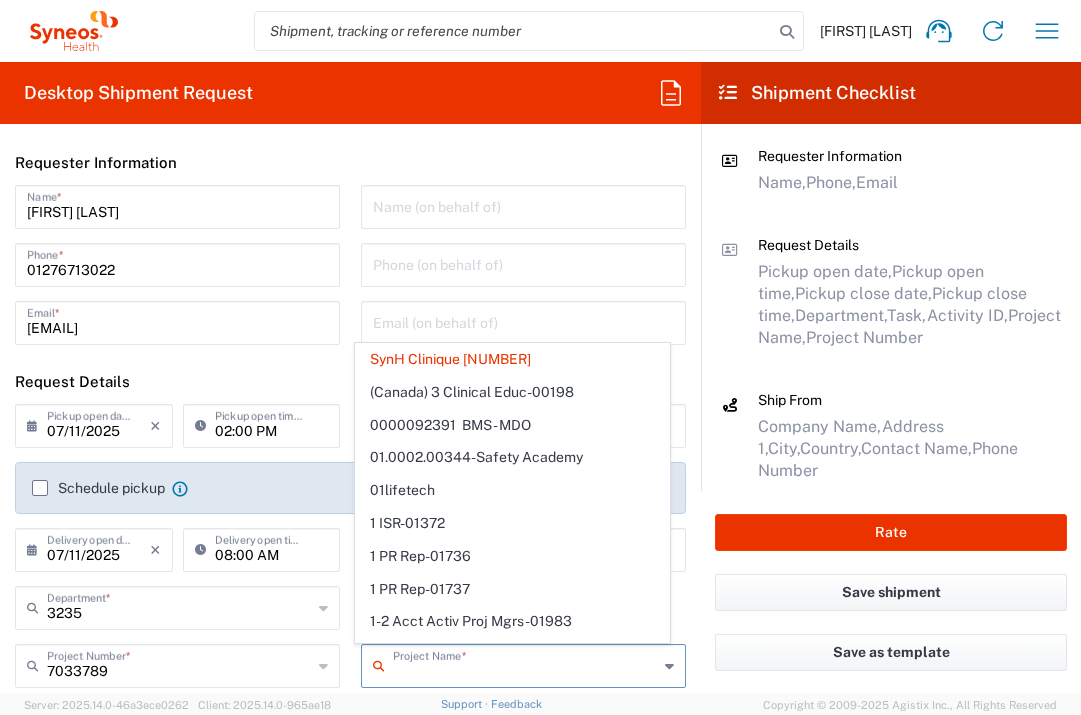 type 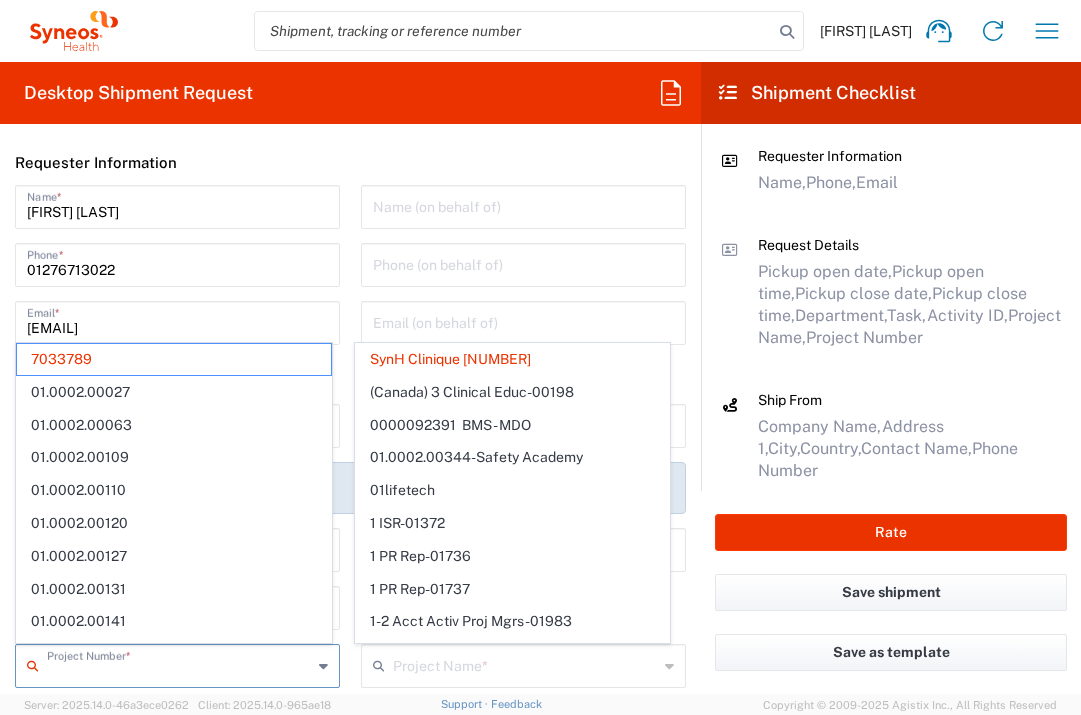 drag, startPoint x: 154, startPoint y: 659, endPoint x: 14, endPoint y: 659, distance: 140 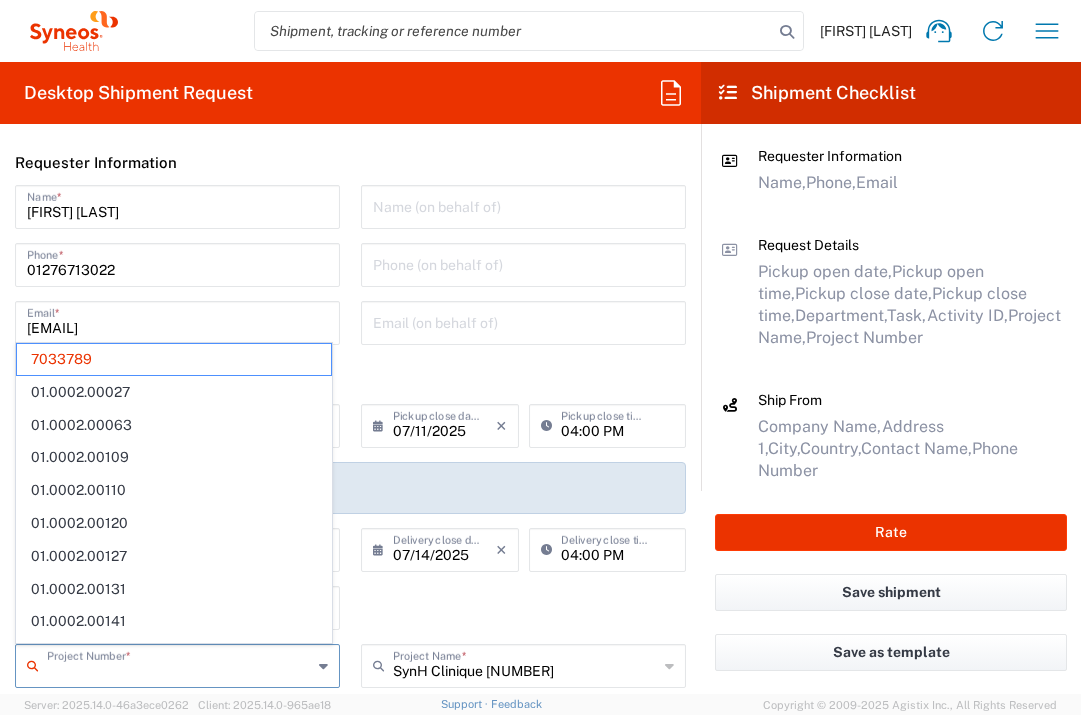 click on "Server: [VERSION] [DATE] [TIME] Client: [VERSION] [DATE] [TIME] Support Feedback  Copyright © 2009-2025 Agistix Inc., All Rights Reserved" 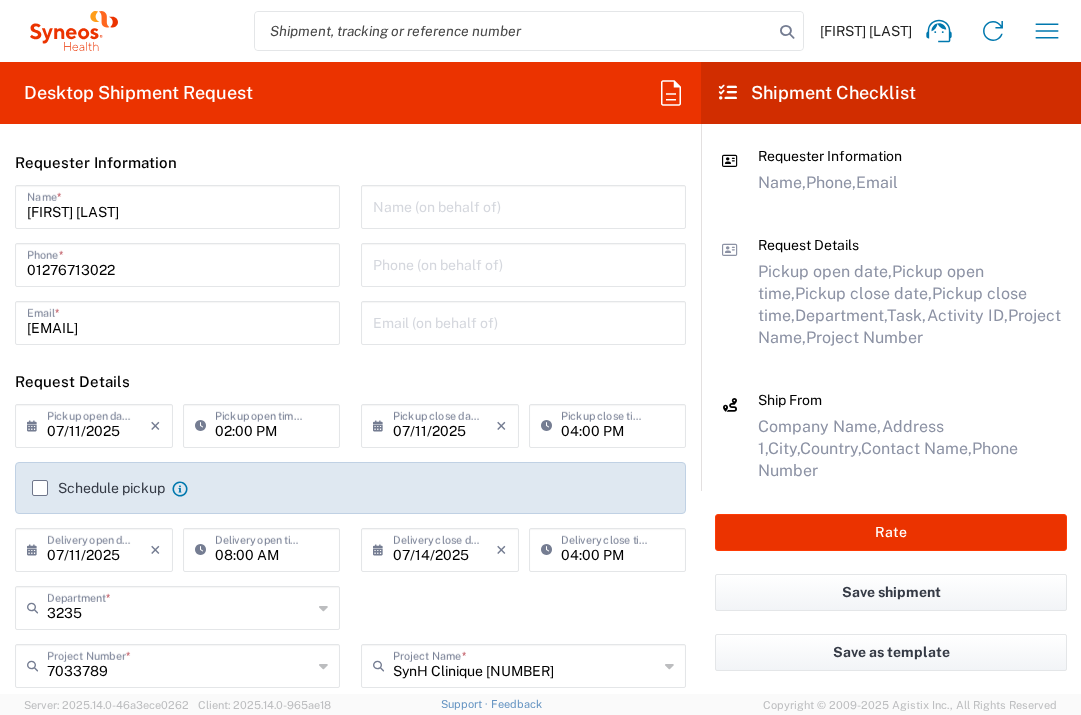 click on "3235  Department  * 3235 3000 3100 3109 3110 3111 3112 3125 3130 3135 3136 3150 3155 3165 3171 3172 3190 3191 3192 3193 3194 3200 3201 3202 3210 3211 Dept 3212 3213 3214 3215 3216 3218 3220 3221 3222 3223 3225 3226 3227 3228 3229 3230 3231 3232 3233 3234 3236 3237 3238 3240 3241" 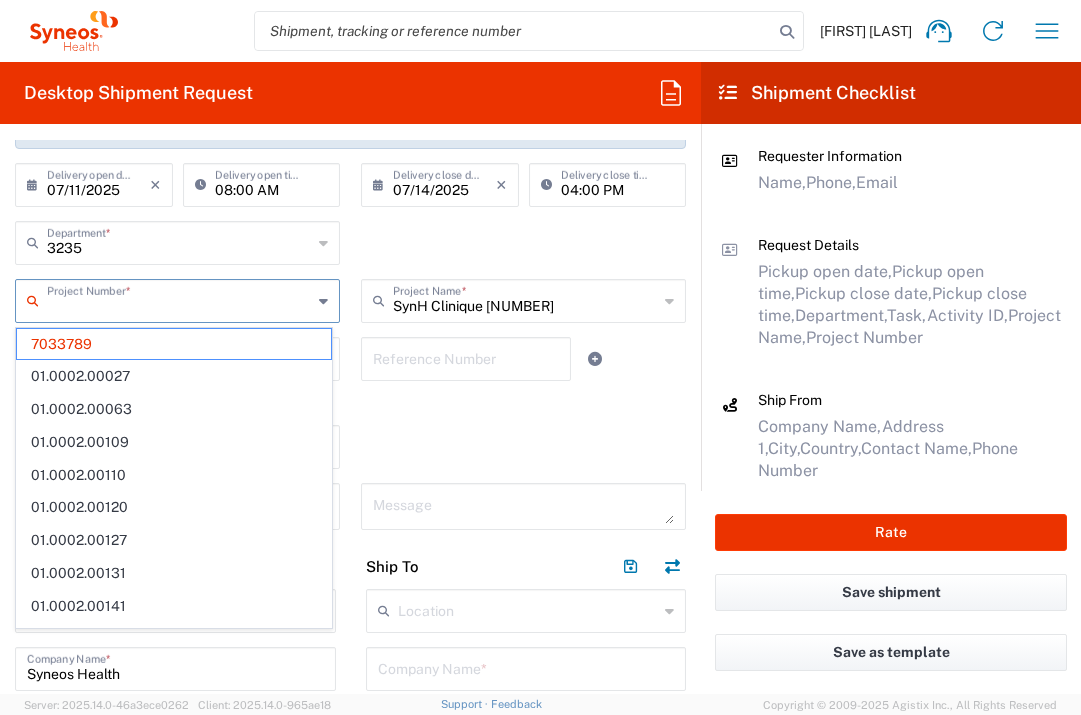 click at bounding box center [179, 299] 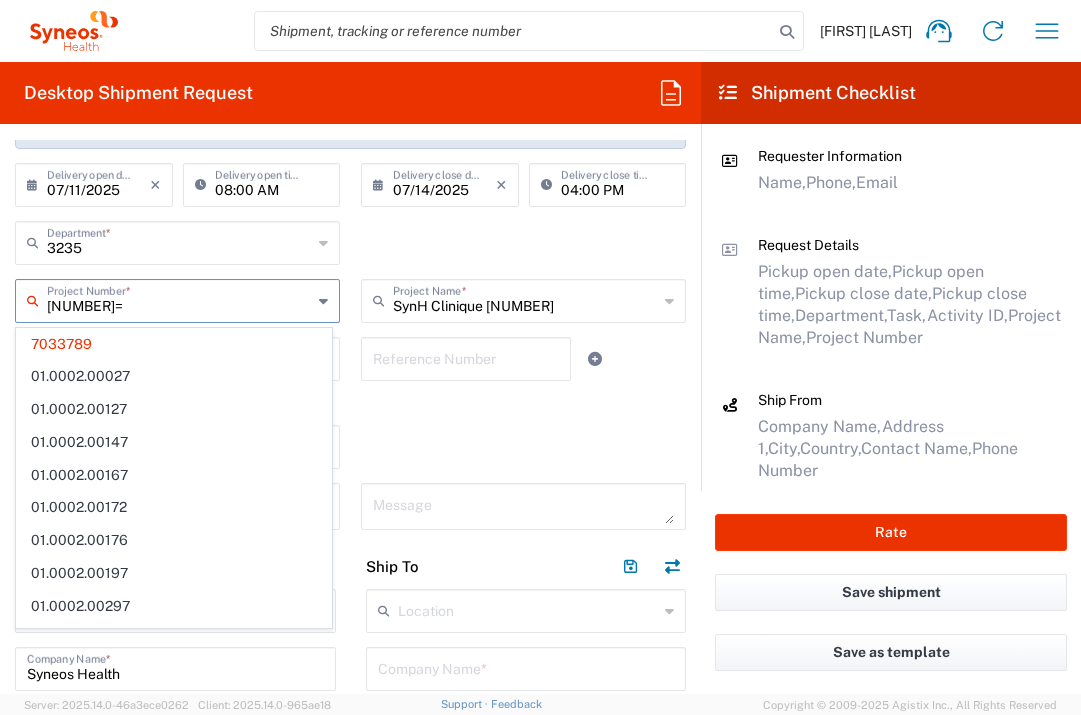 type on "7" 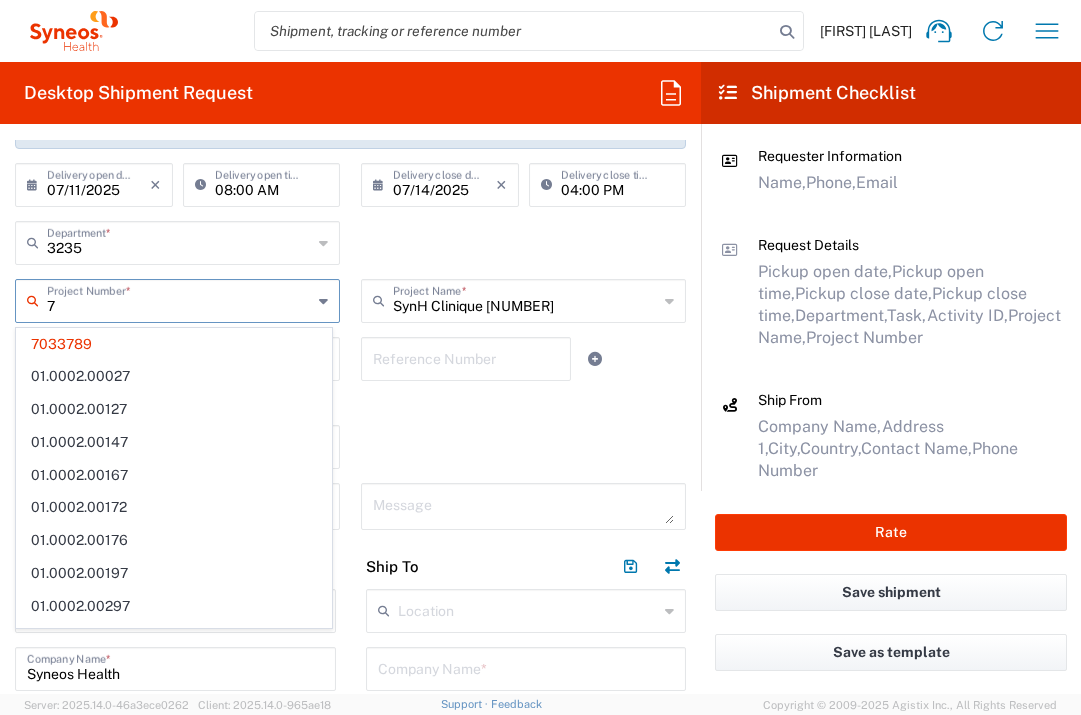 type 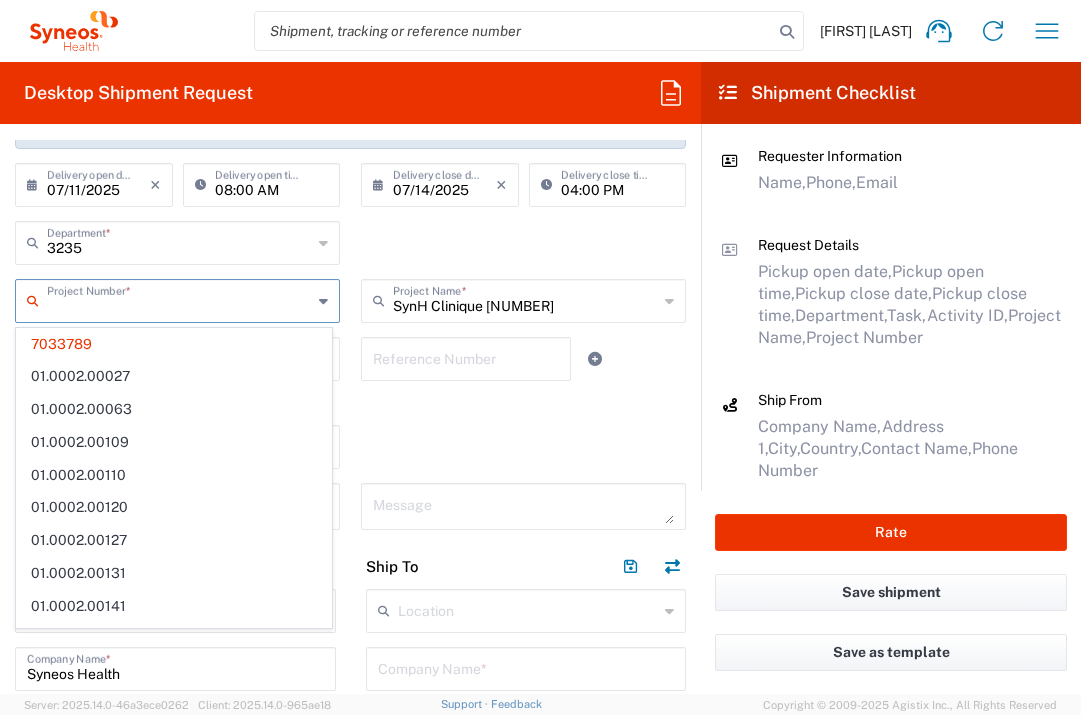 type 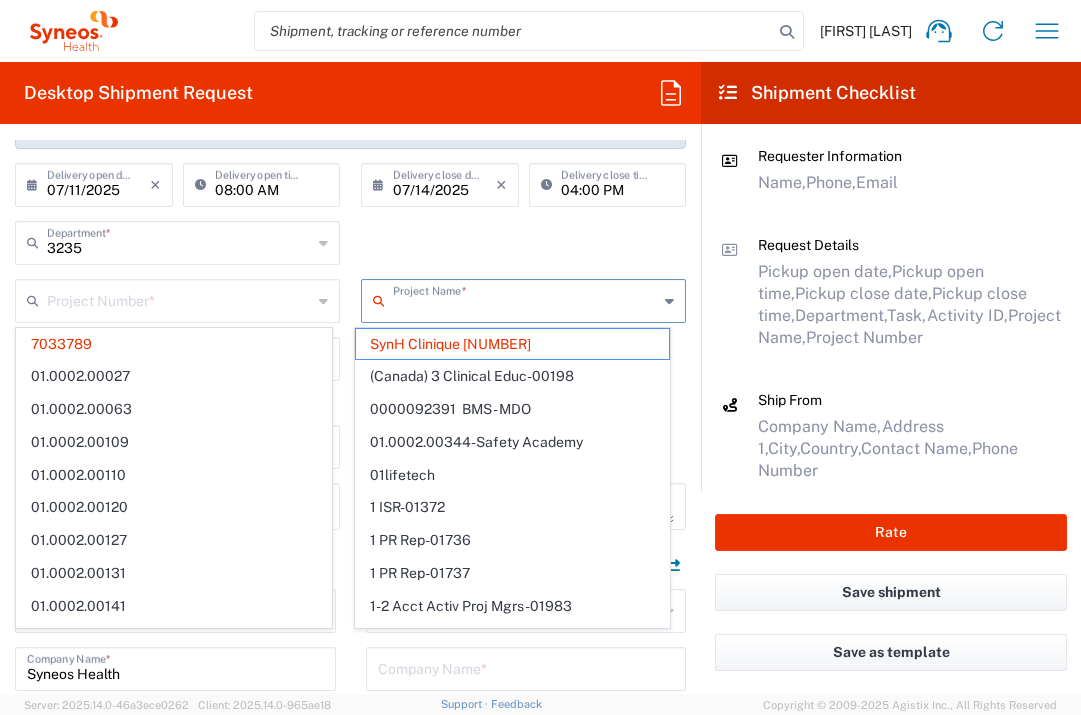 click at bounding box center [525, 299] 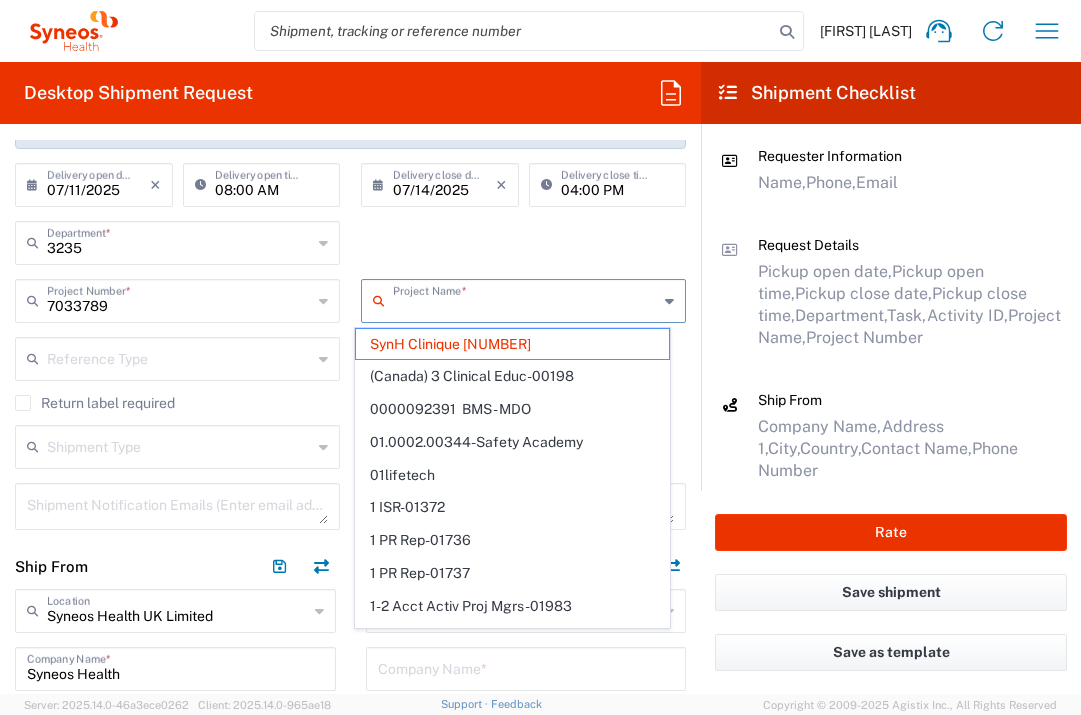 drag, startPoint x: 590, startPoint y: 303, endPoint x: 387, endPoint y: 296, distance: 203.12065 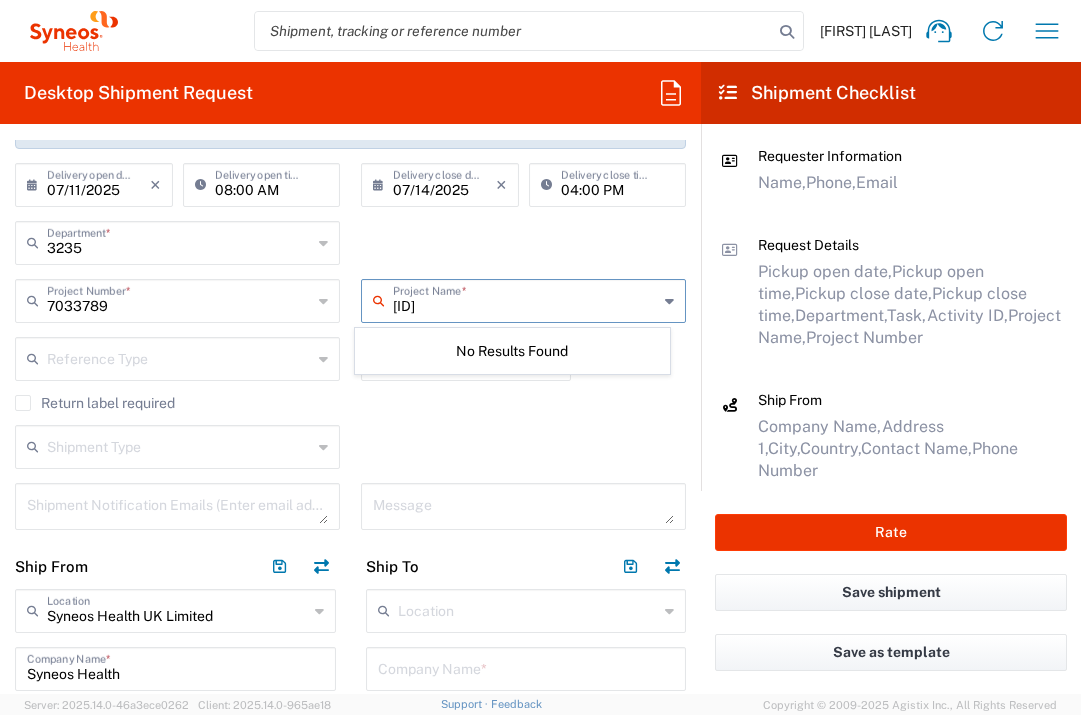 type on "[ID]" 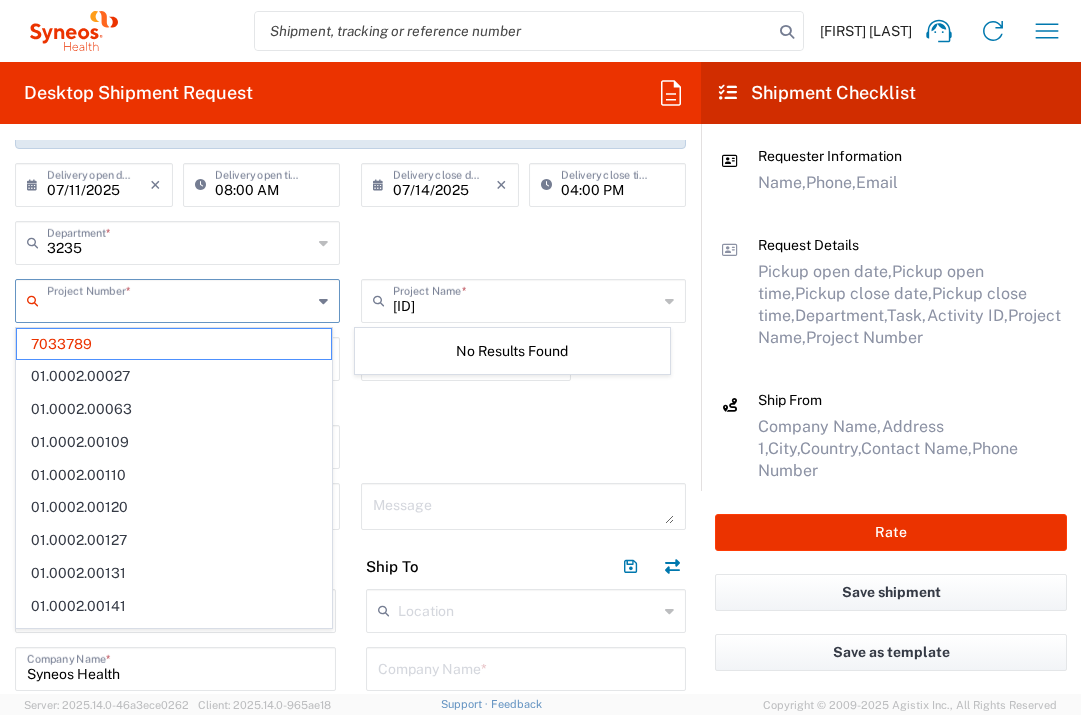 drag, startPoint x: 139, startPoint y: 314, endPoint x: 75, endPoint y: 306, distance: 64.49806 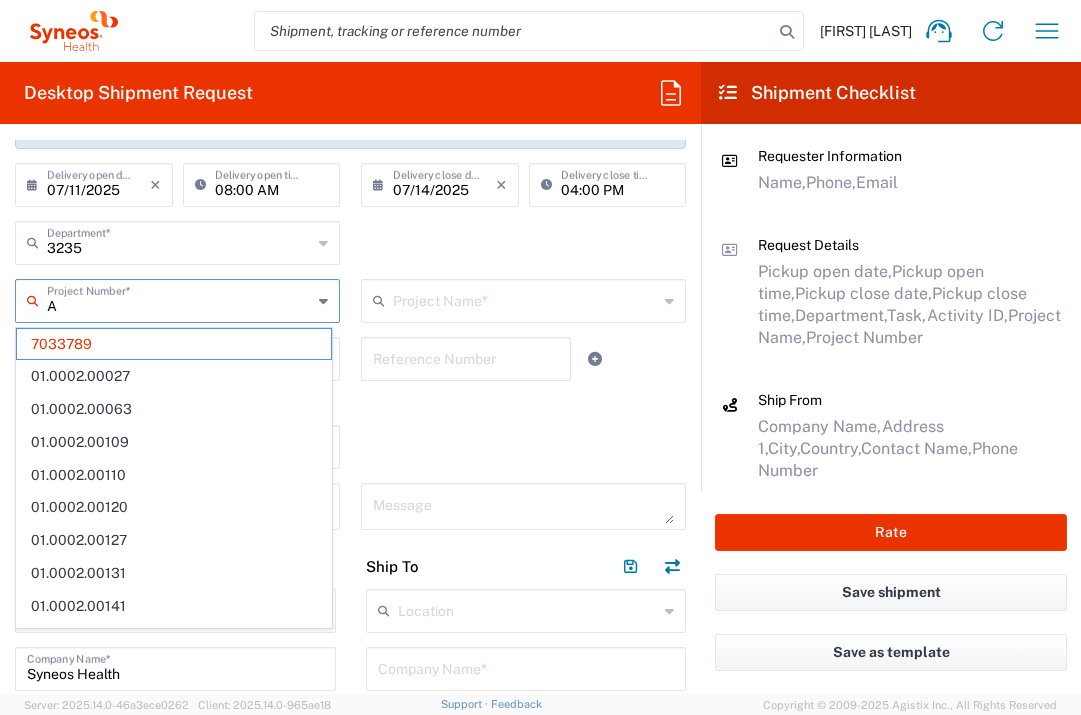 type on "A4" 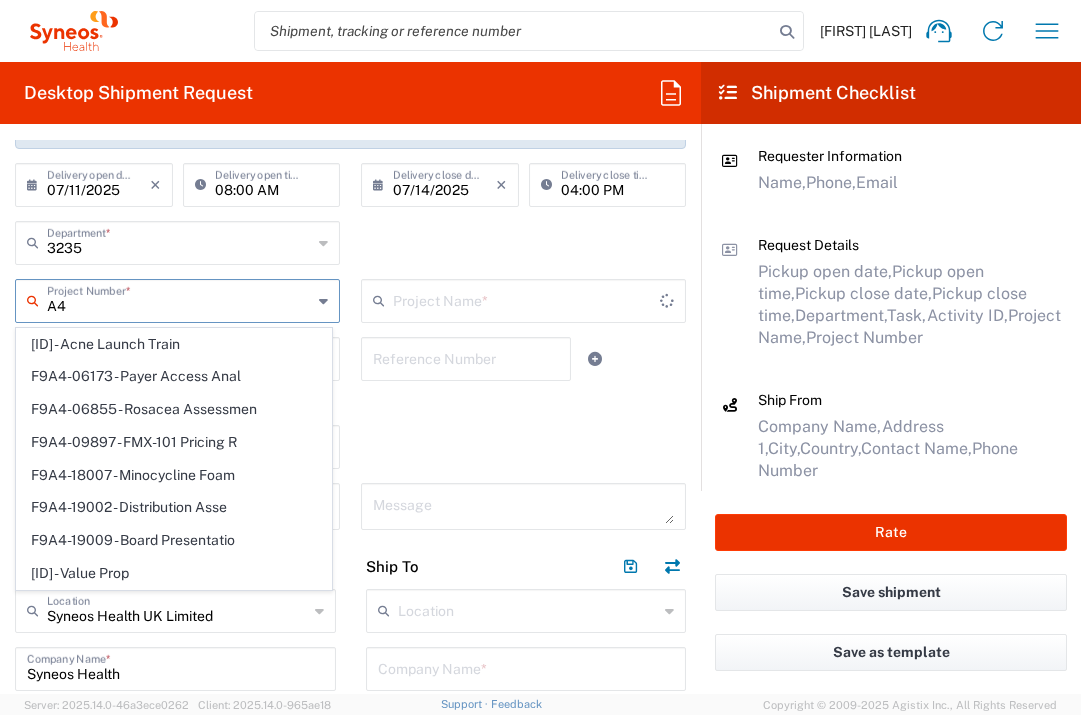 type on "SynH Clinique [NUMBER]" 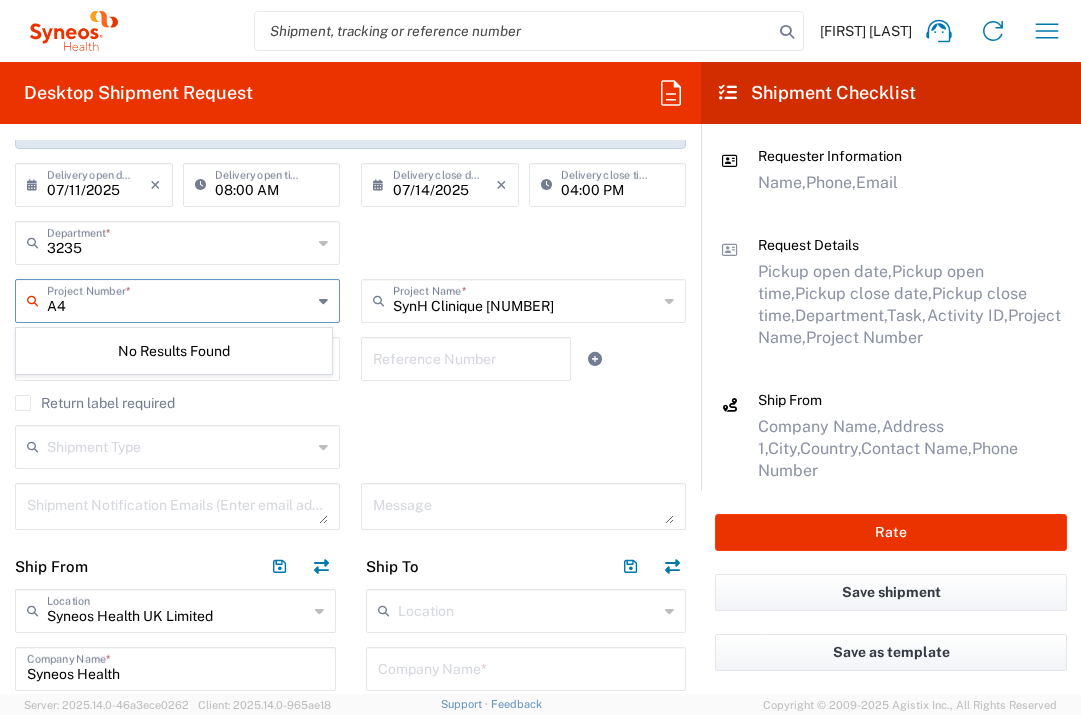 drag, startPoint x: 181, startPoint y: 300, endPoint x: 17, endPoint y: 316, distance: 164.77864 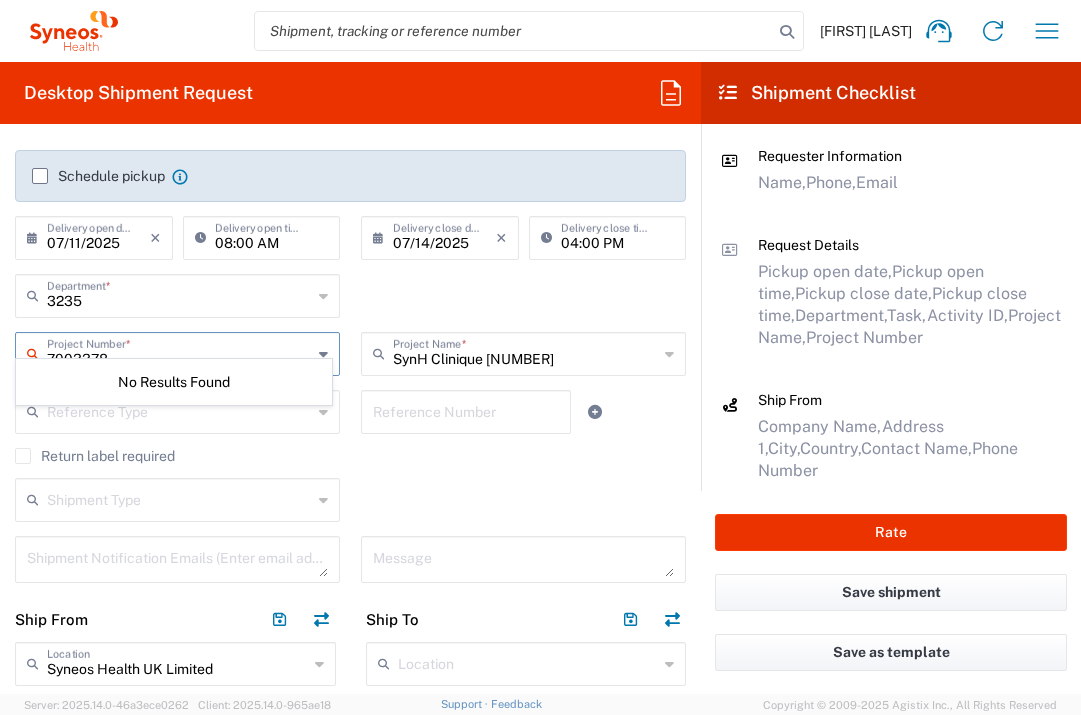 scroll, scrollTop: 309, scrollLeft: 0, axis: vertical 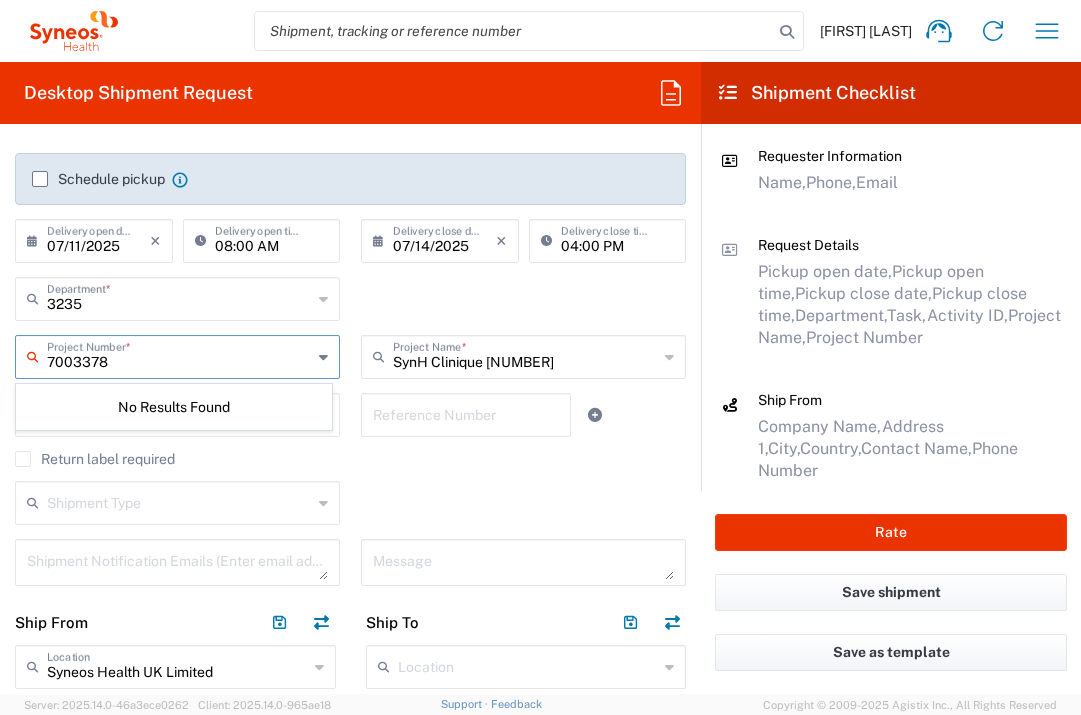 click on "7003378" at bounding box center (179, 355) 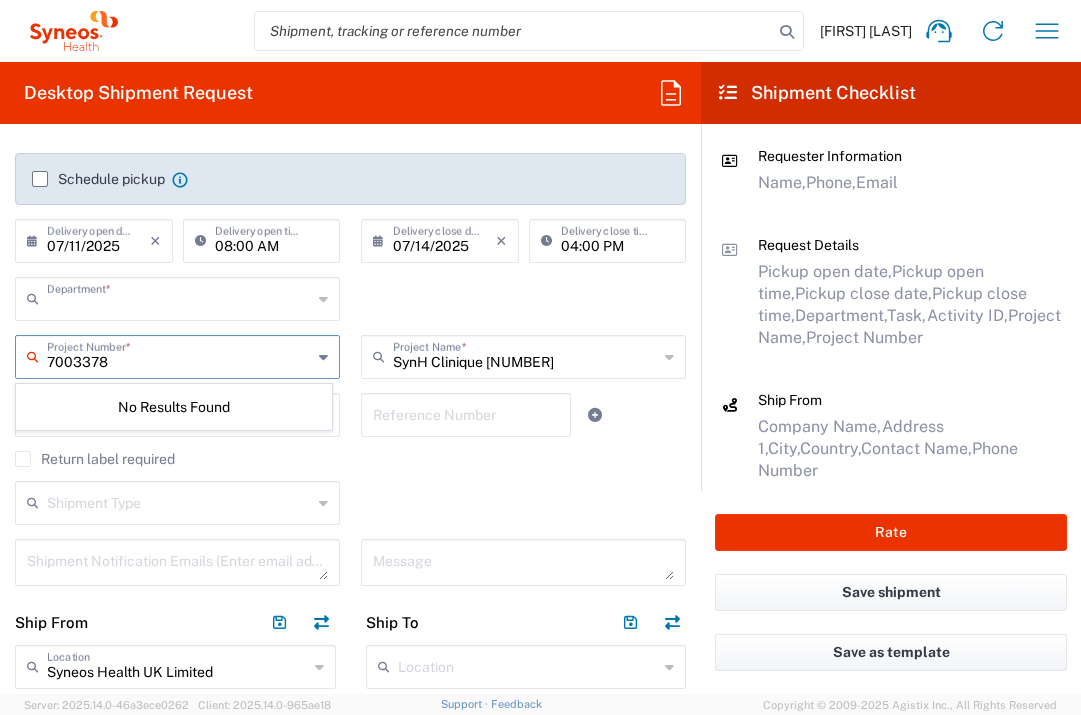 click at bounding box center [179, 297] 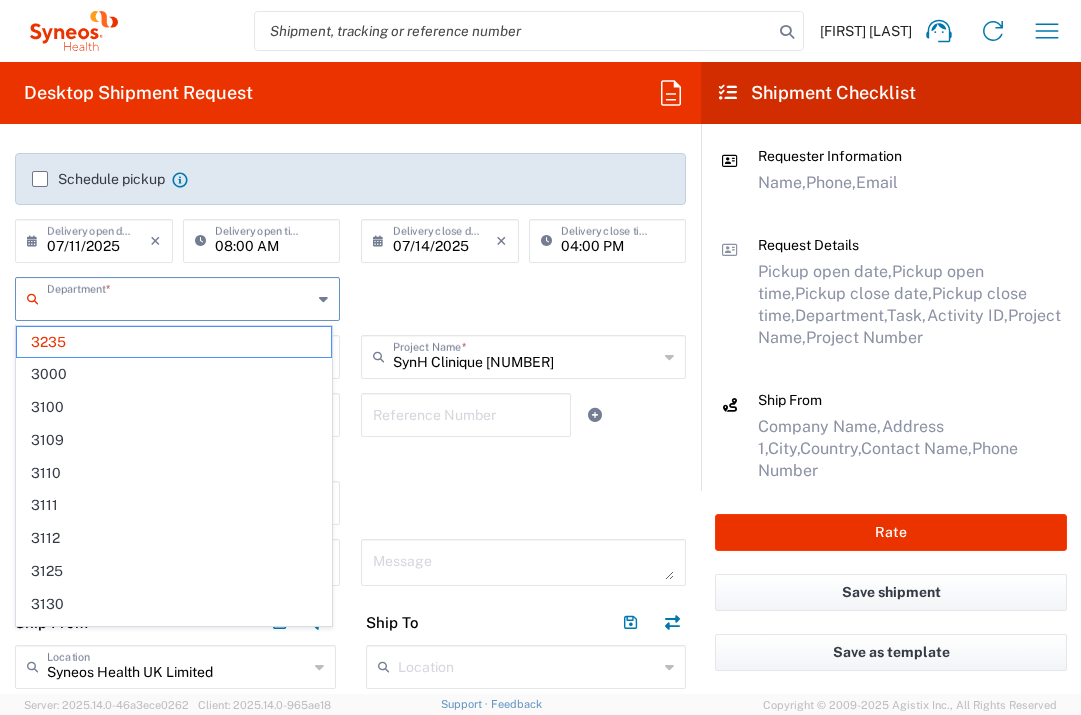 type on "3235" 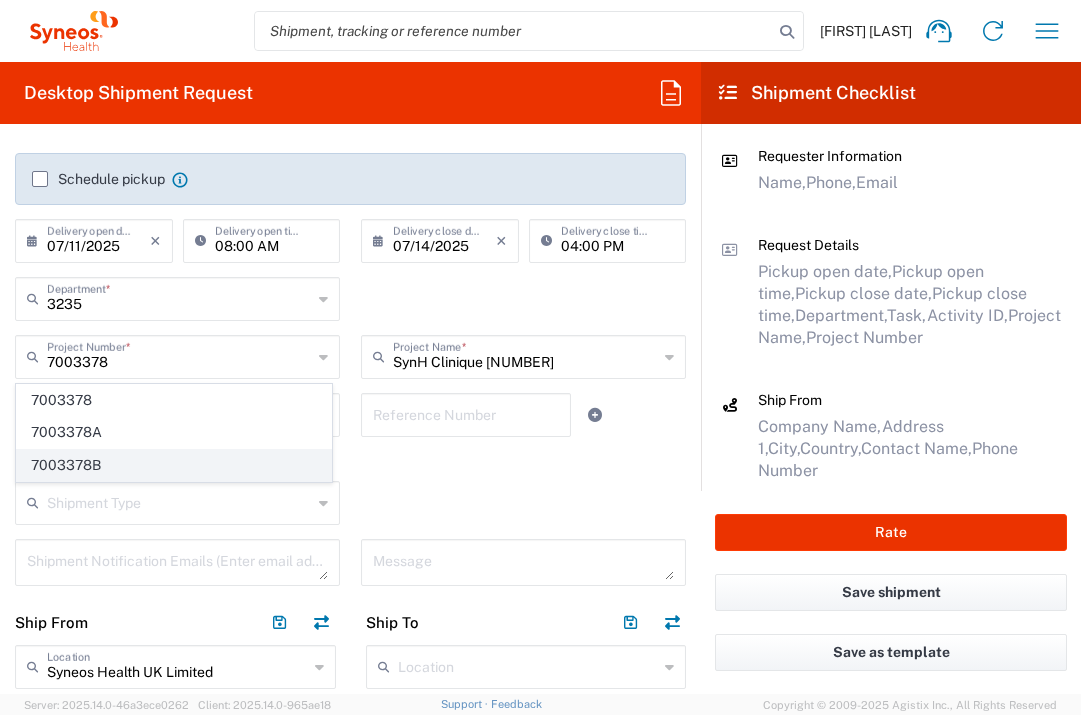 click on "7003378B" 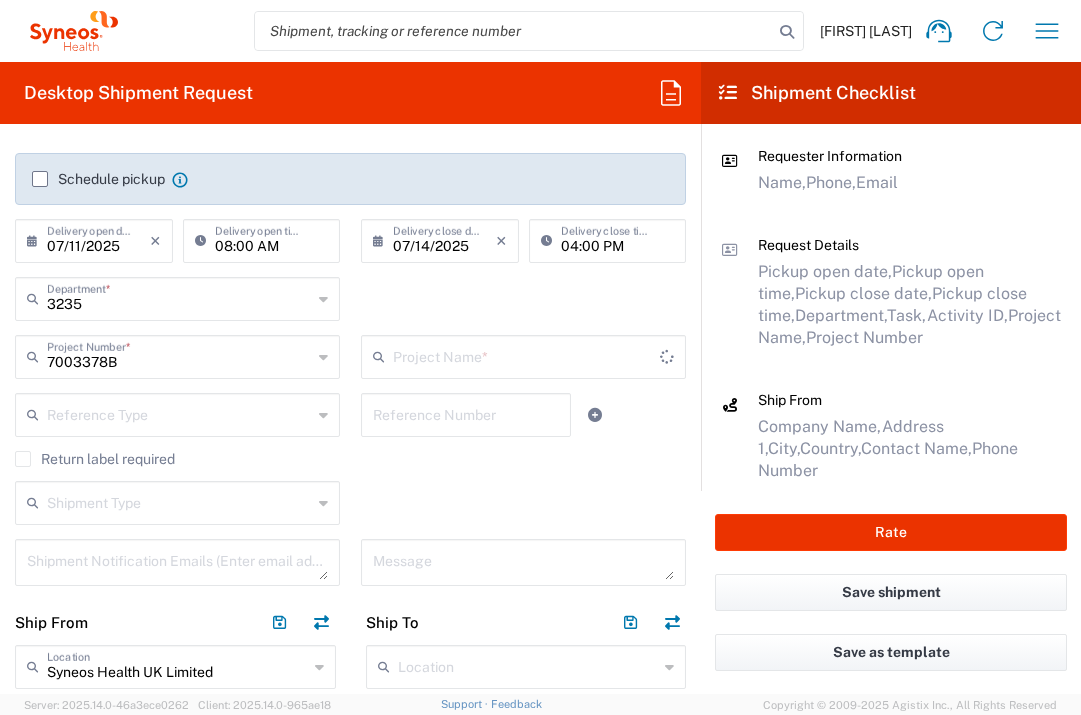 type on "[PRODUCT_NAME] [NUMBER]" 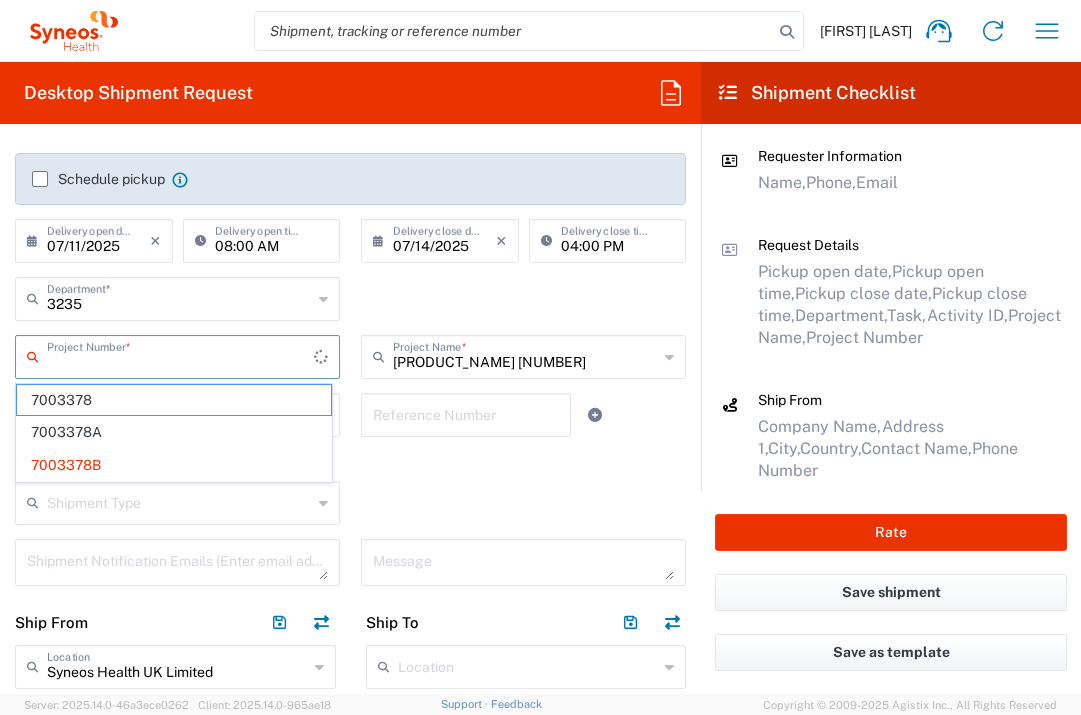 drag, startPoint x: 155, startPoint y: 363, endPoint x: 25, endPoint y: 343, distance: 131.52946 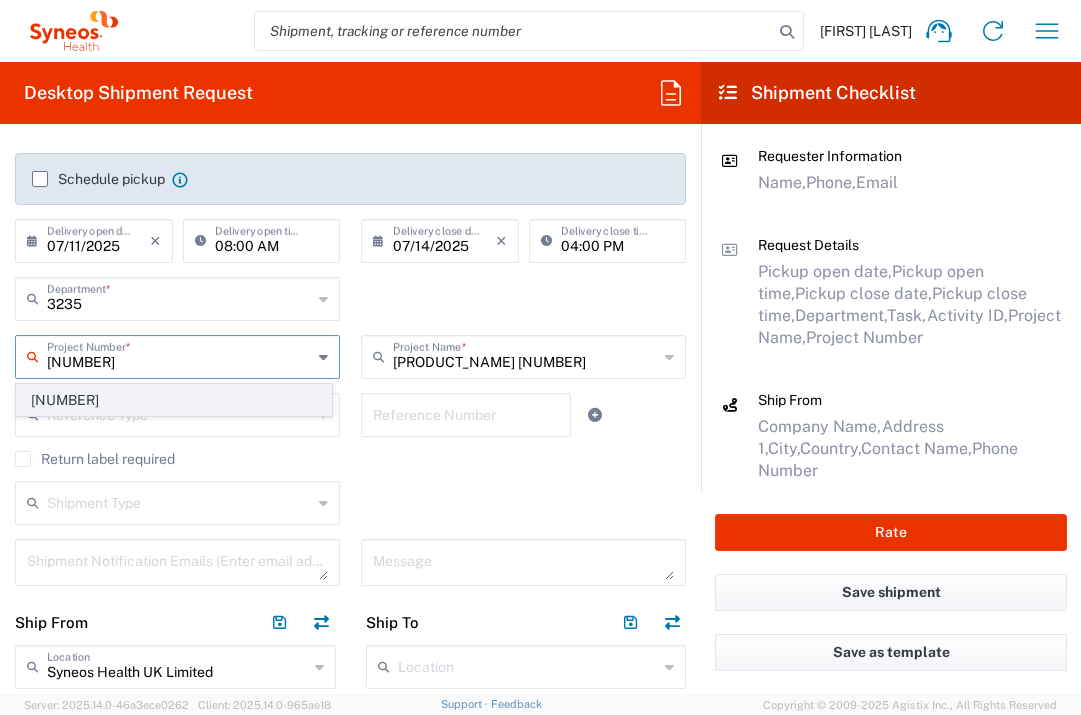 type on "[NUMBER]" 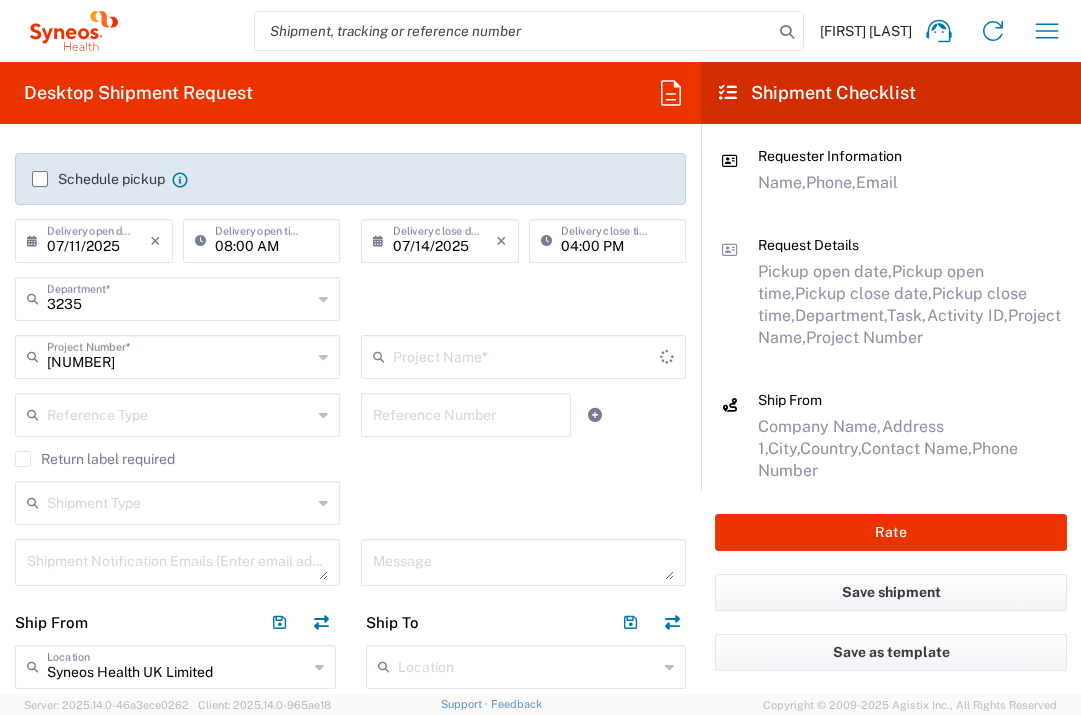 type on "[PRODUCT_NAME] [NUMBER]" 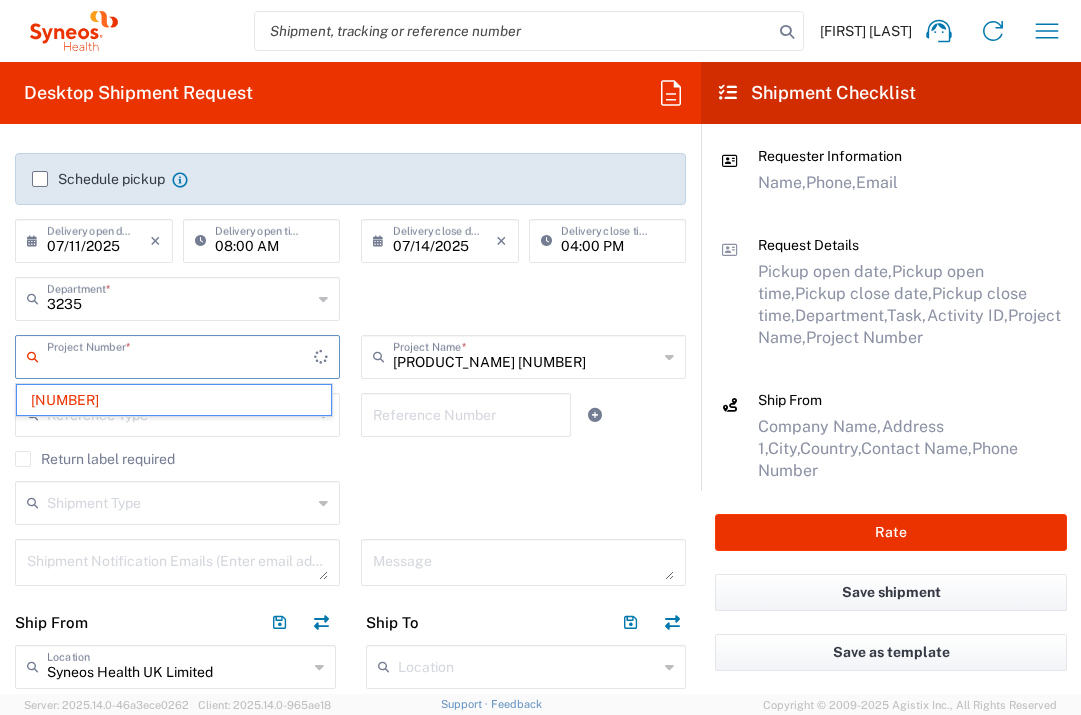 drag, startPoint x: 142, startPoint y: 362, endPoint x: 47, endPoint y: 361, distance: 95.005264 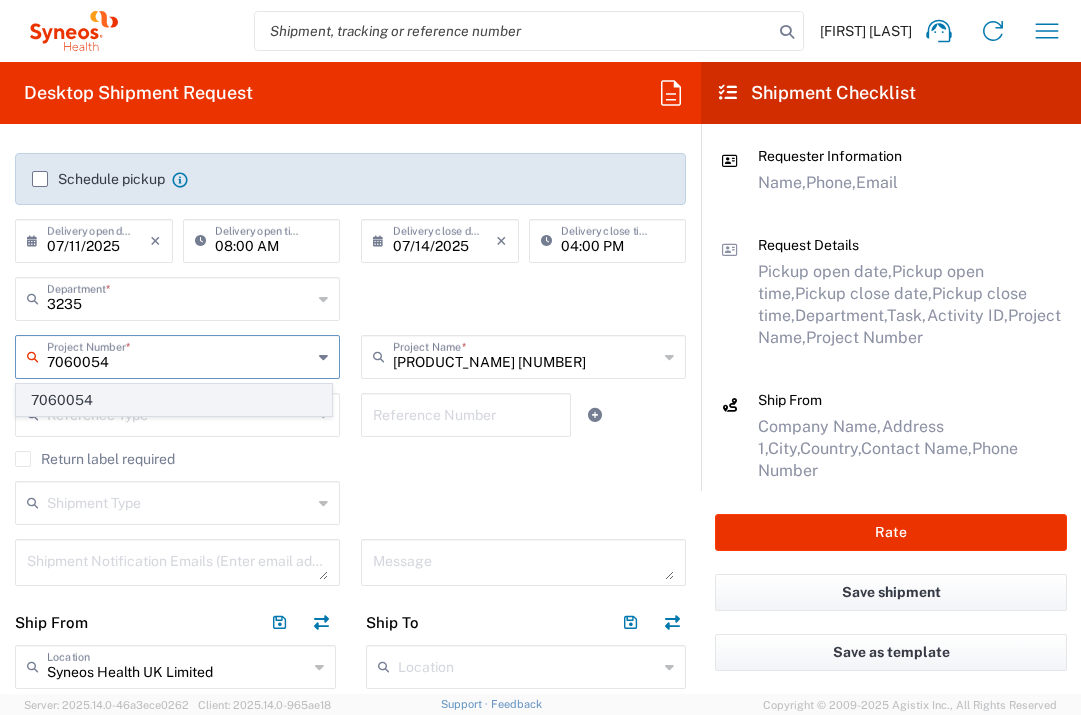 type on "7060054" 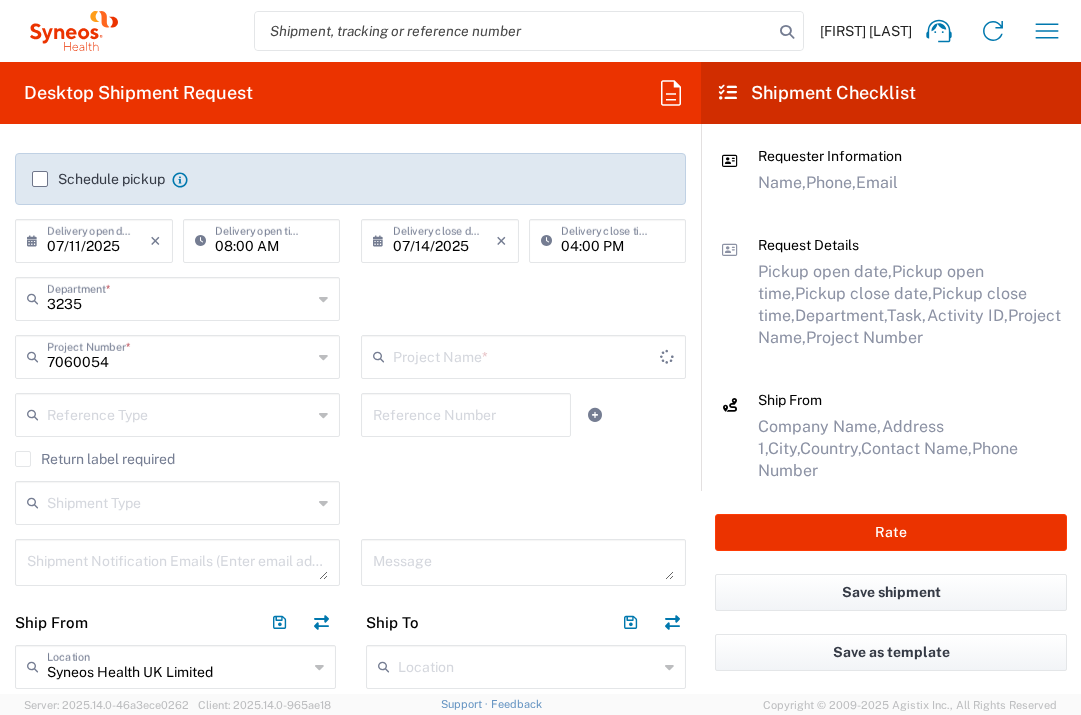 type on "ALBIREO [NUMBER]" 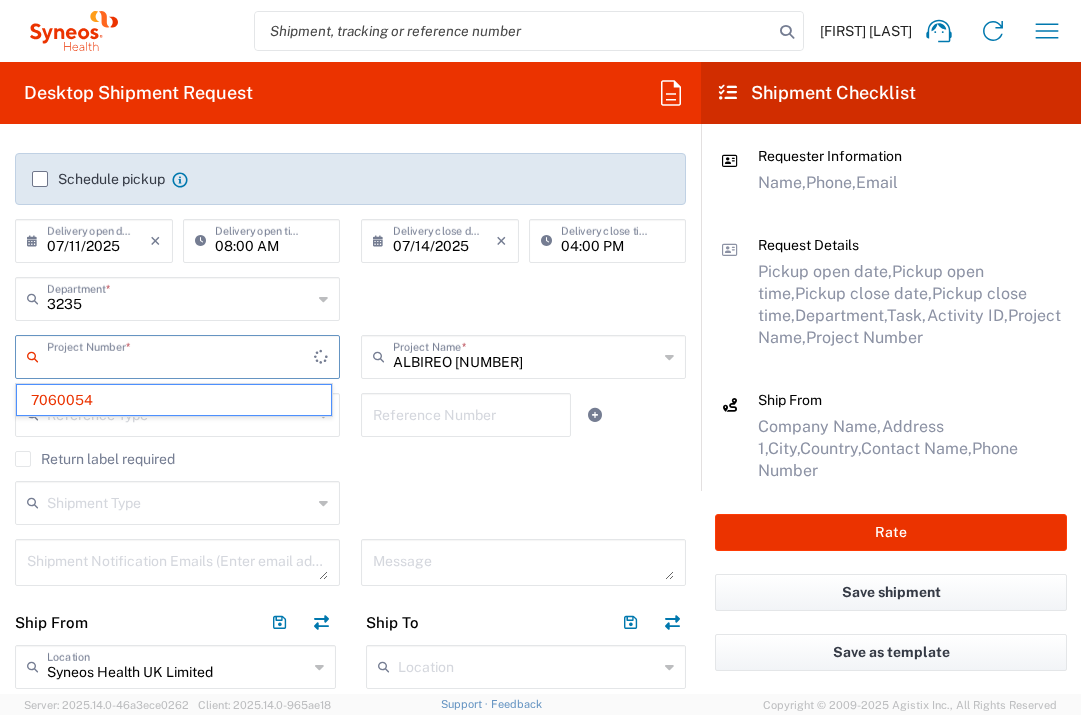 drag, startPoint x: 253, startPoint y: 362, endPoint x: 8, endPoint y: 360, distance: 245.00816 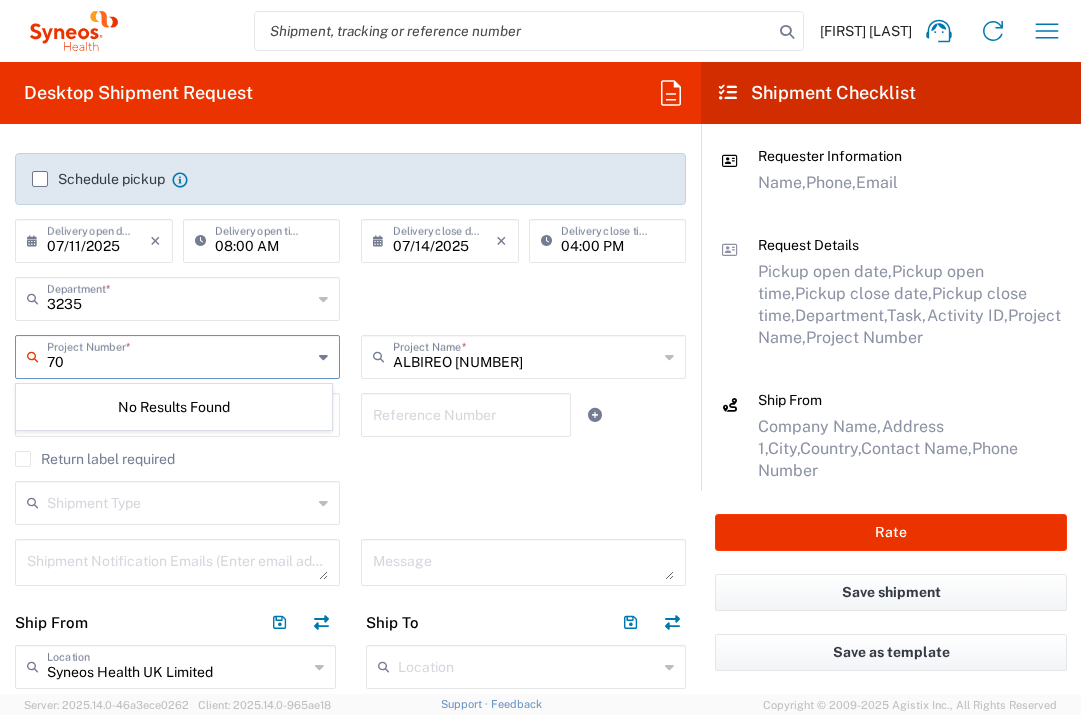 type on "7" 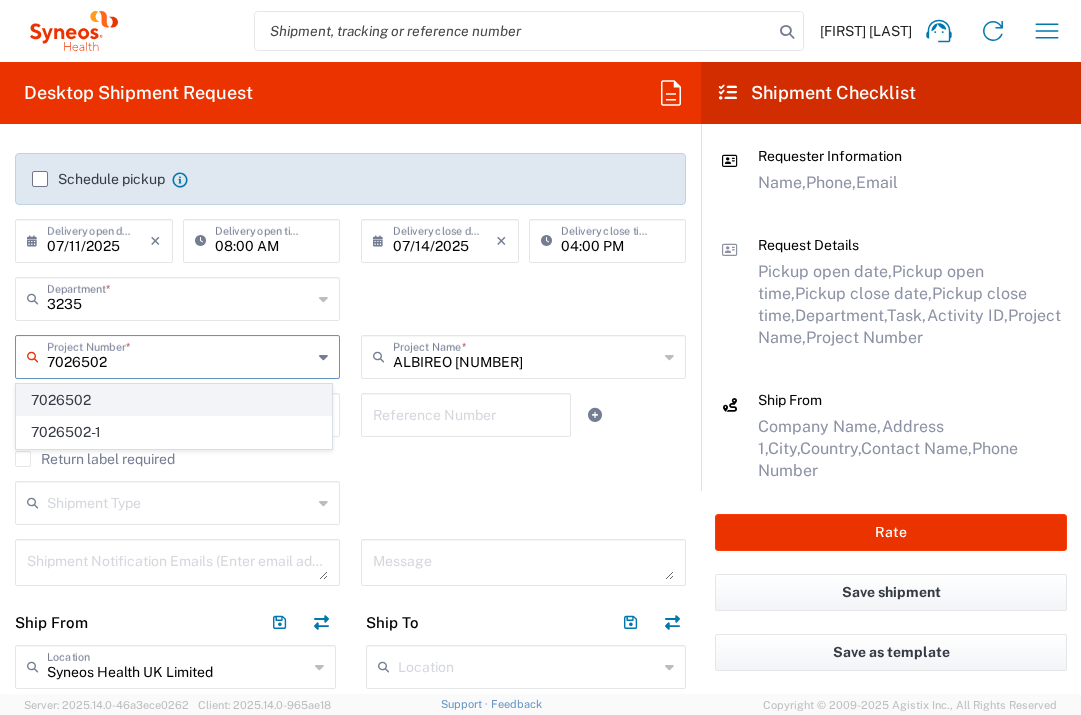 type on "7026502" 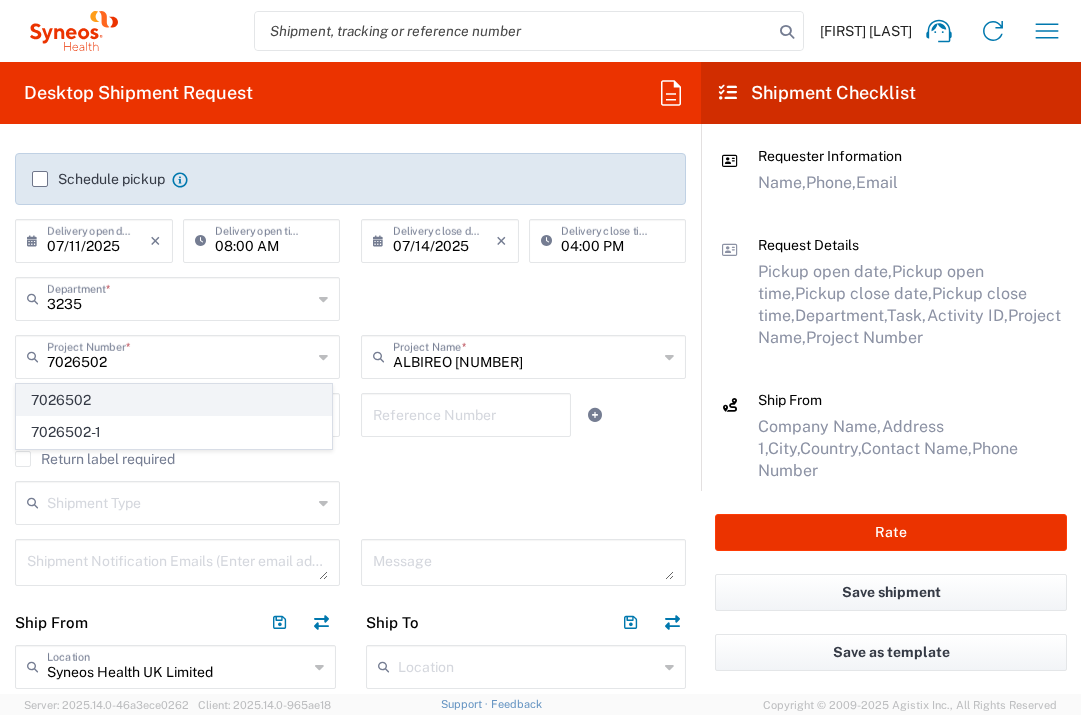 click on "7026502" 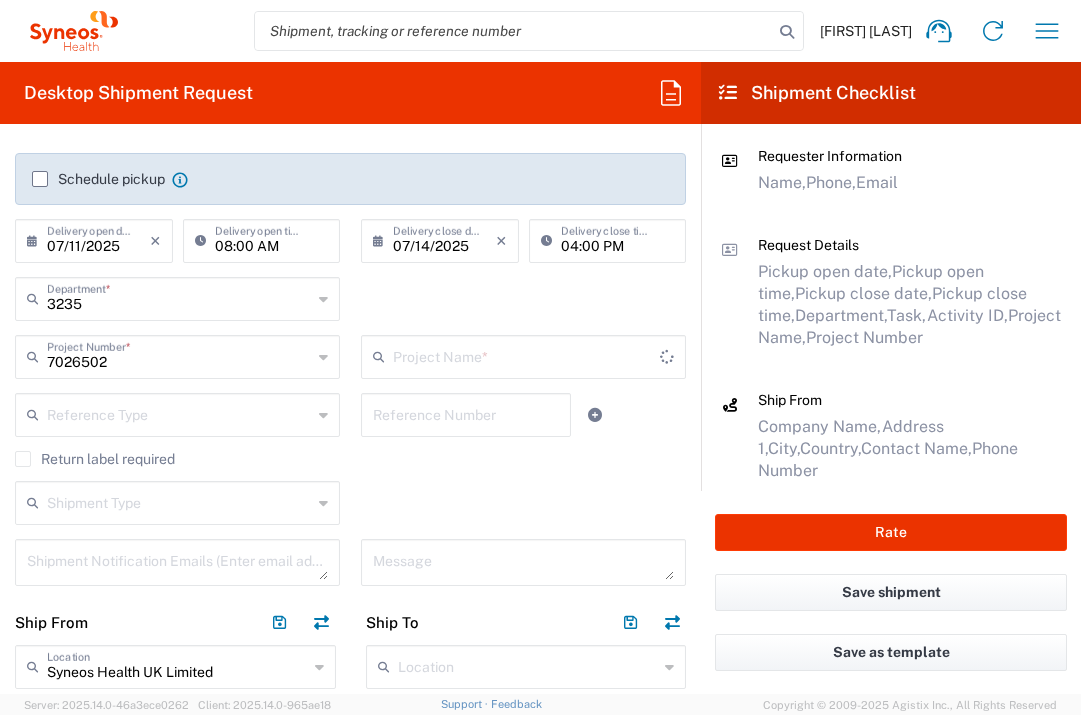 type on "[LOCATION] 7026502" 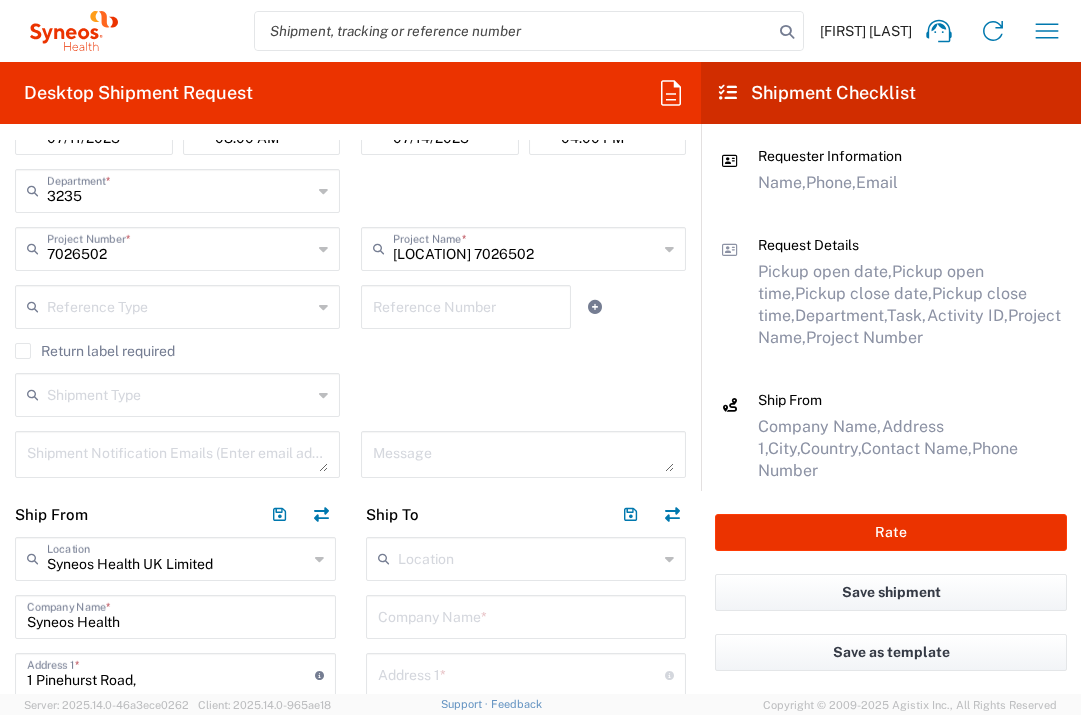 scroll, scrollTop: 419, scrollLeft: 0, axis: vertical 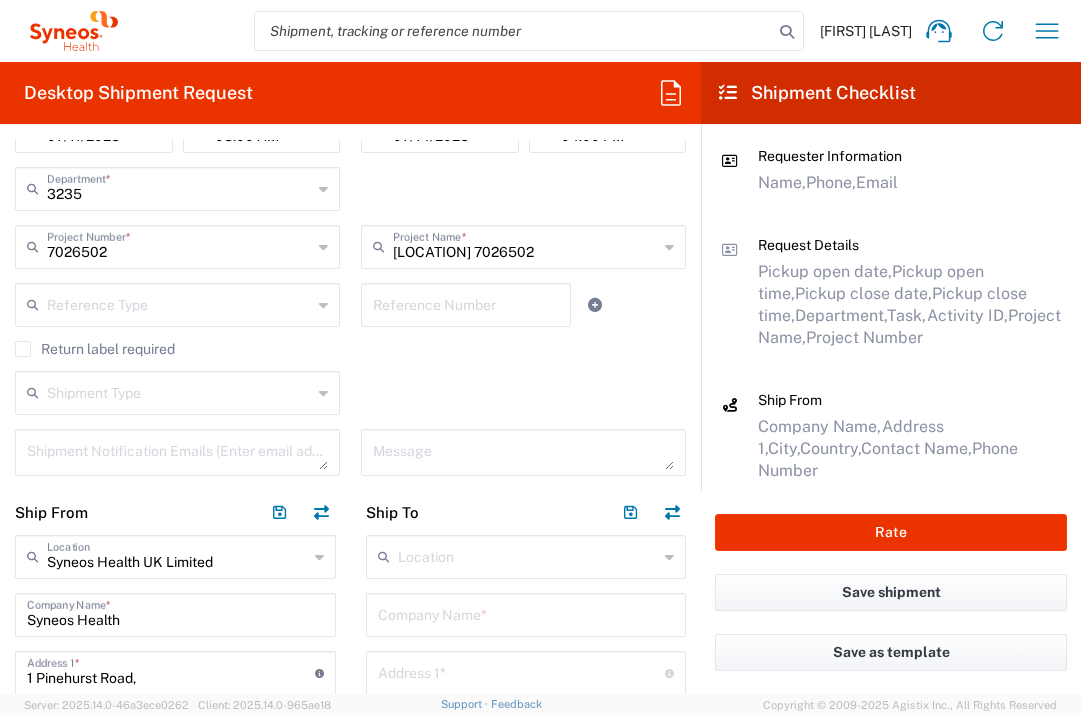 click at bounding box center (526, 613) 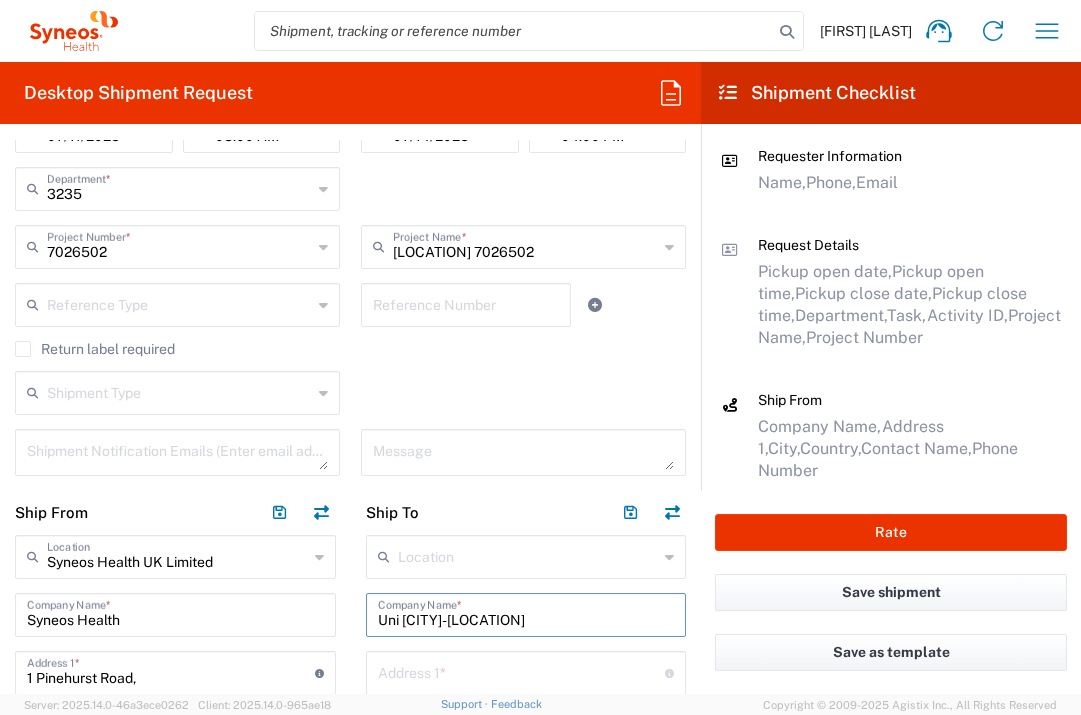 type on "Uni [CITY]-[LOCATION]" 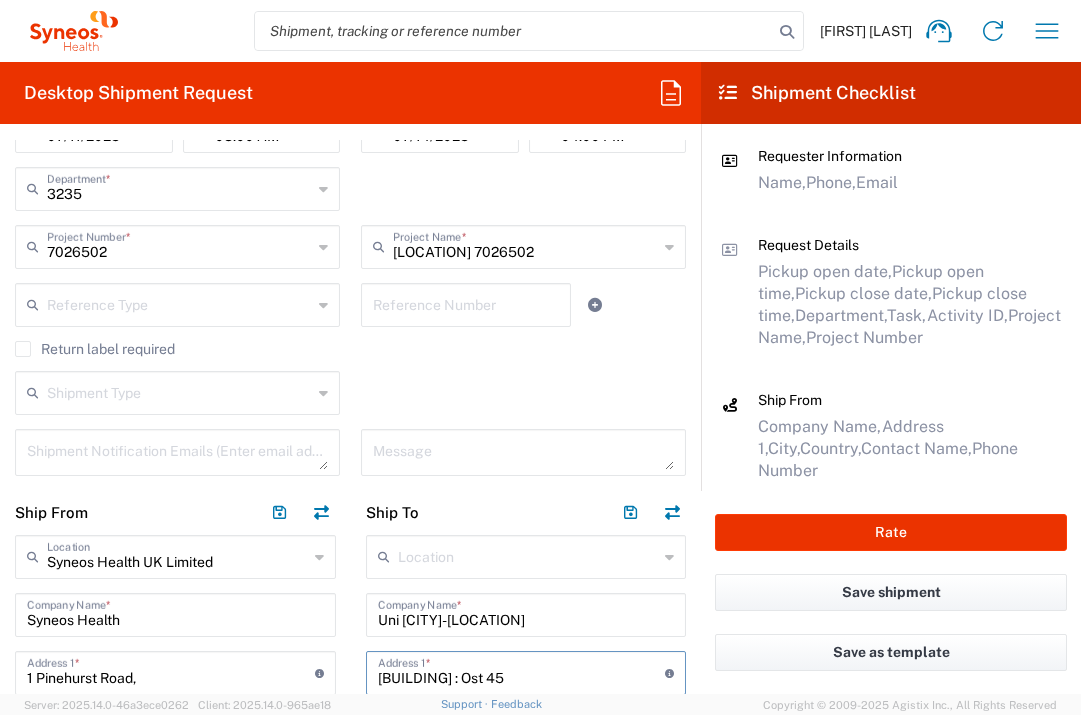 scroll, scrollTop: 731, scrollLeft: 0, axis: vertical 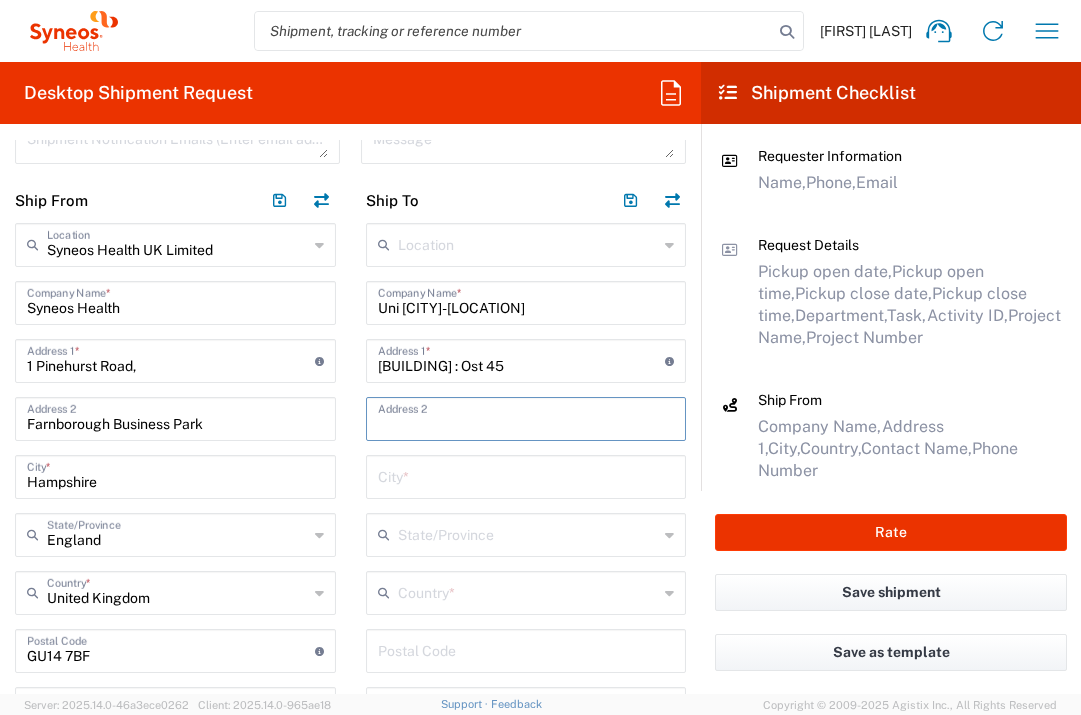 click on "[BUILDING] : Ost 45" at bounding box center [522, 359] 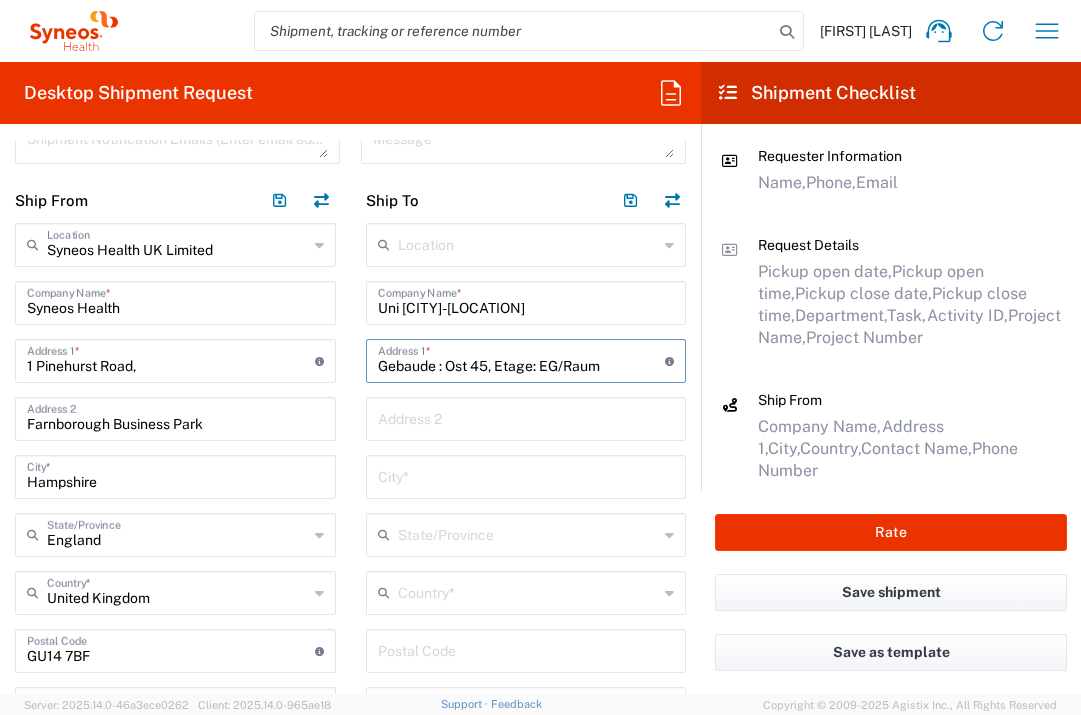 type on "Gebaude : Ost 45, Etage: EG/Raum" 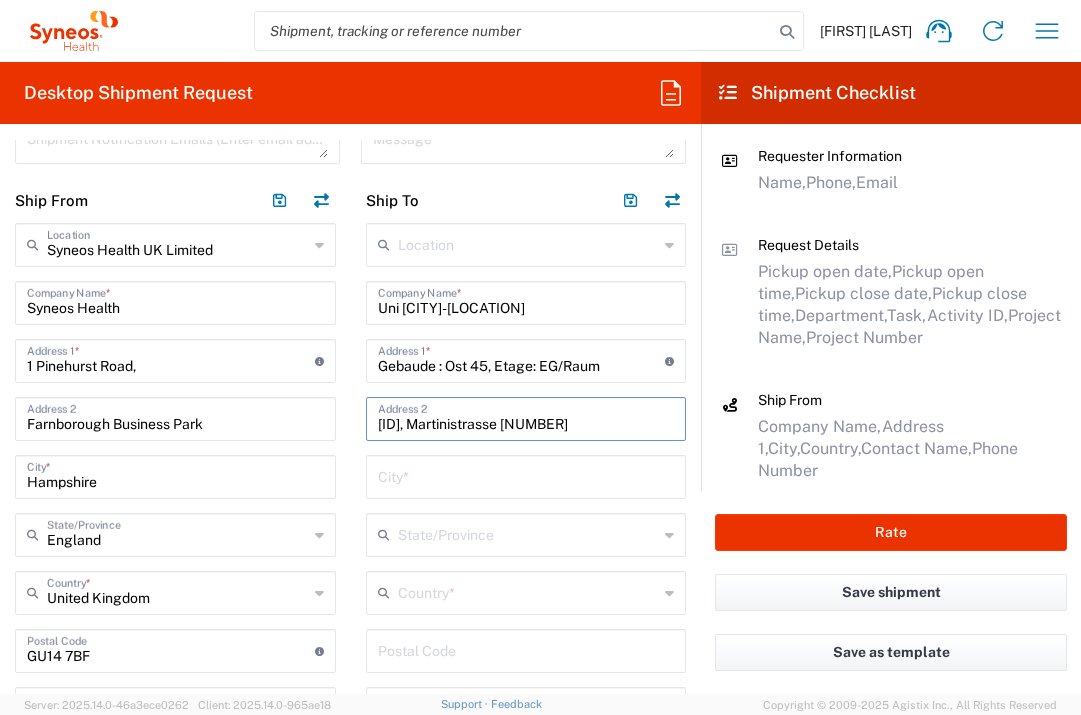 type on "[ID], Martinistrasse [NUMBER]" 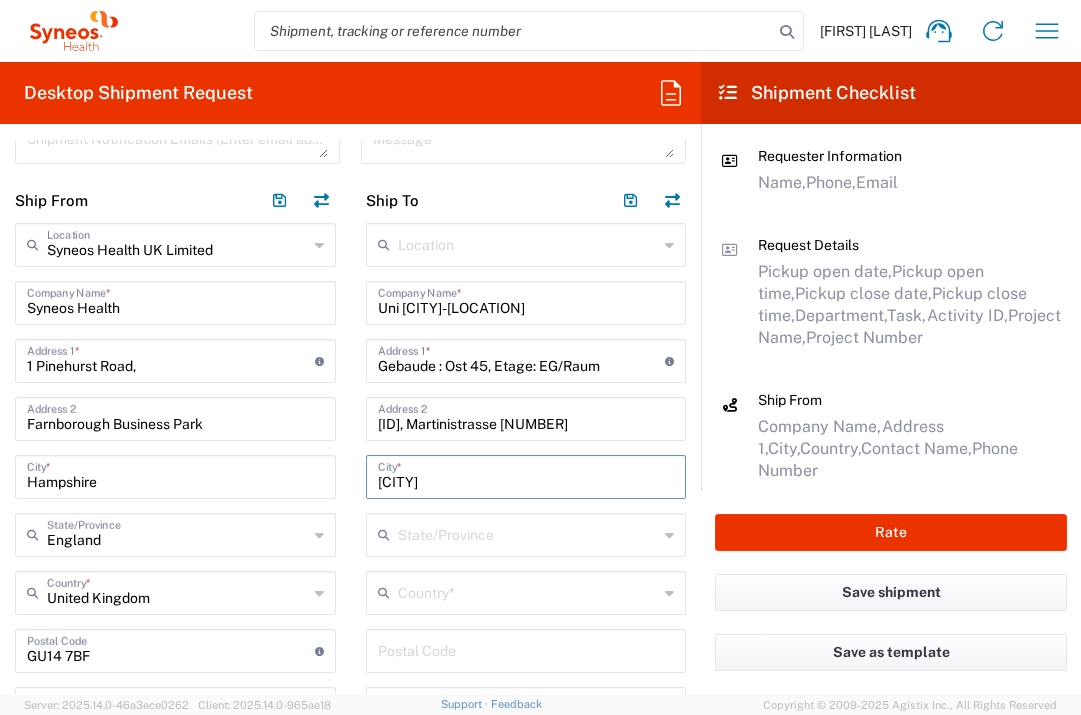 type on "[CITY]" 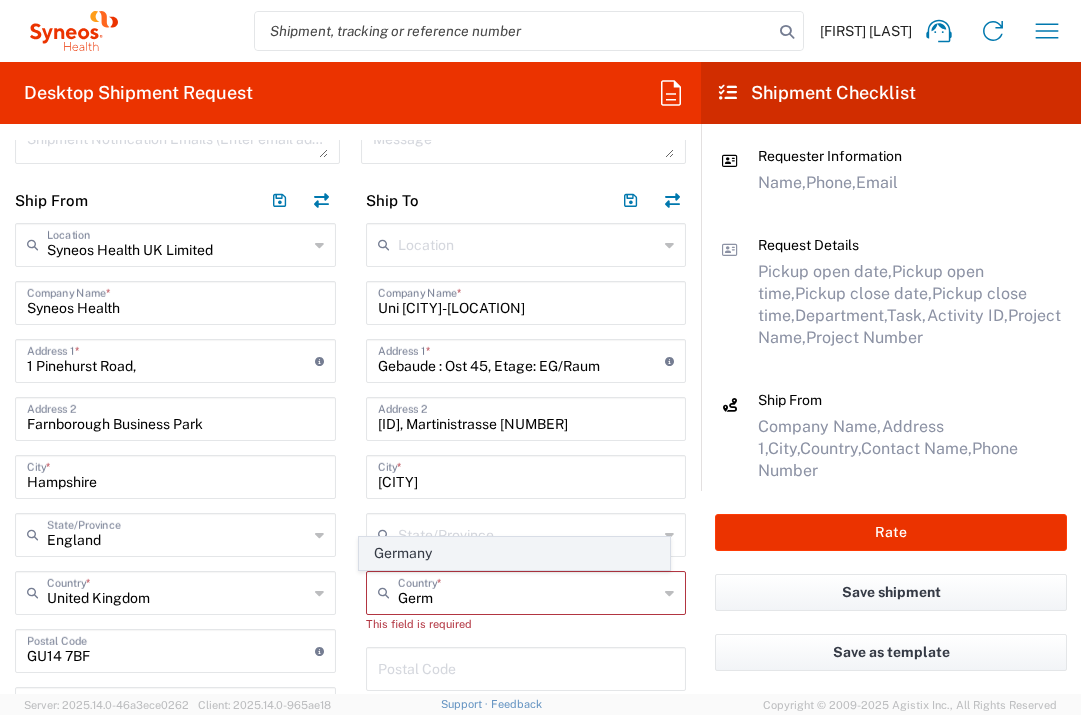 click on "Germany" 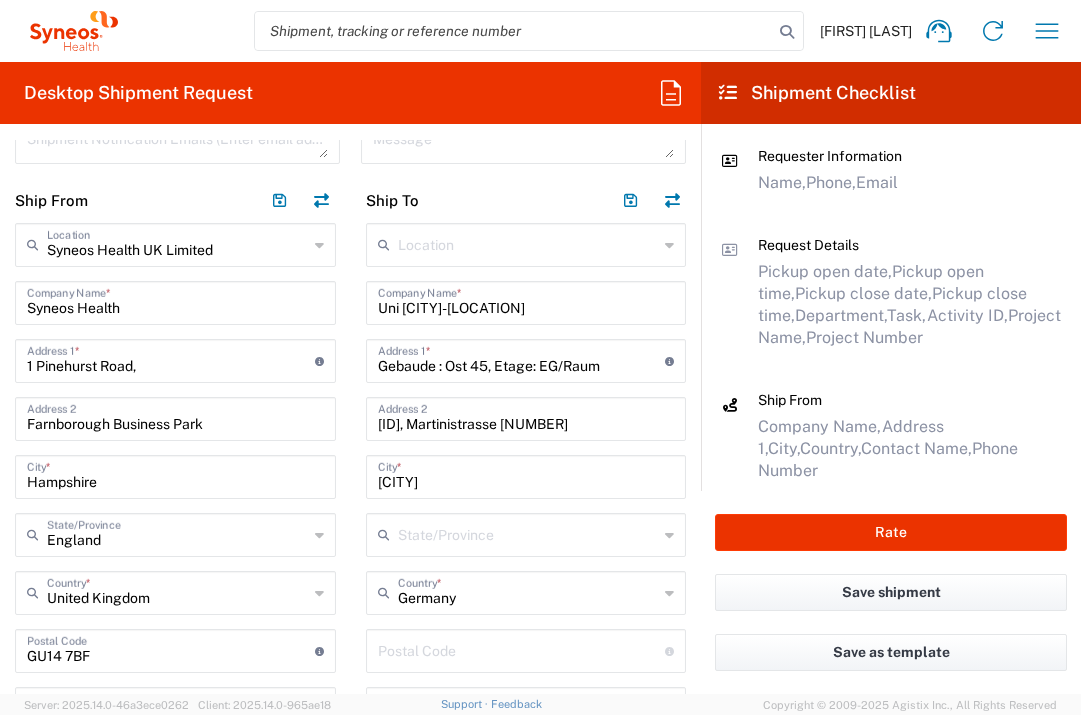 click at bounding box center (522, 649) 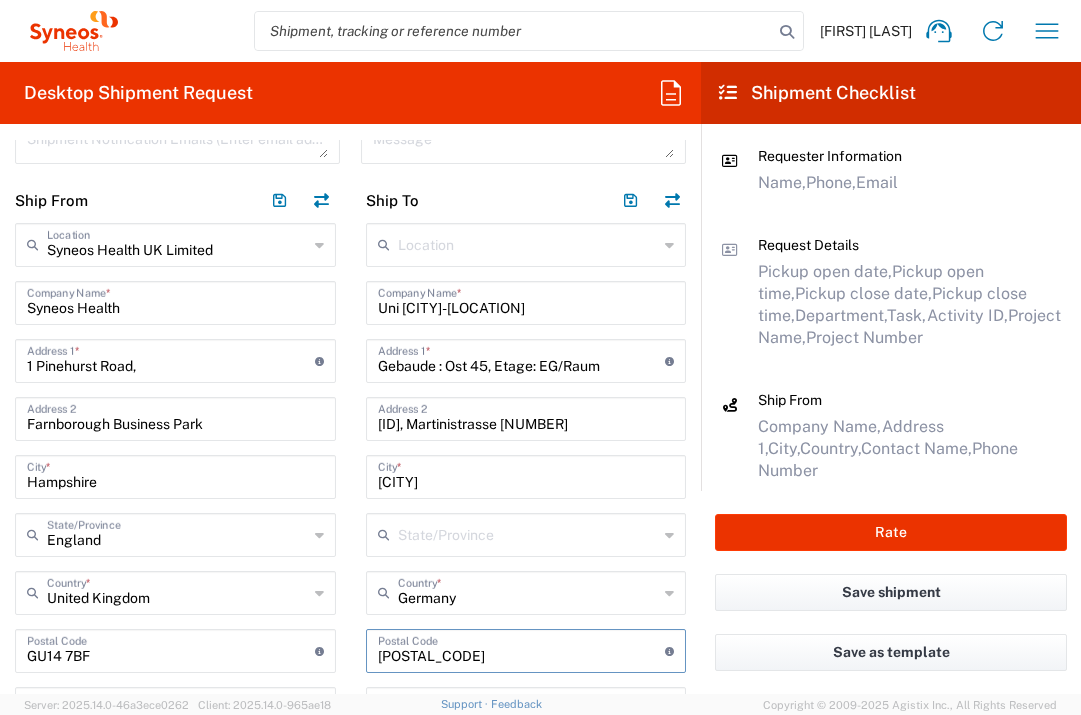 type on "[POSTAL_CODE]" 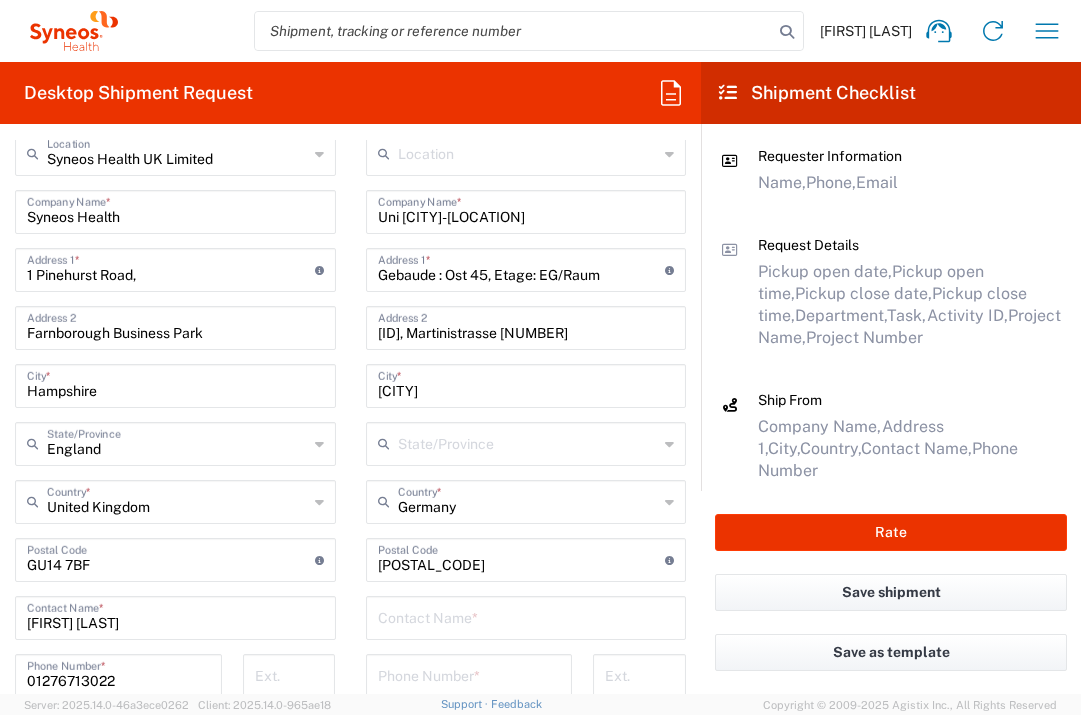 scroll, scrollTop: 823, scrollLeft: 0, axis: vertical 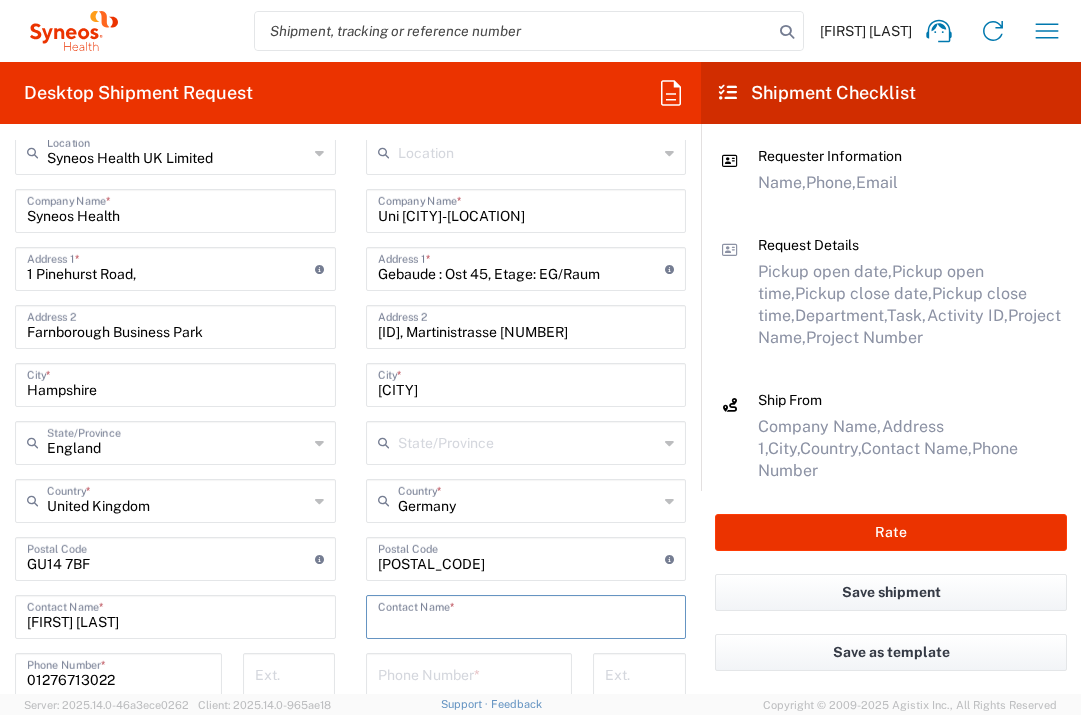 click at bounding box center (526, 615) 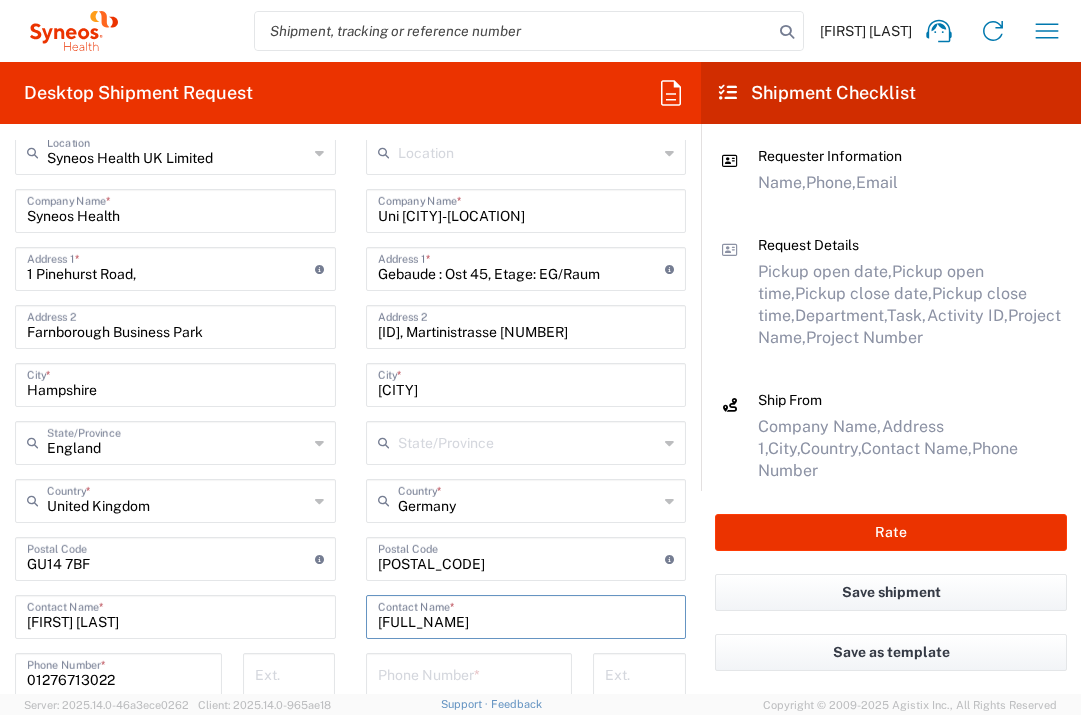 type on "[FULL_NAME]" 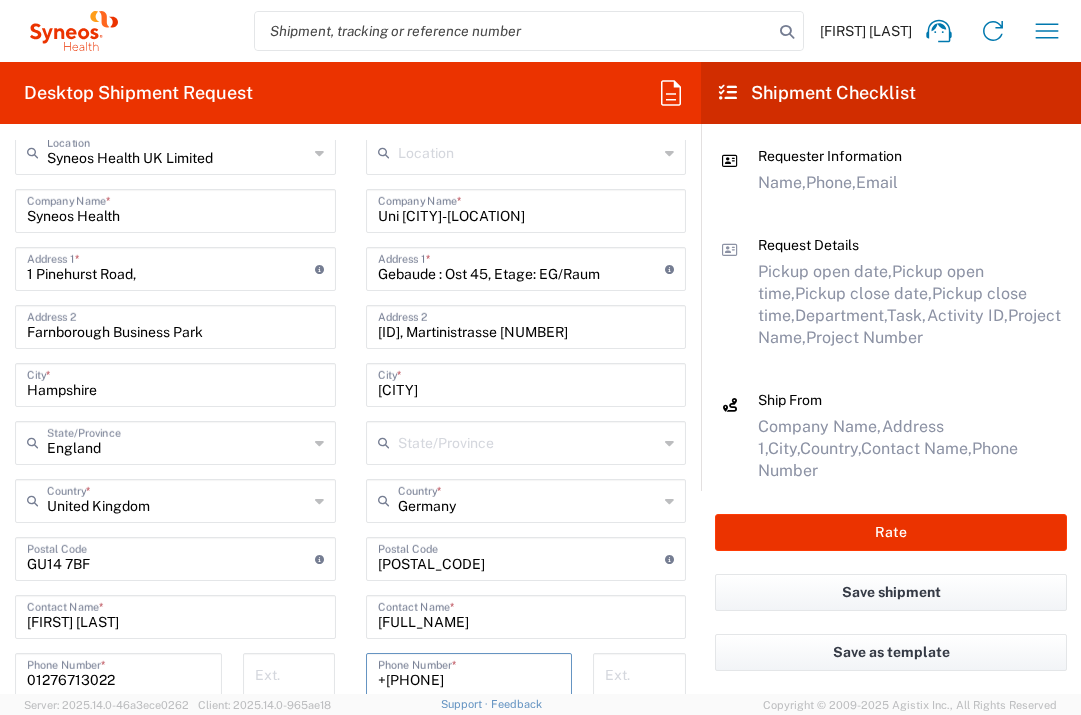 type on "+[PHONE]" 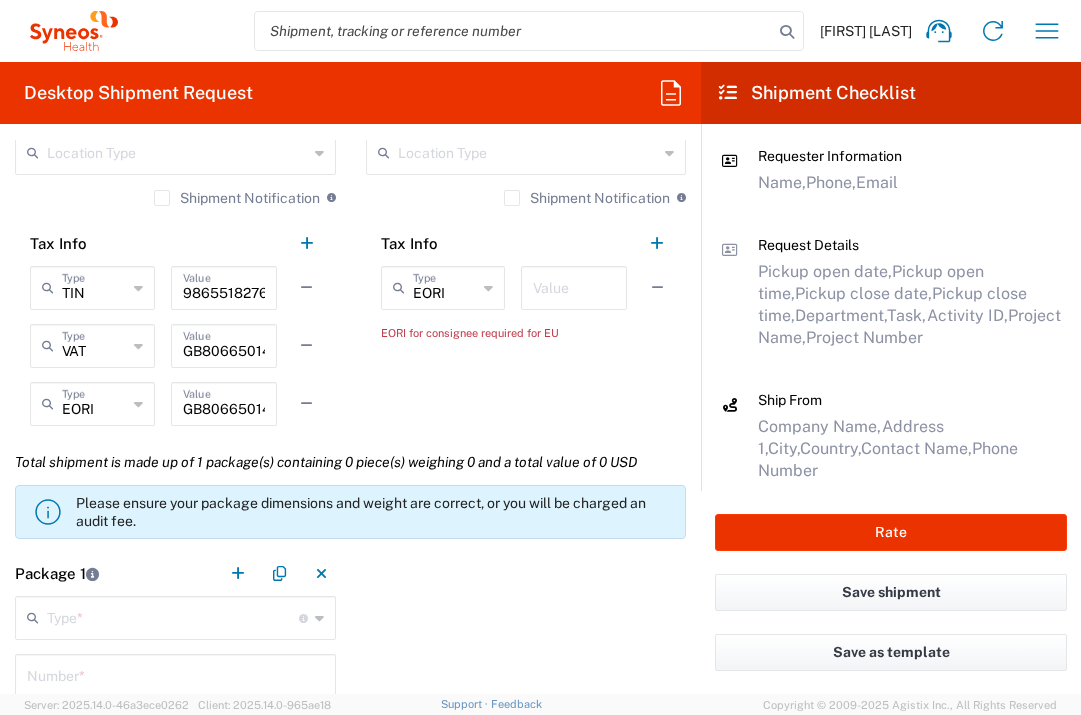 scroll, scrollTop: 1263, scrollLeft: 0, axis: vertical 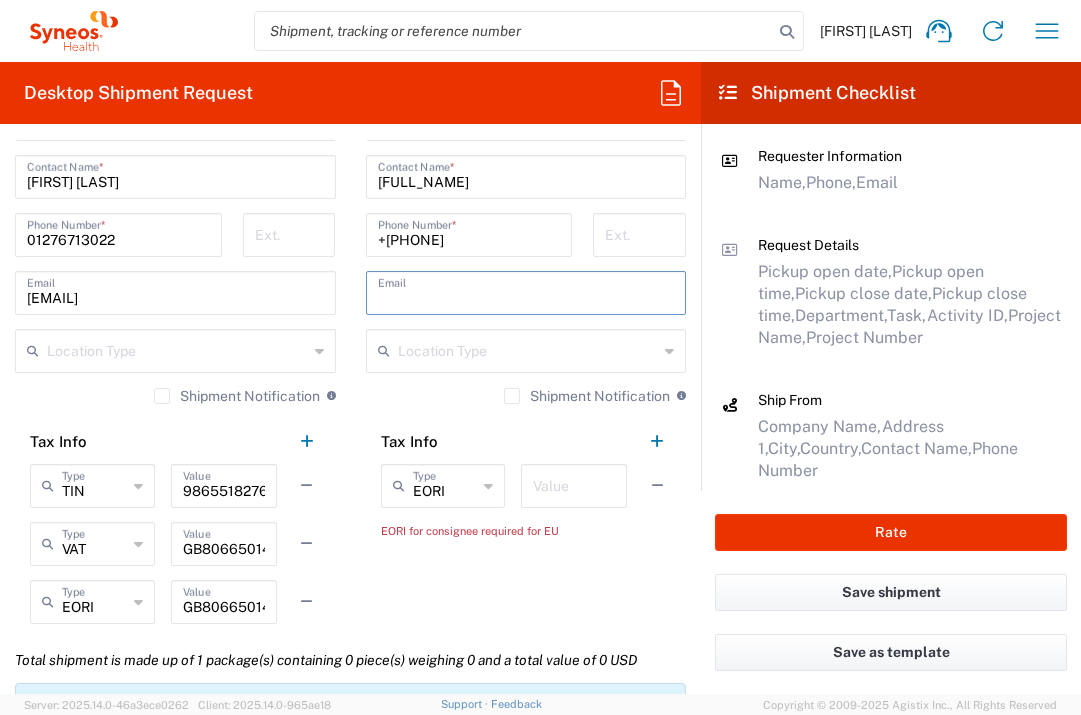 click at bounding box center [526, 291] 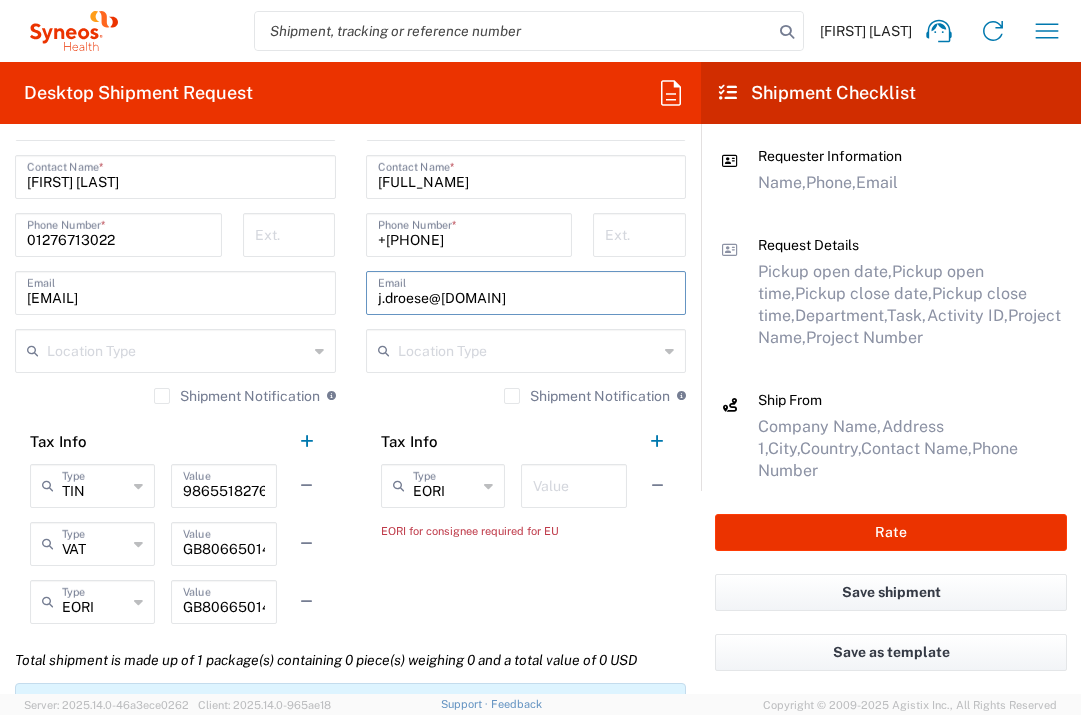 type on "j.droese@[DOMAIN]" 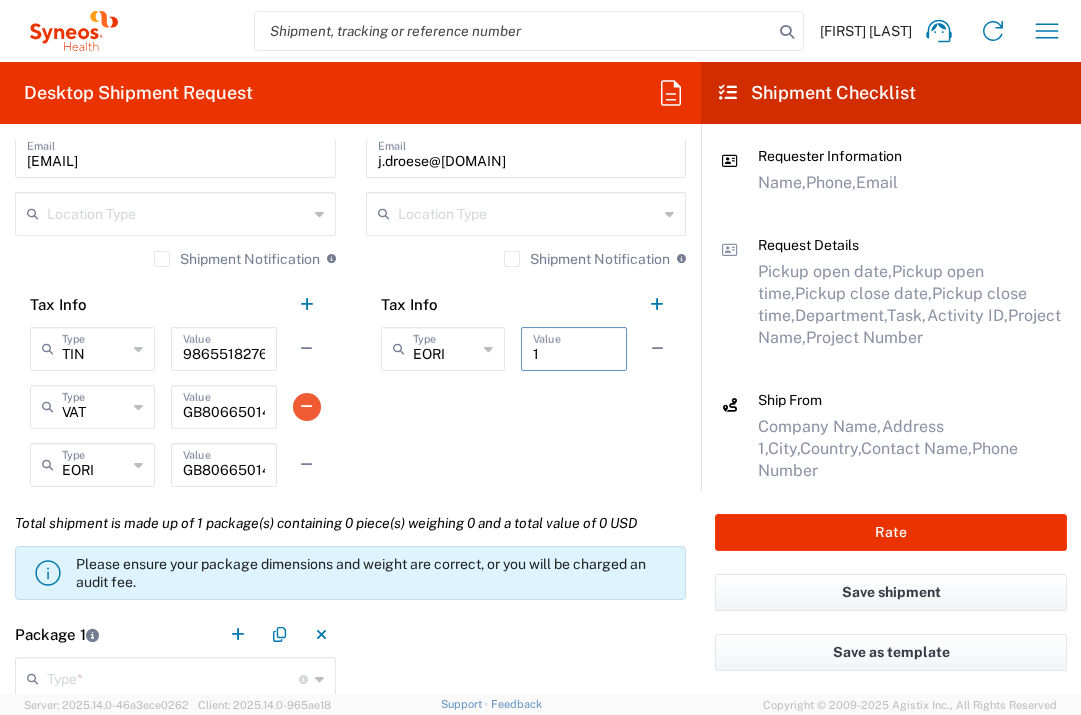 scroll, scrollTop: 1582, scrollLeft: 0, axis: vertical 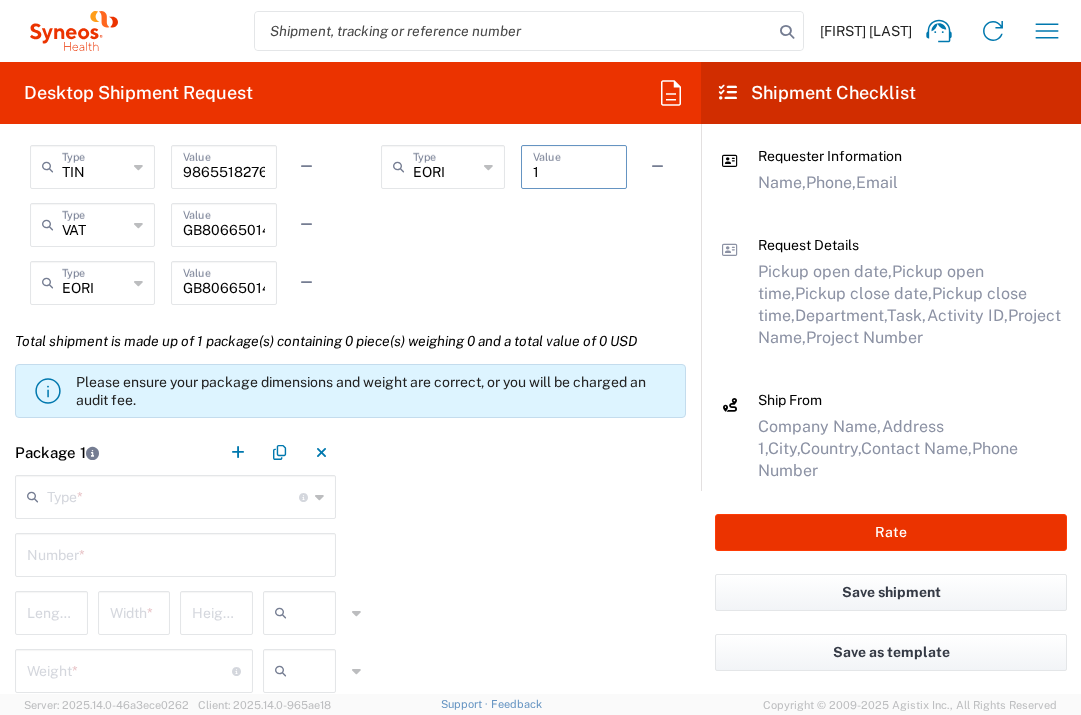 type on "1" 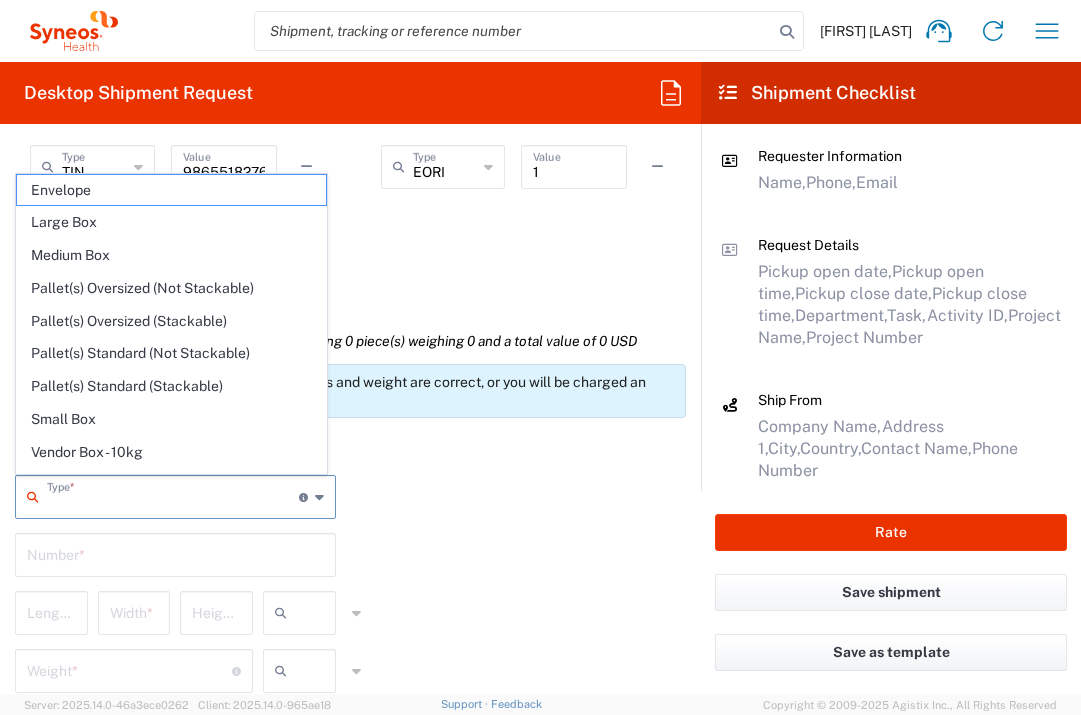 click at bounding box center (173, 495) 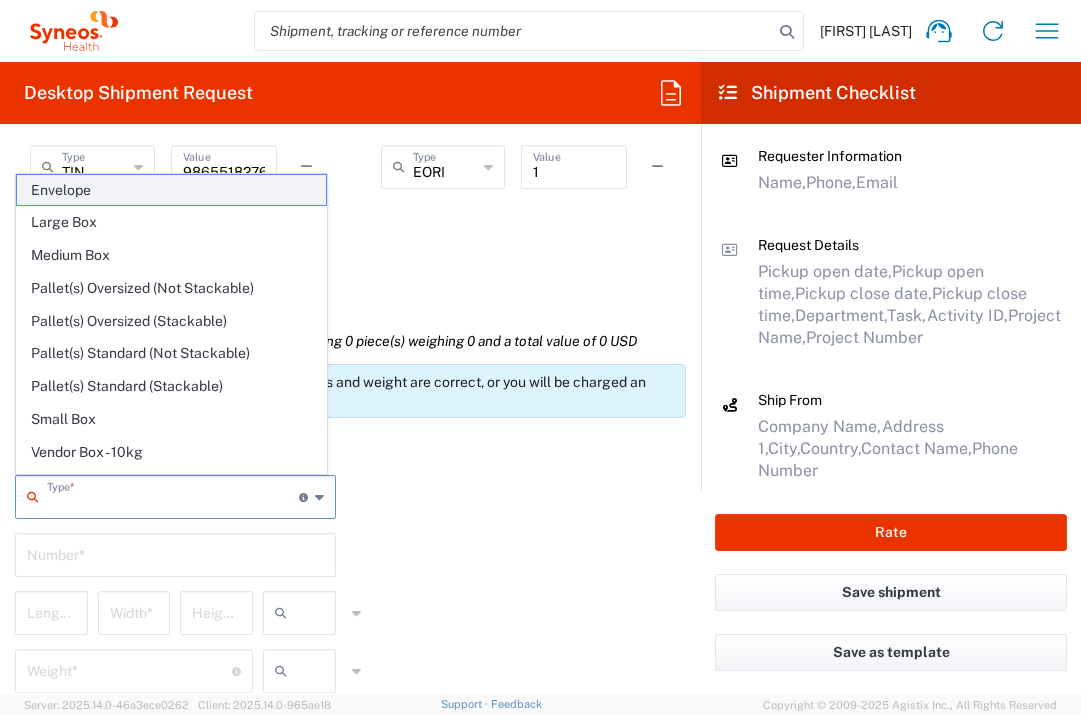 click on "Envelope" 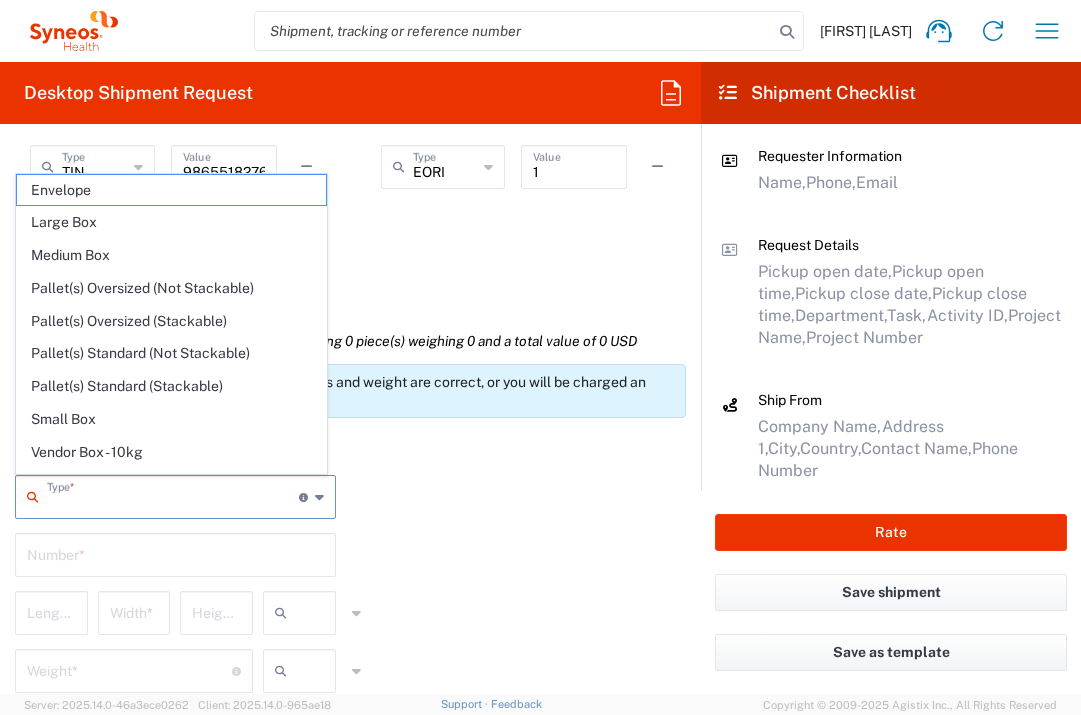 type on "Envelope" 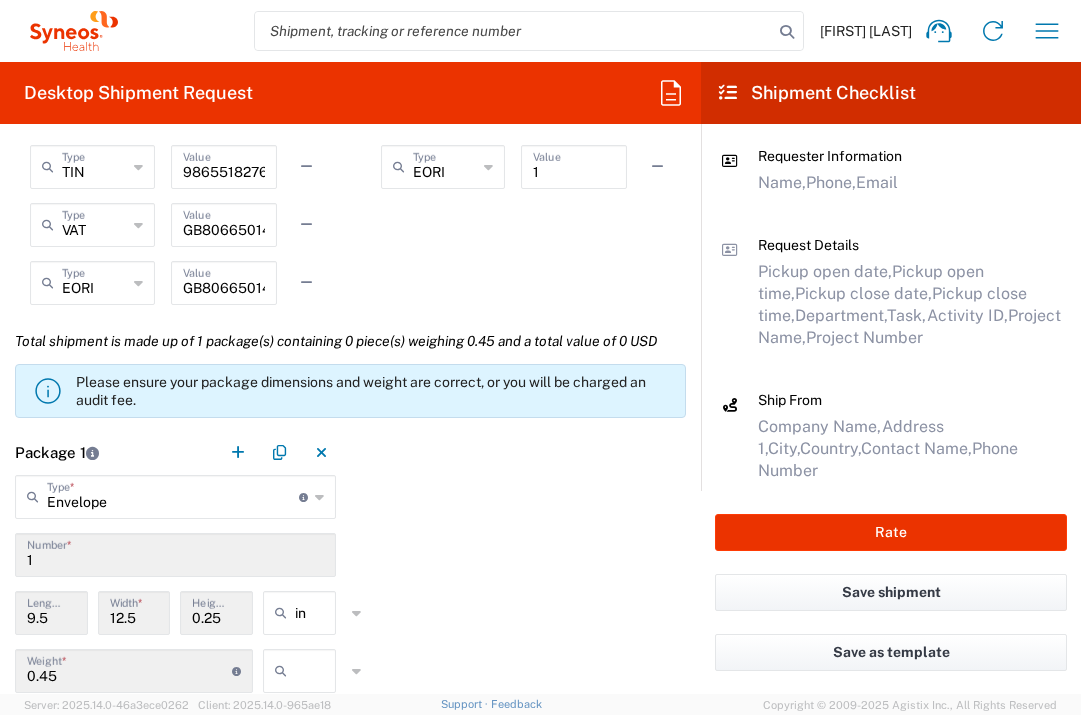 click at bounding box center (320, 671) 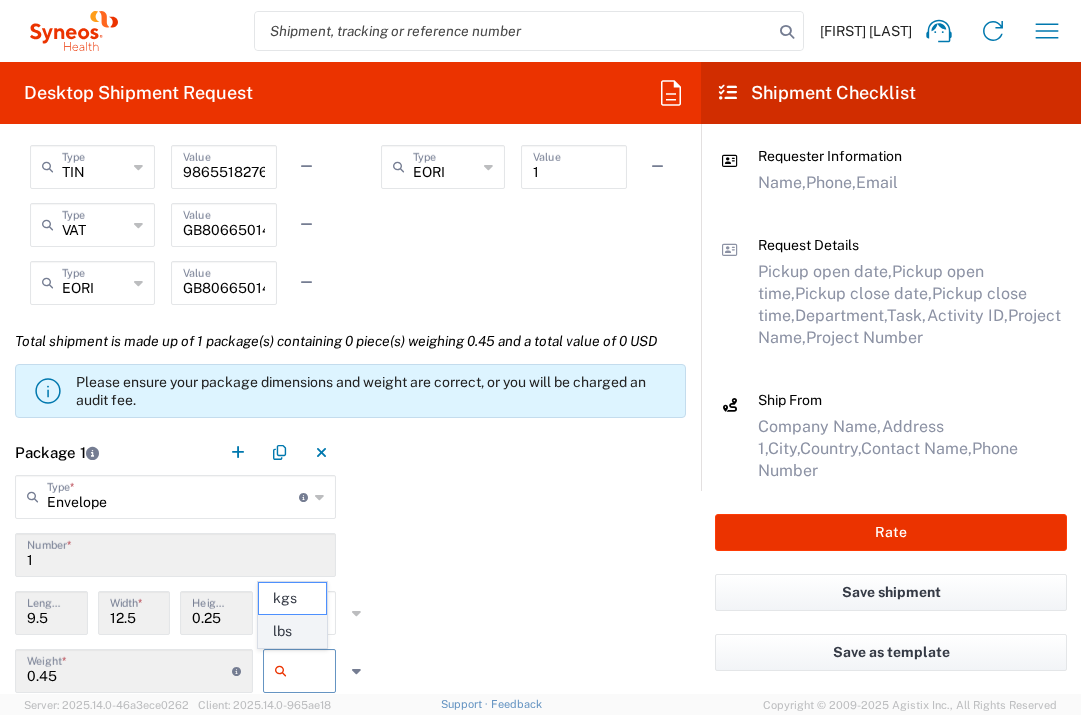 click on "lbs" 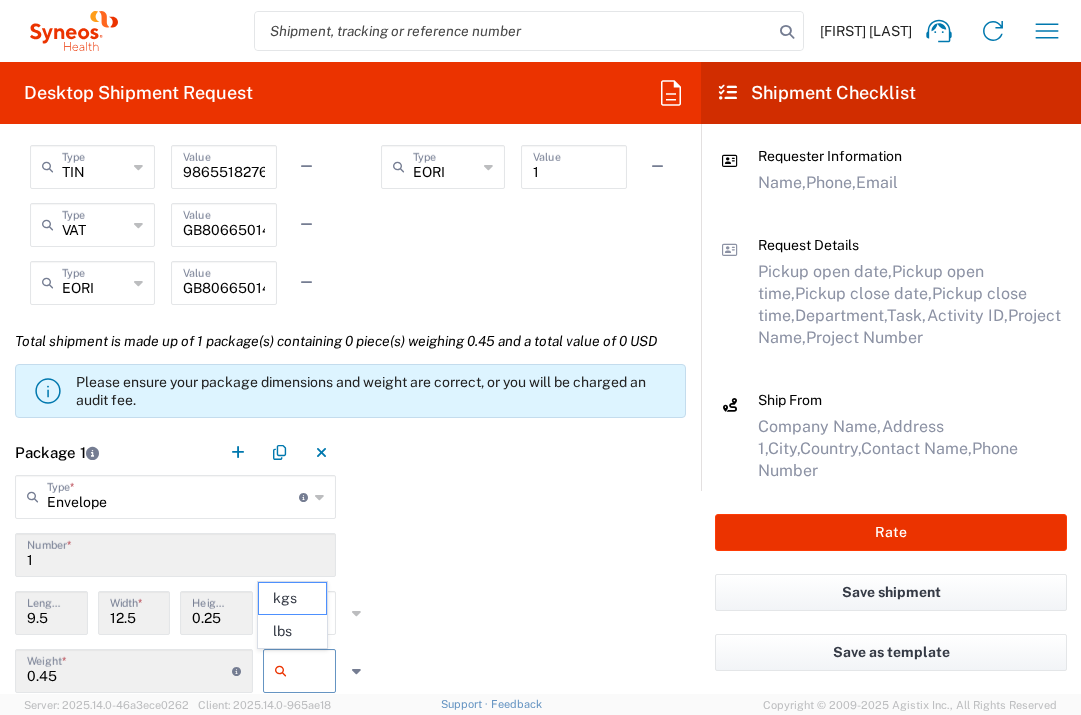 type on "lbs" 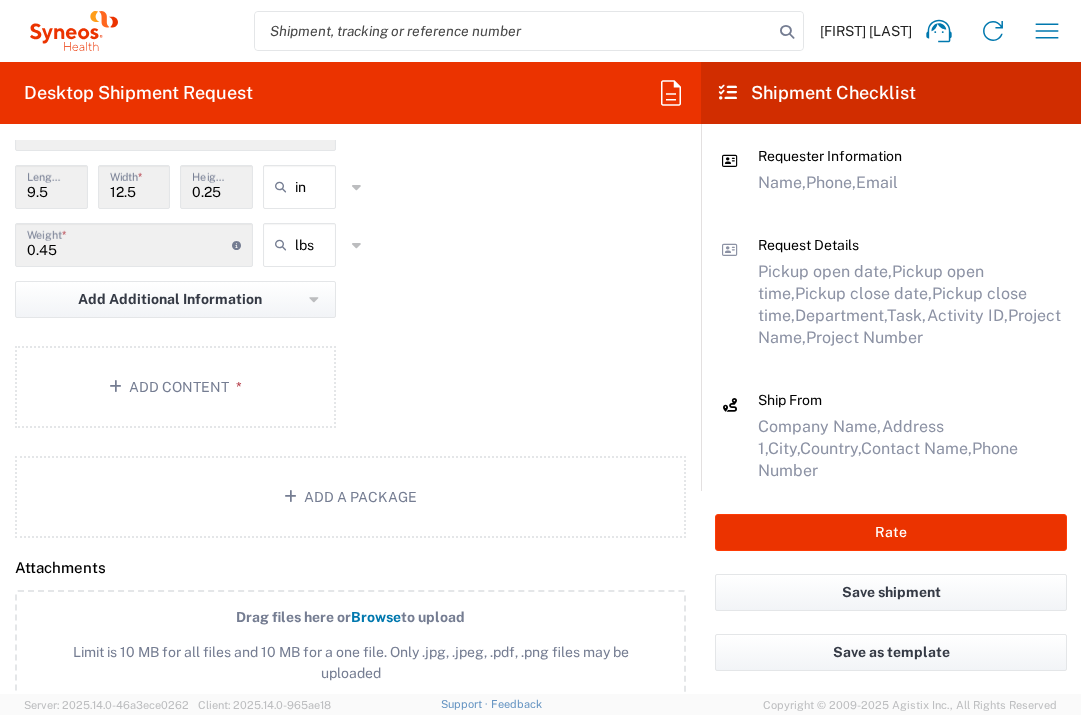 scroll, scrollTop: 2150, scrollLeft: 0, axis: vertical 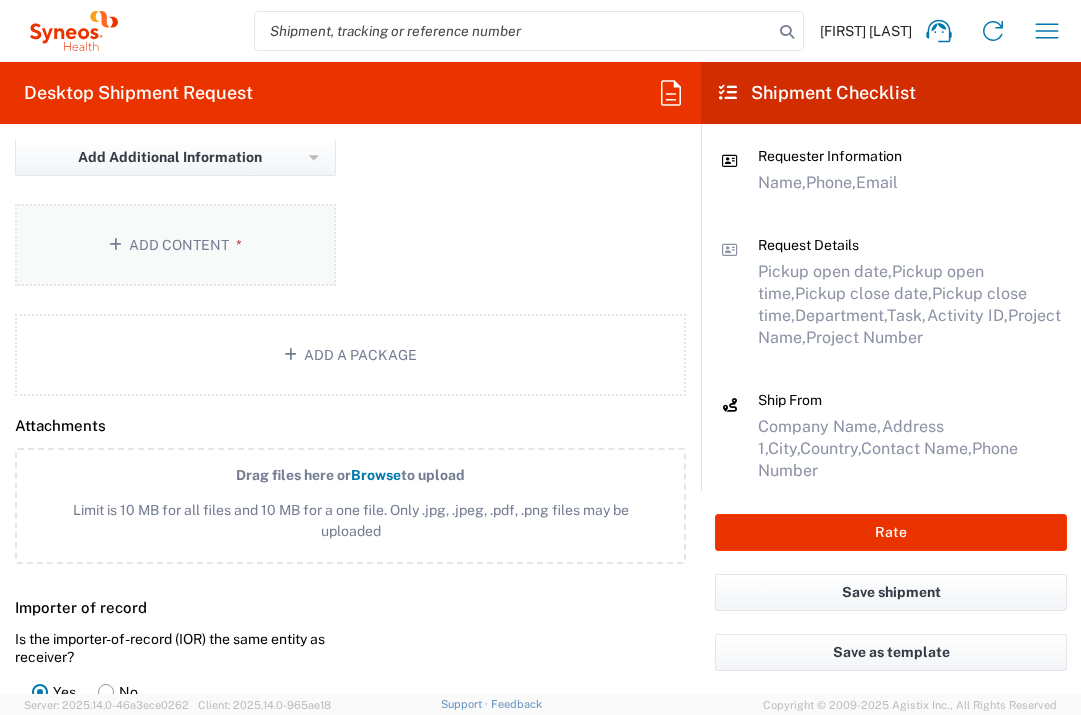 click on "Add Content *" 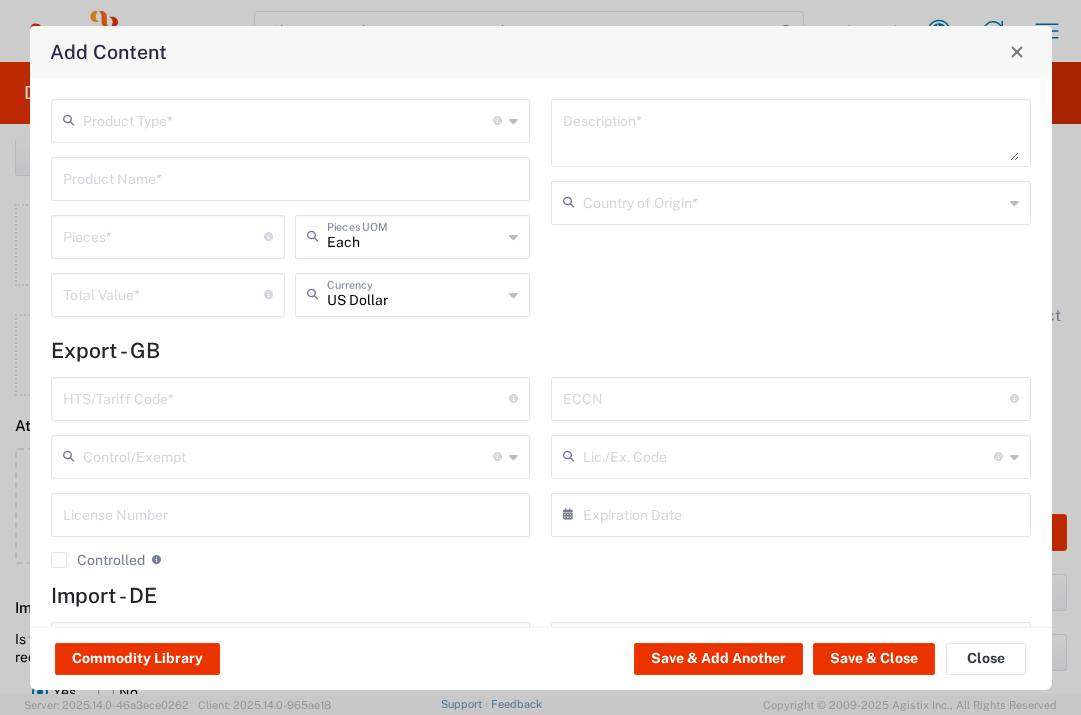 click at bounding box center (288, 119) 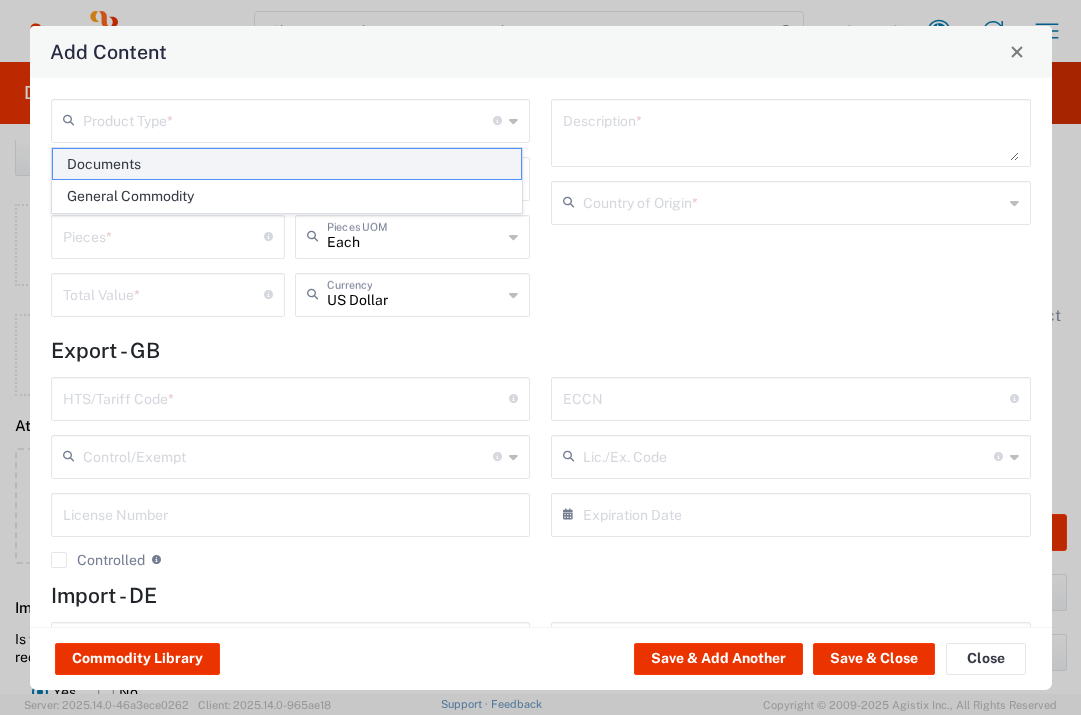 click on "Documents" 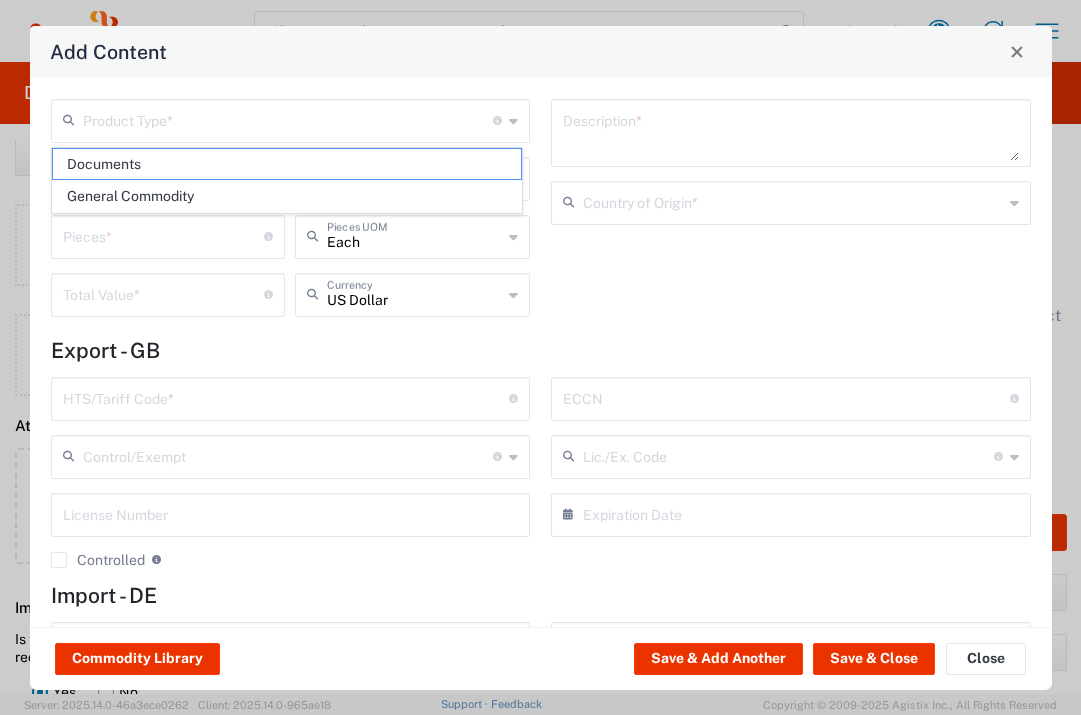 type on "Documents" 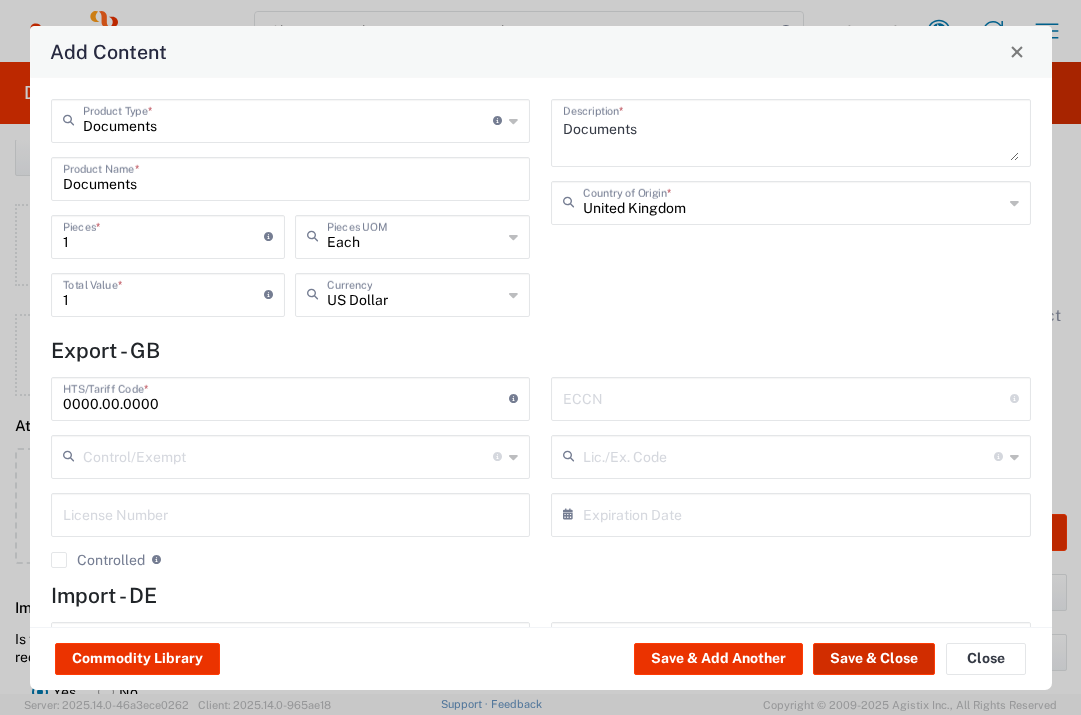 click on "Save & Close" 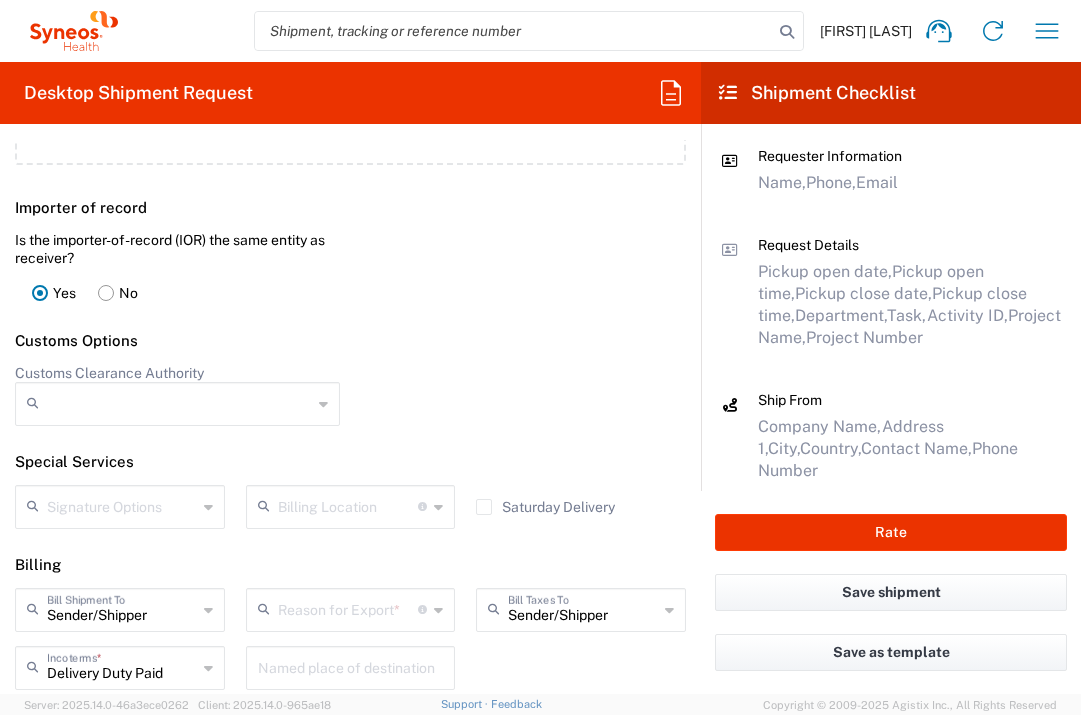 scroll, scrollTop: 2712, scrollLeft: 0, axis: vertical 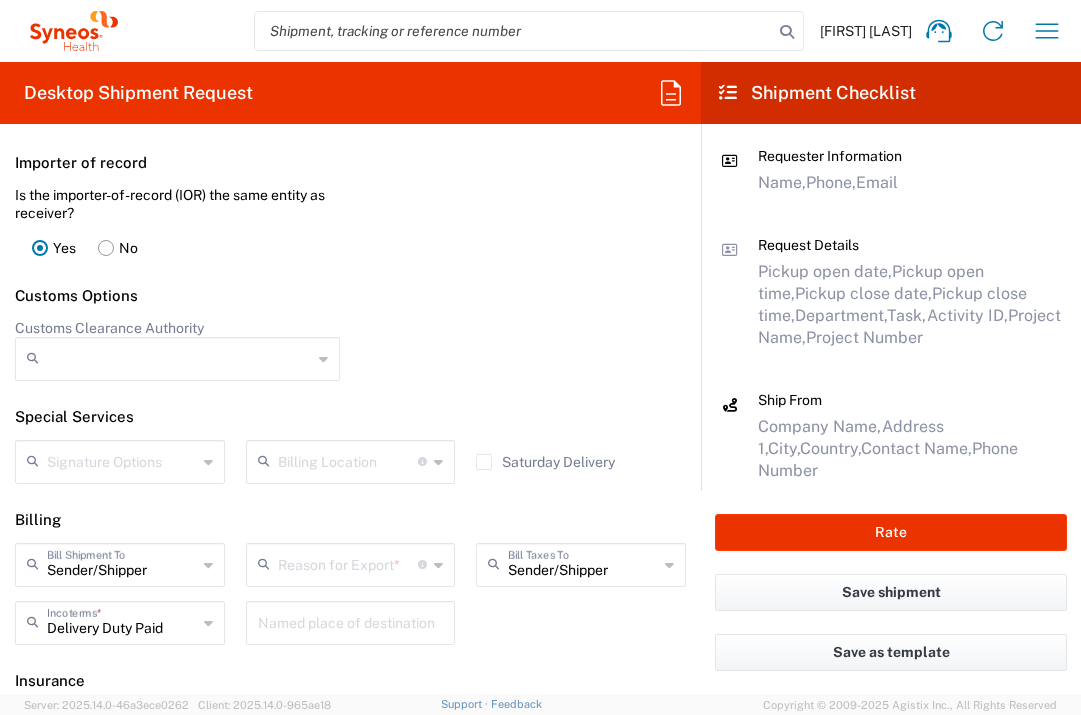 click at bounding box center (348, 563) 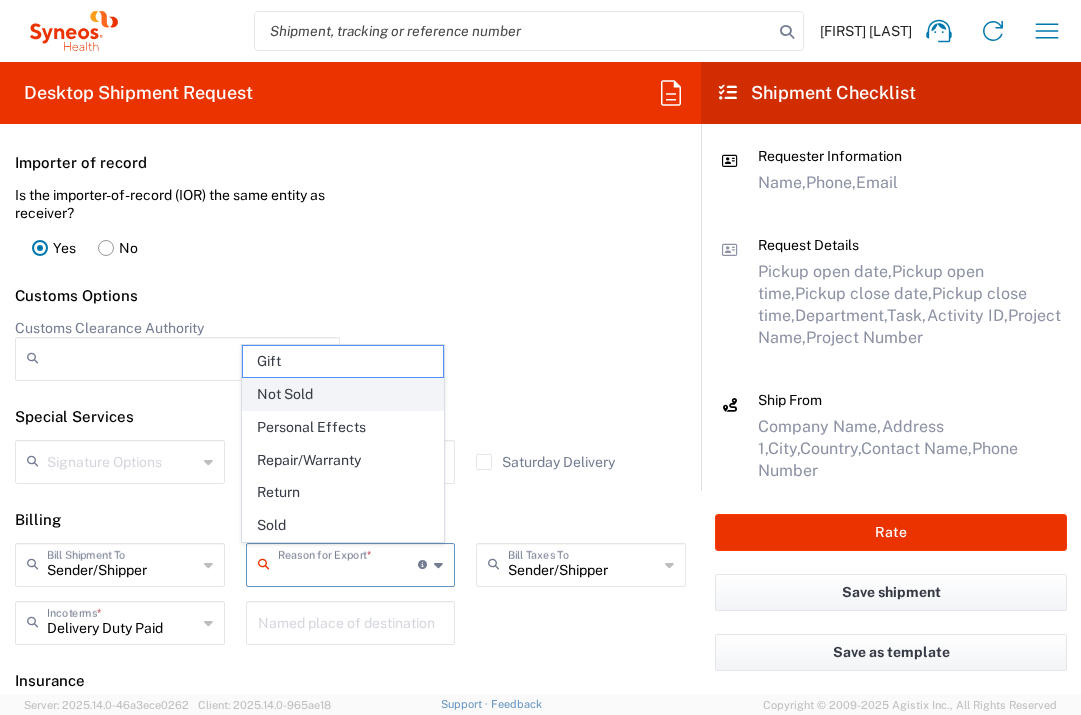 click on "Not Sold" 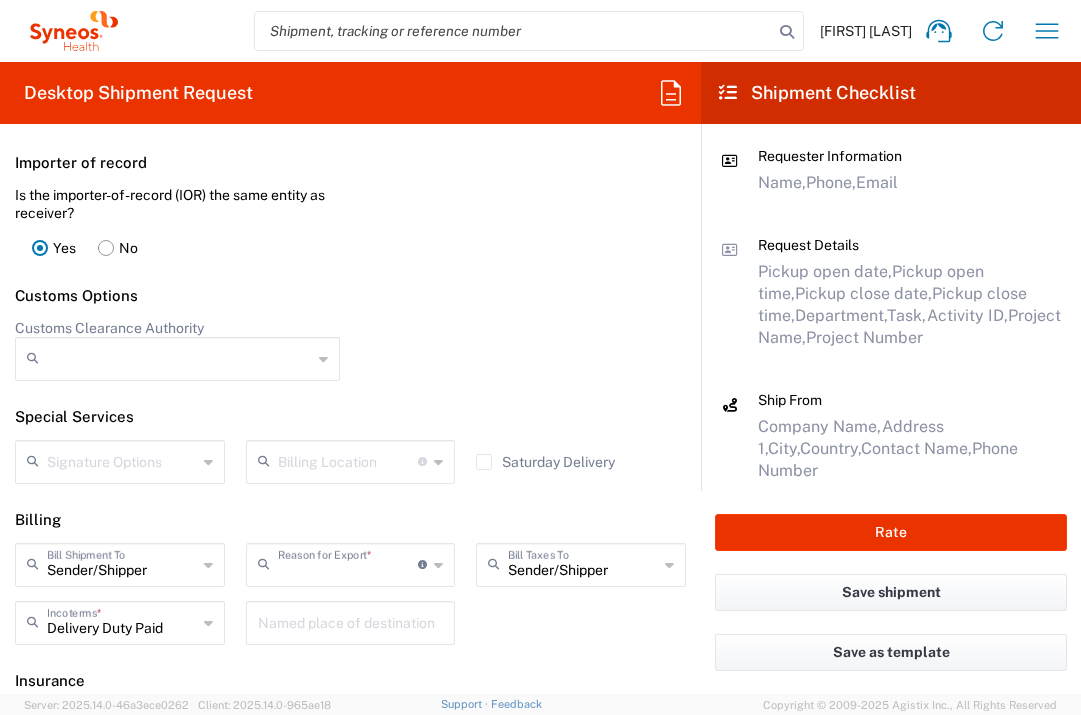 type on "Not Sold" 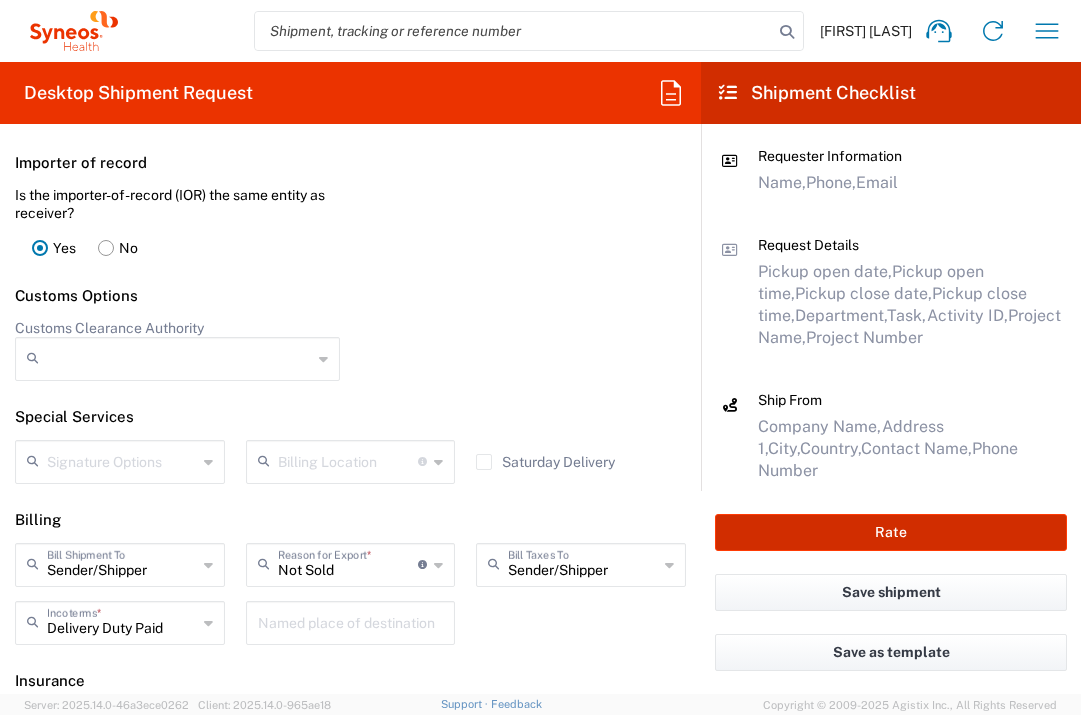 click on "Rate" 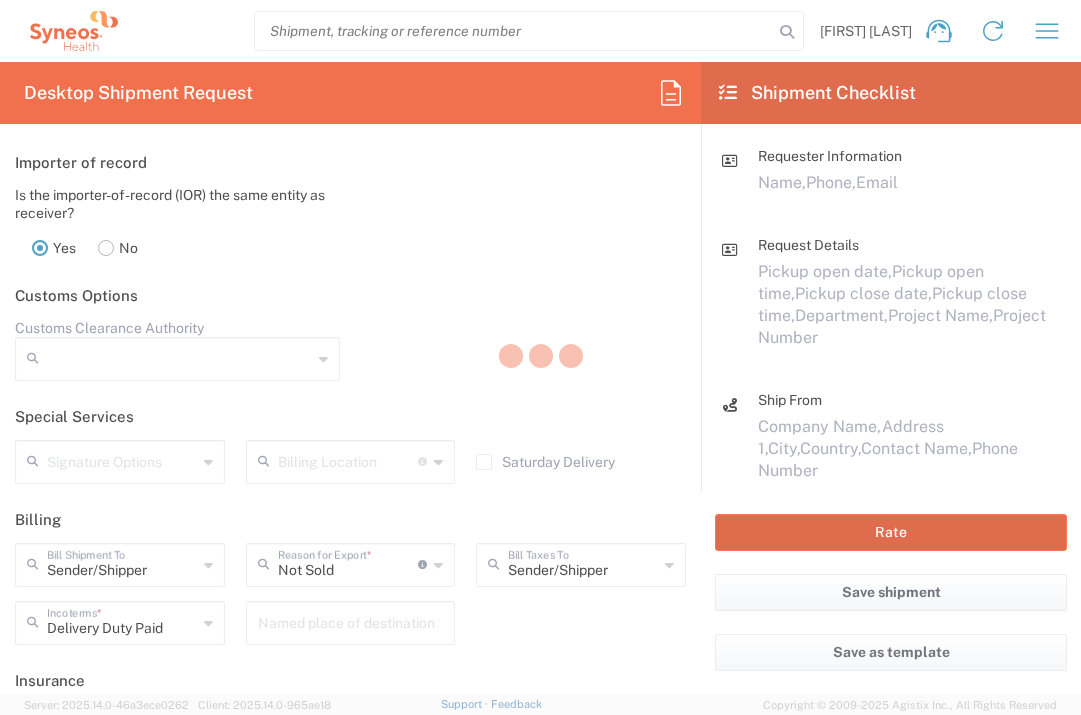 type on "7026502" 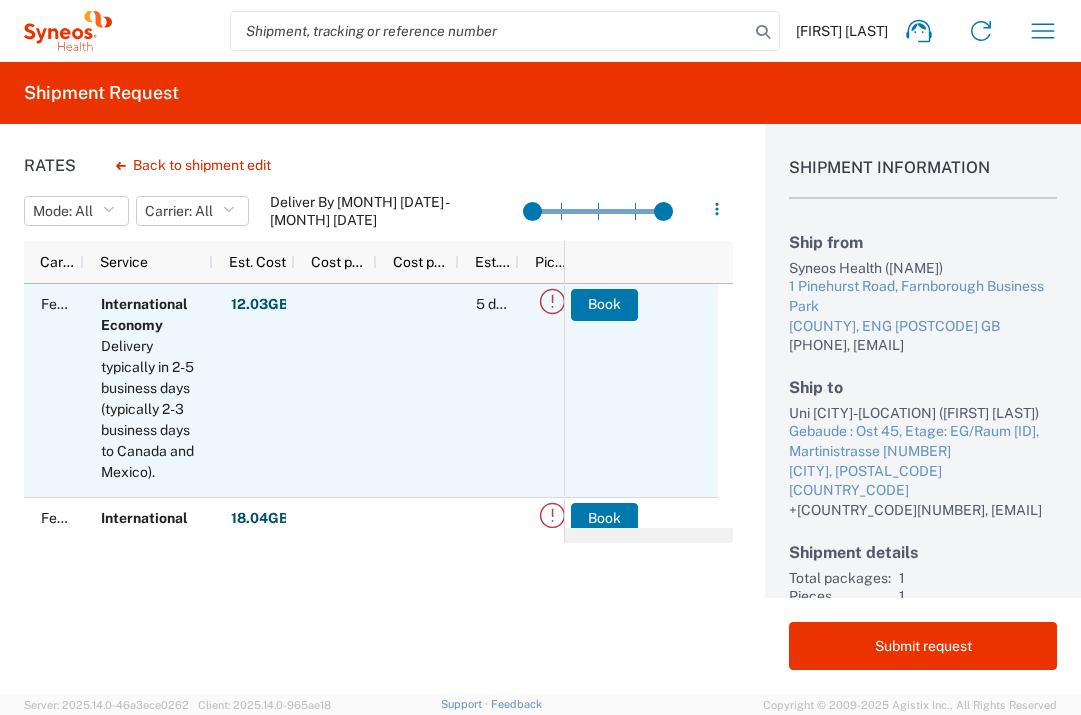 scroll, scrollTop: 189, scrollLeft: 0, axis: vertical 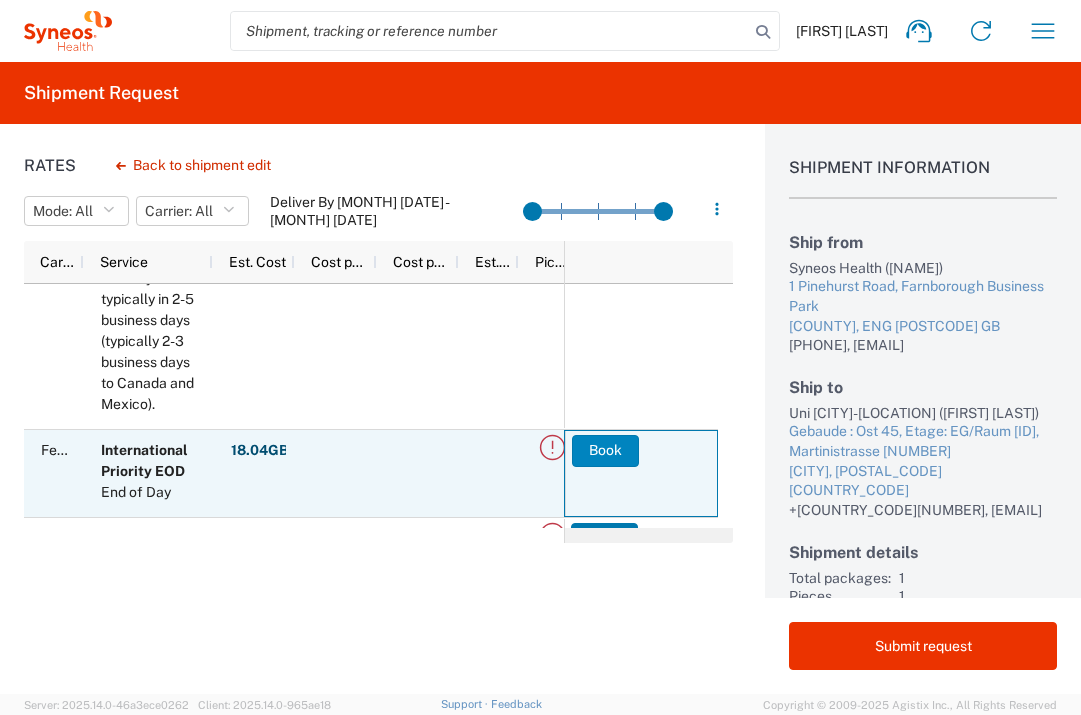 click on "Book" 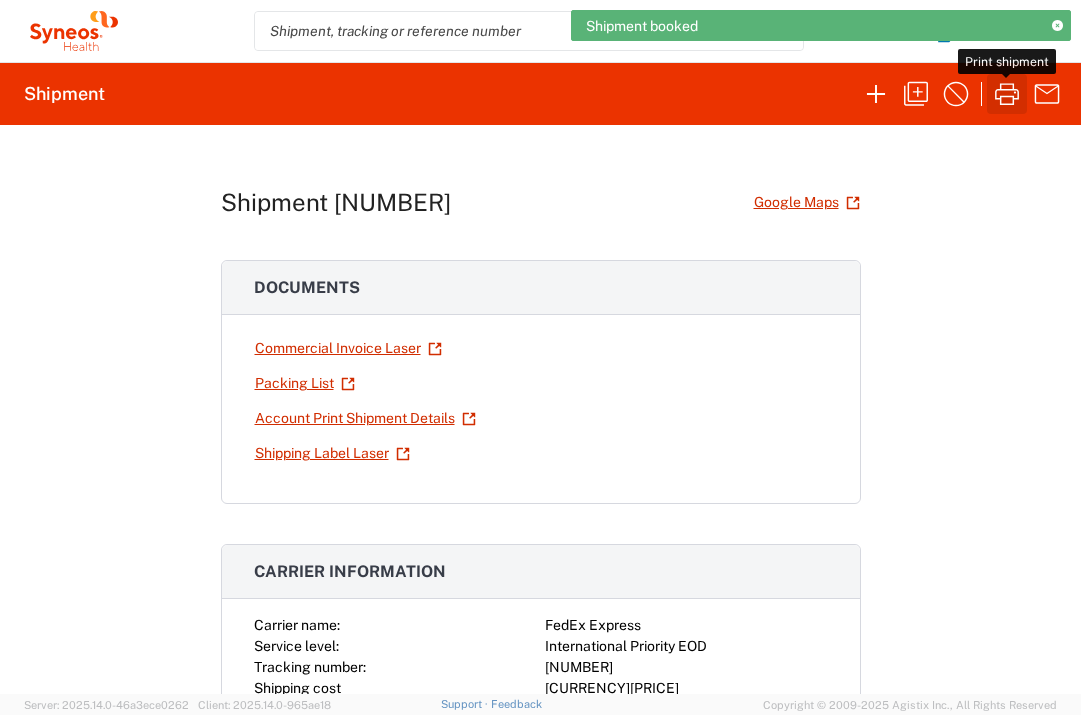click 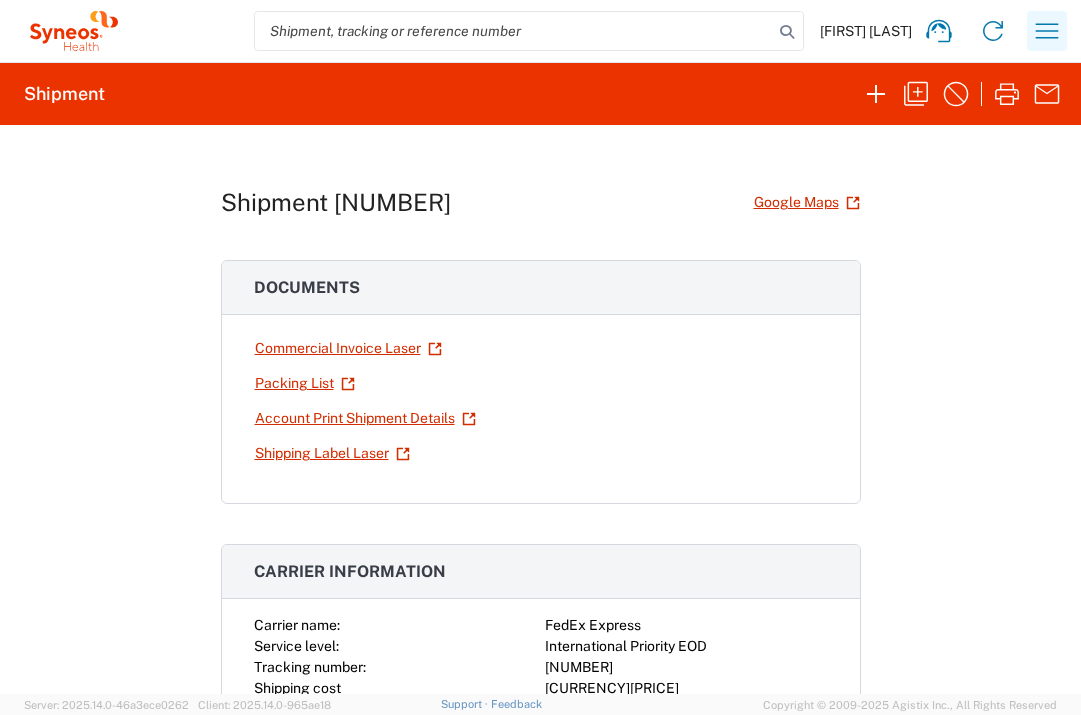 click 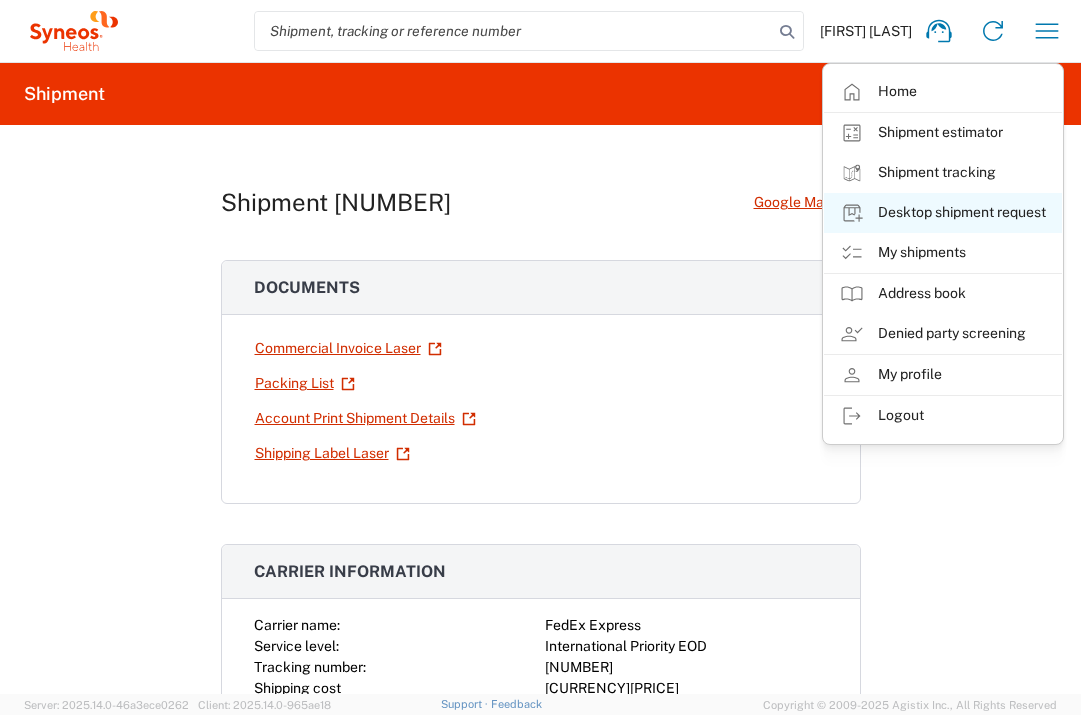 click on "Desktop shipment request" 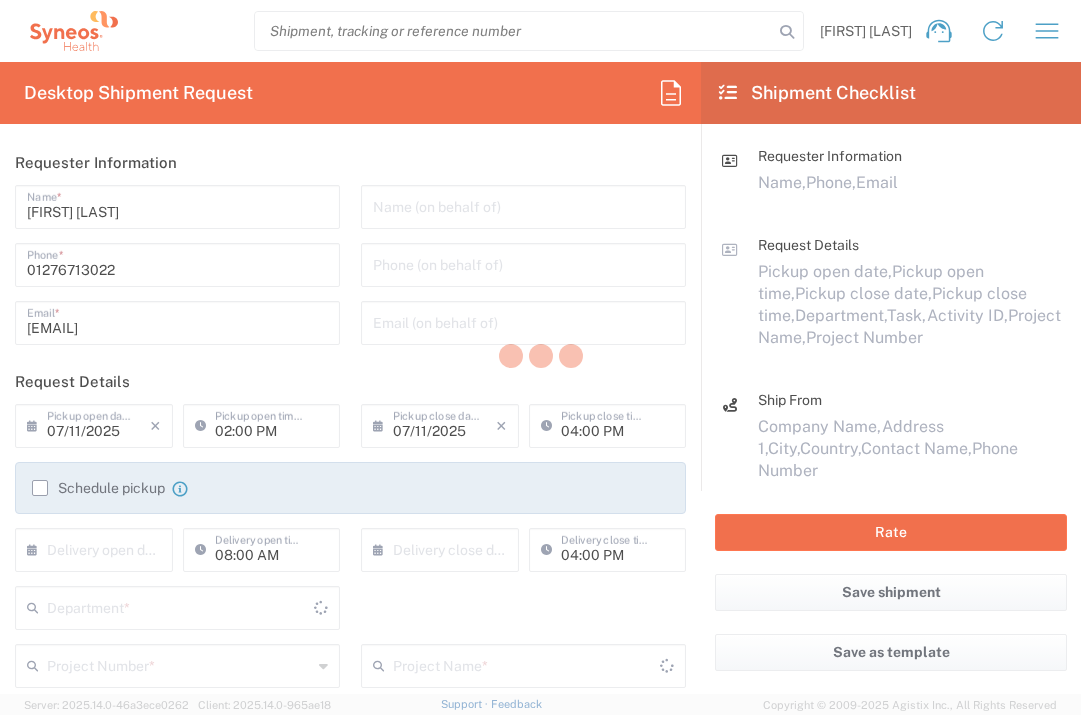 type on "England" 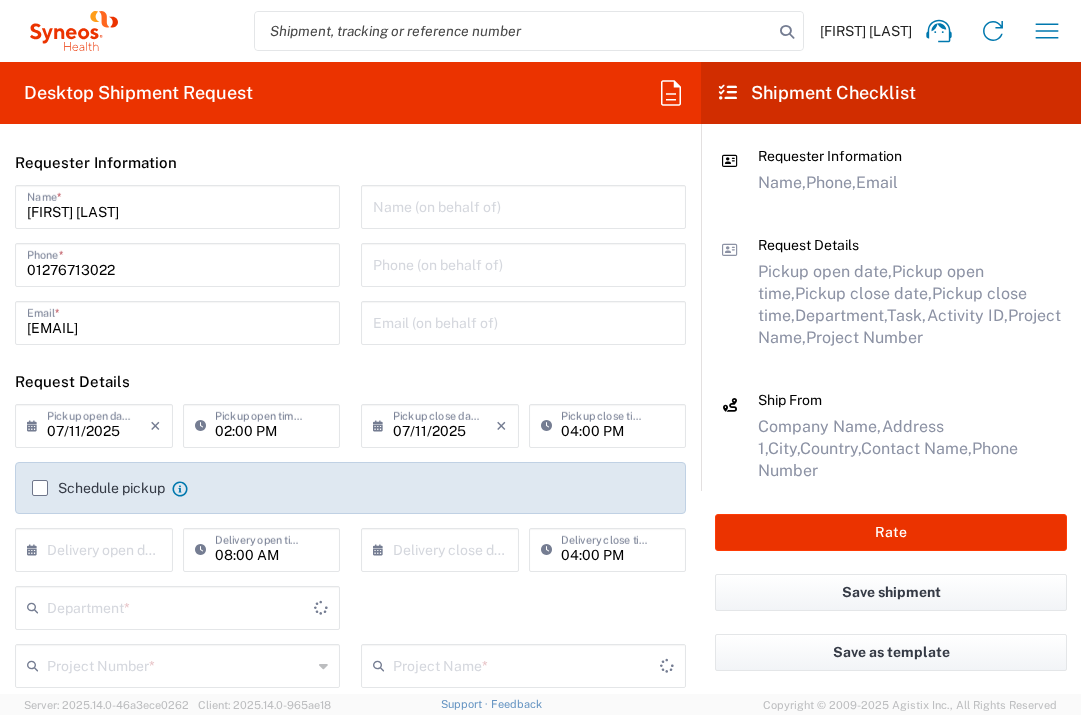 type on "3235" 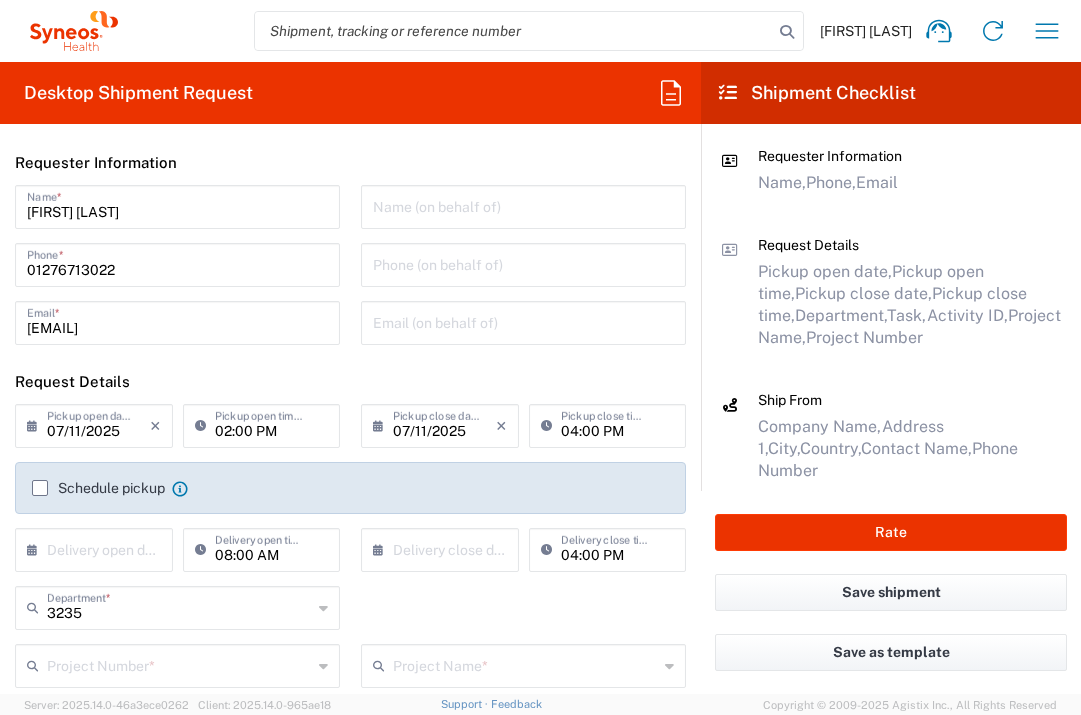 click at bounding box center (98, 548) 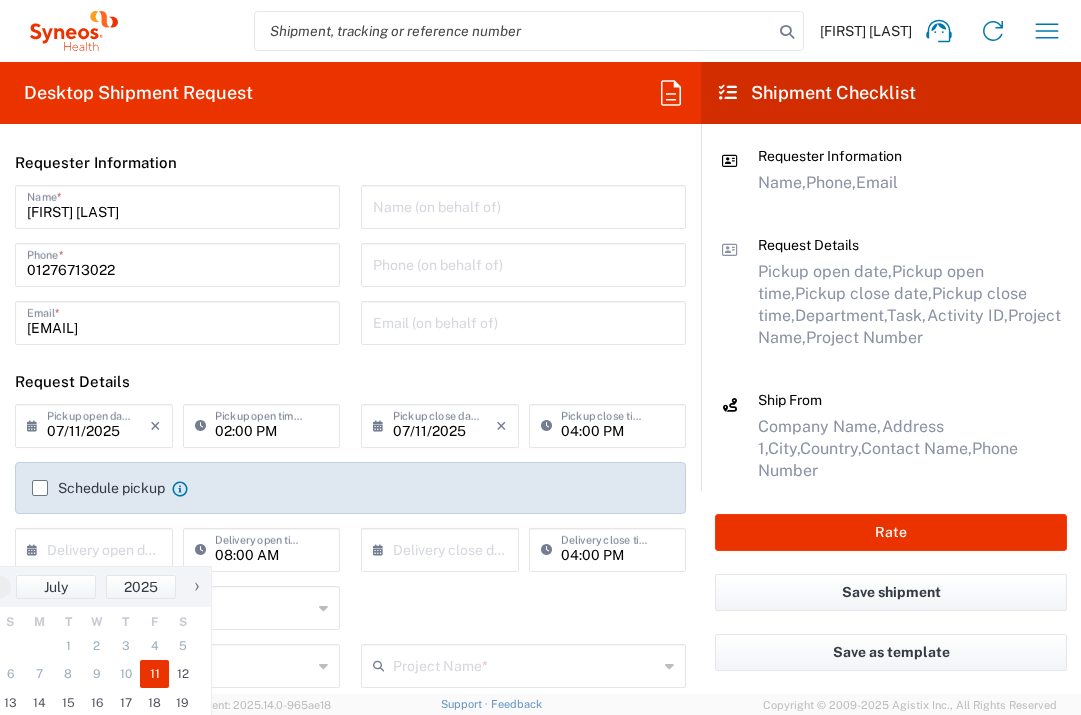 drag, startPoint x: 151, startPoint y: 684, endPoint x: 281, endPoint y: 637, distance: 138.2353 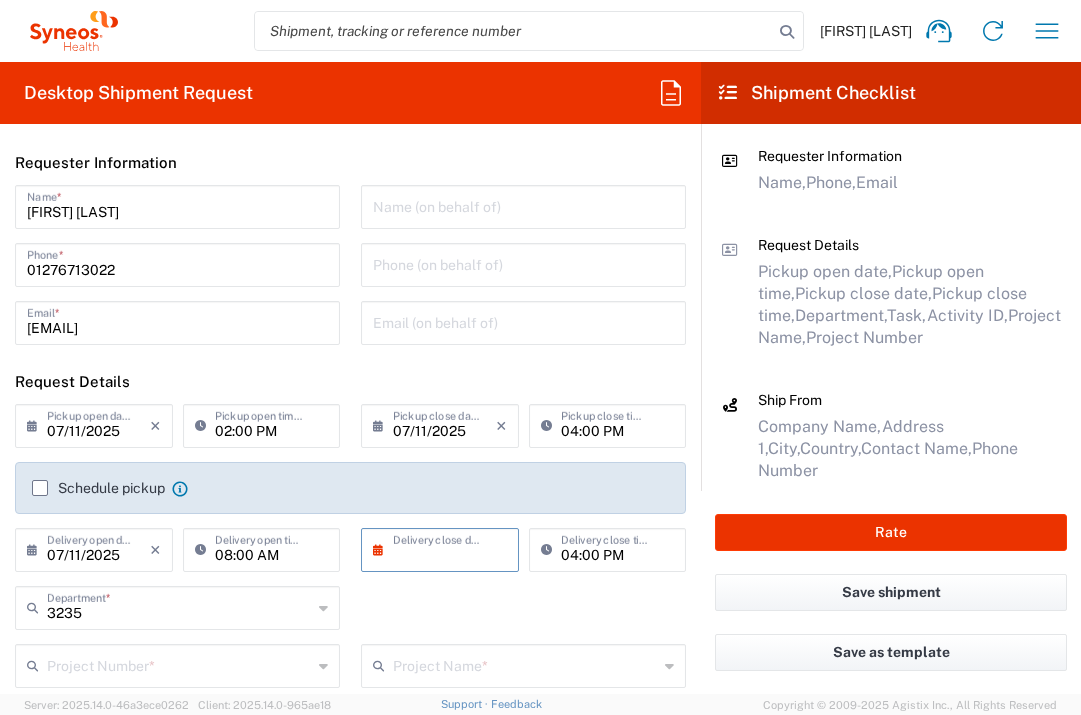 click at bounding box center (444, 548) 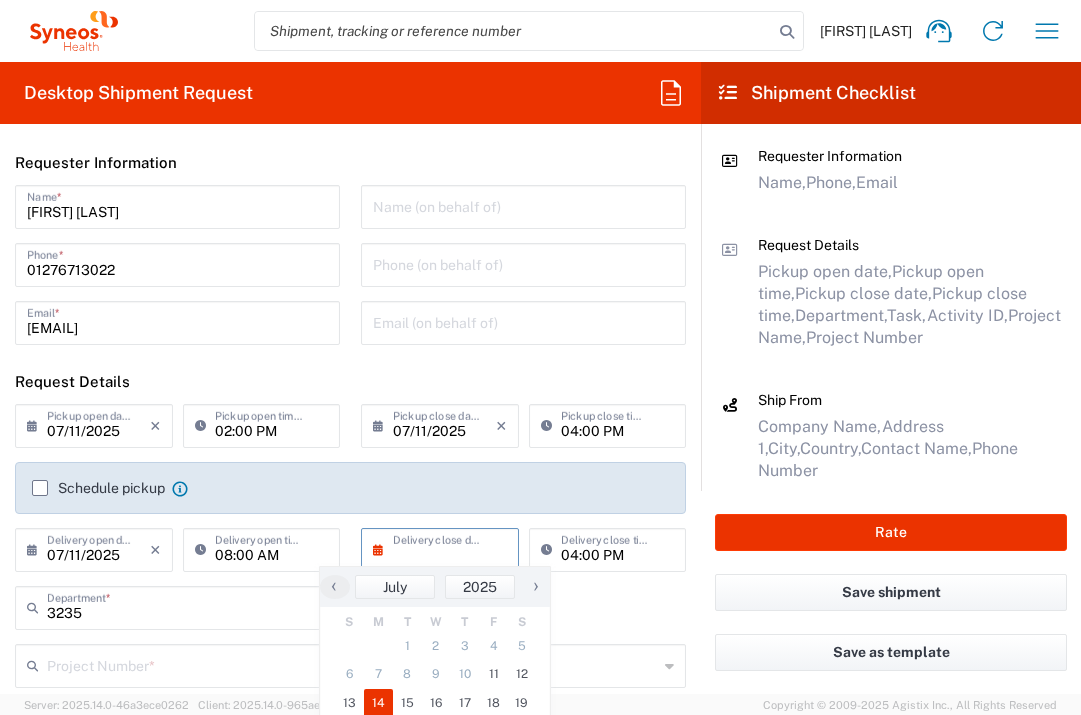 click on "14" 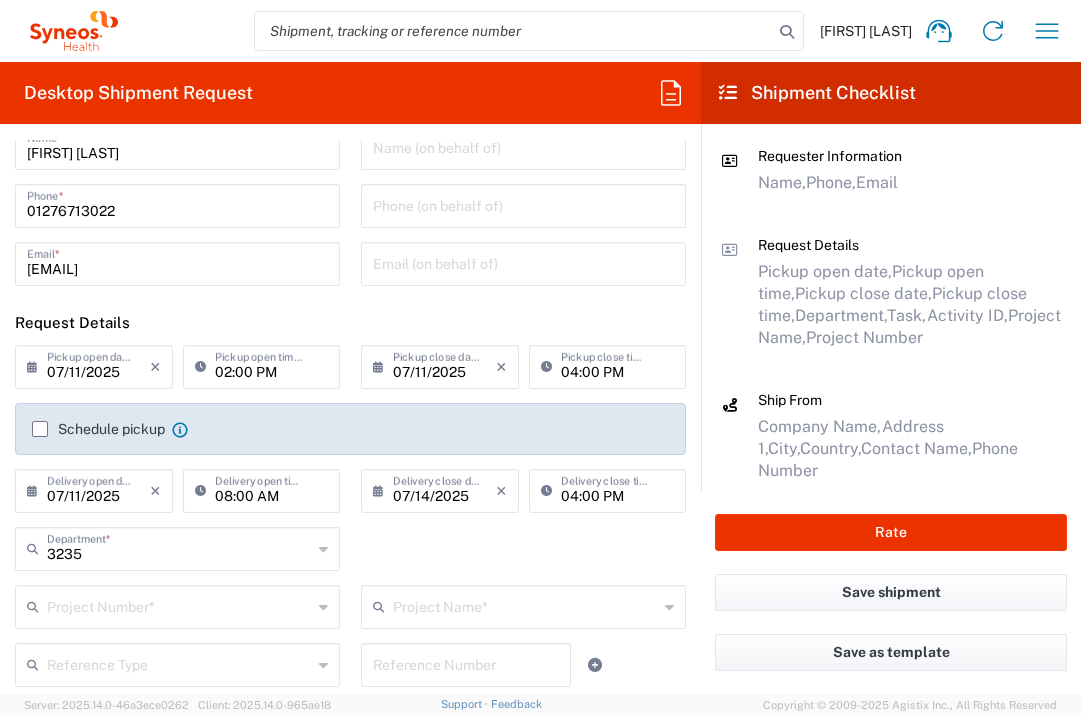 scroll, scrollTop: 60, scrollLeft: 0, axis: vertical 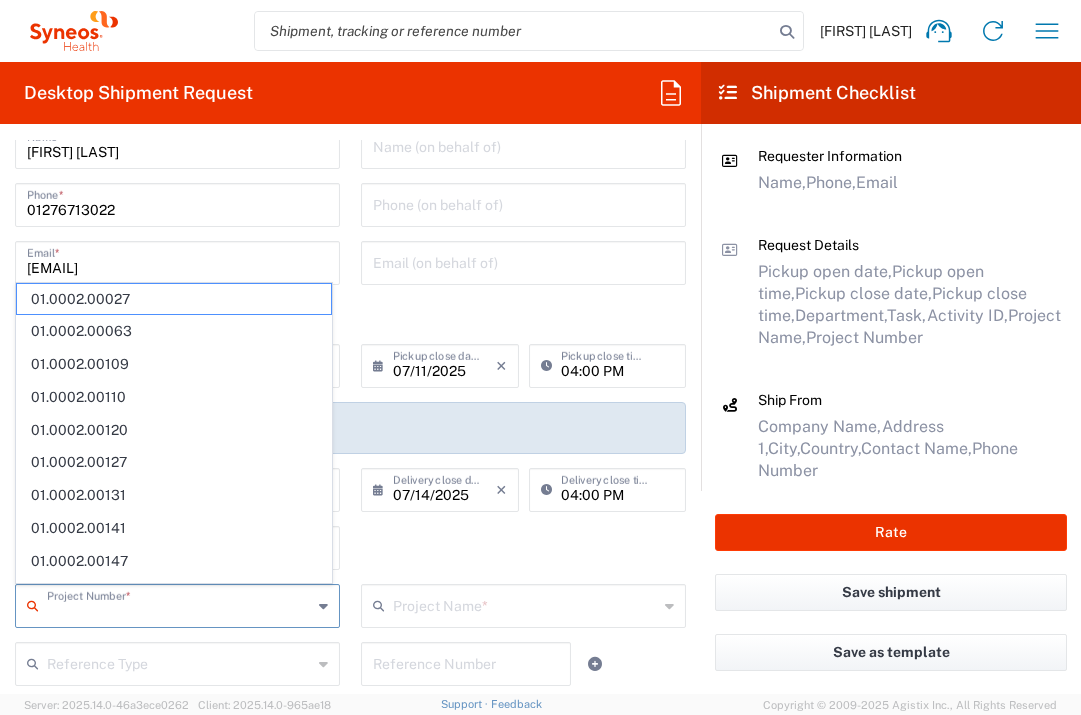 click at bounding box center (179, 604) 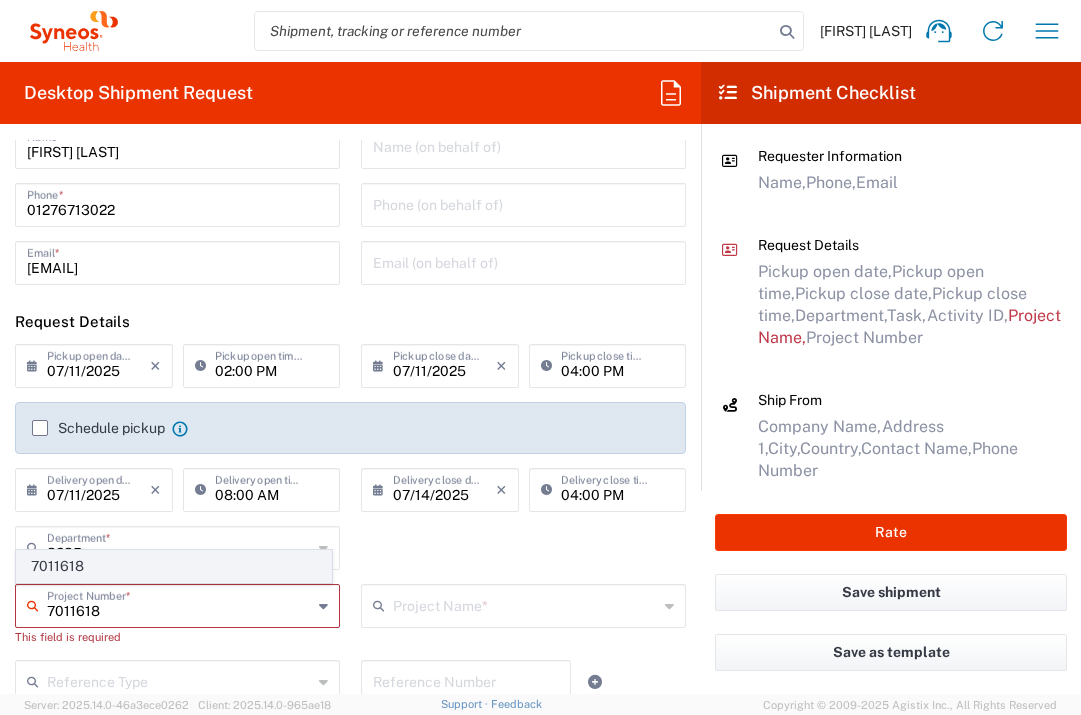 type on "7011618" 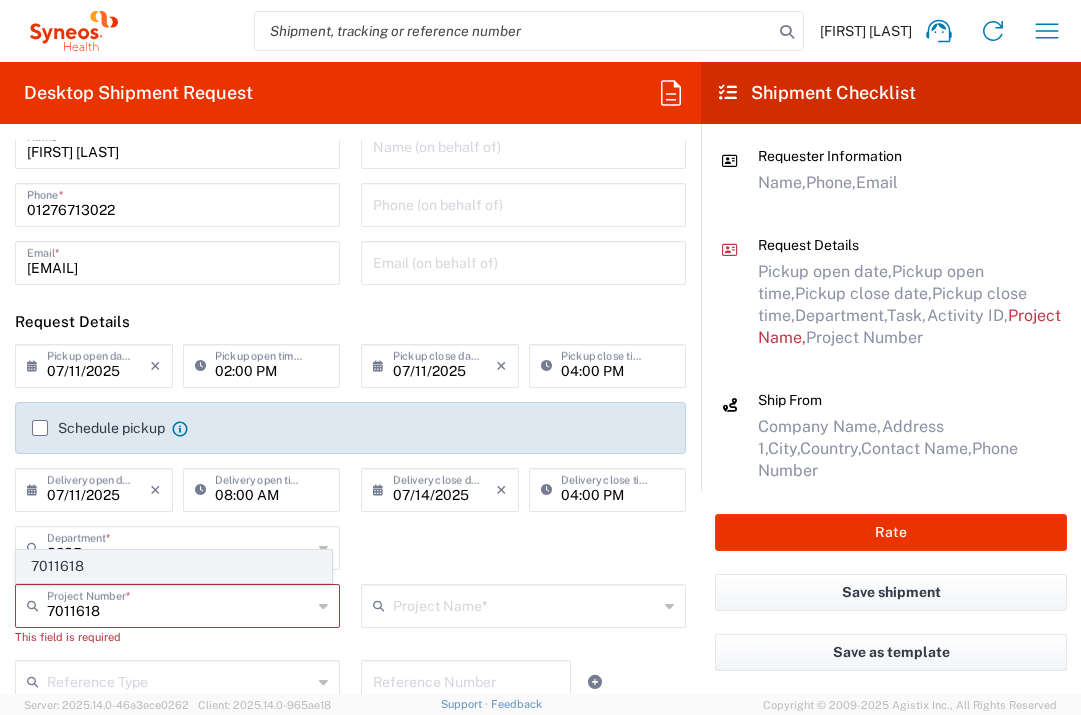 click on "7011618" 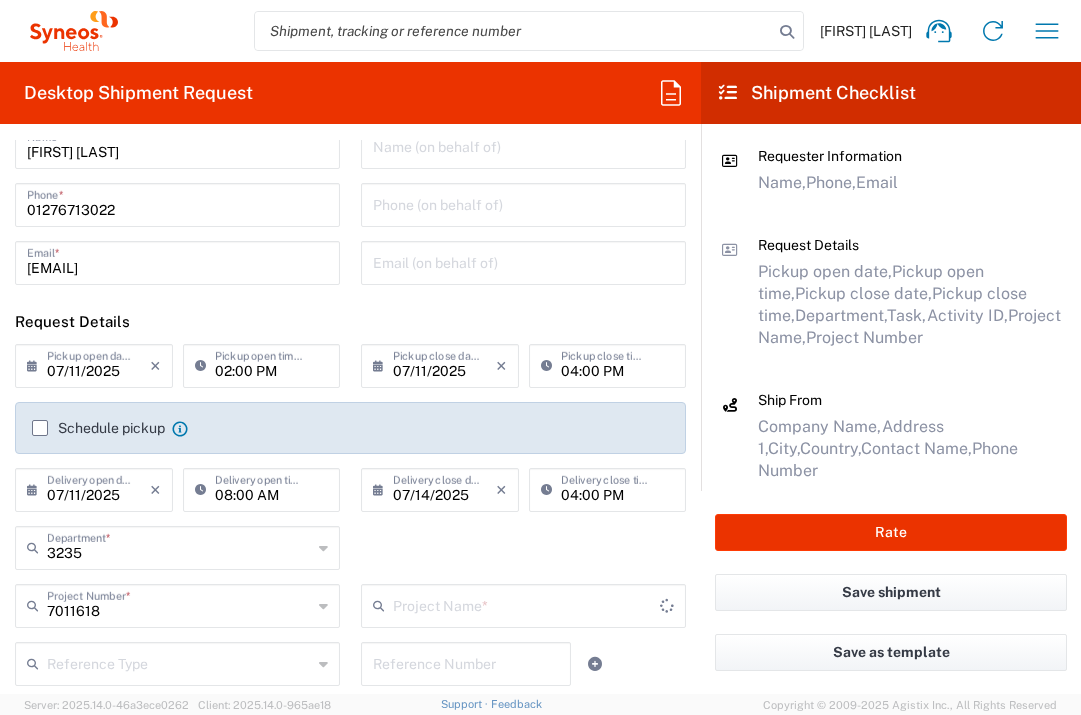 type on "GSK 7011618" 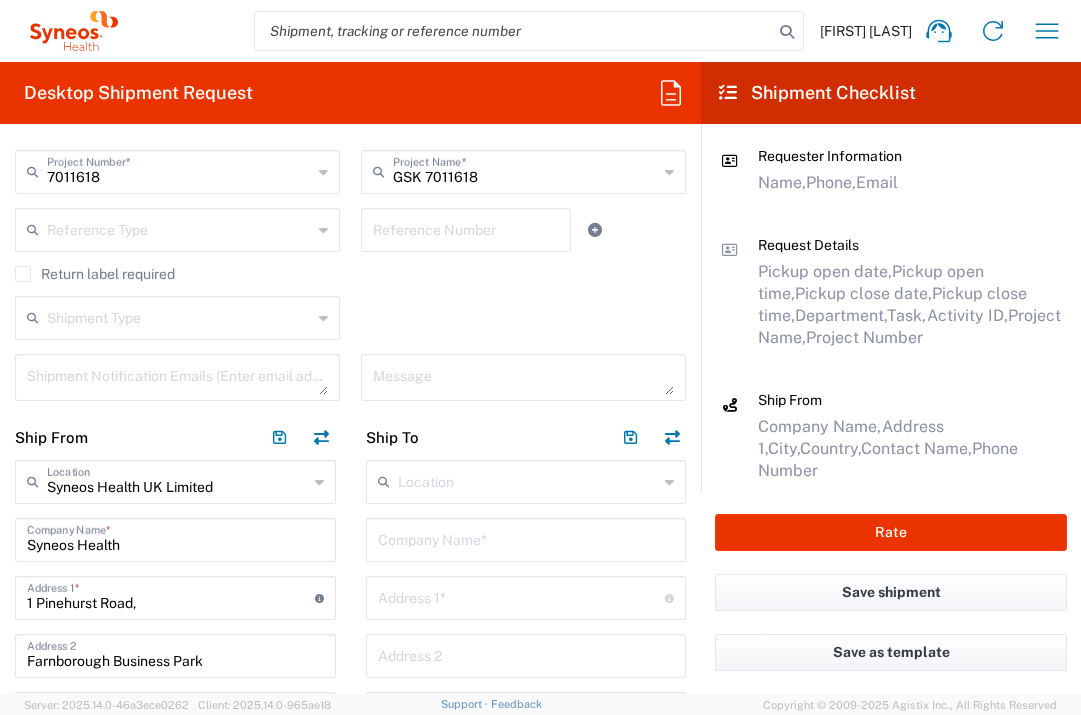 scroll, scrollTop: 705, scrollLeft: 0, axis: vertical 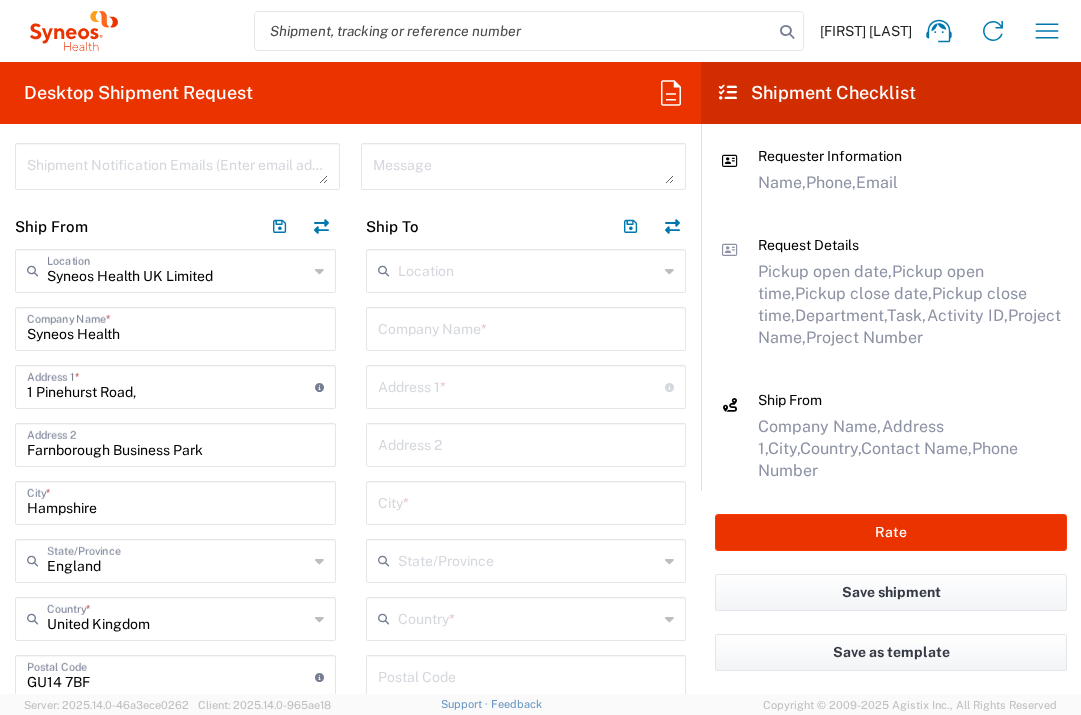 click at bounding box center (526, 327) 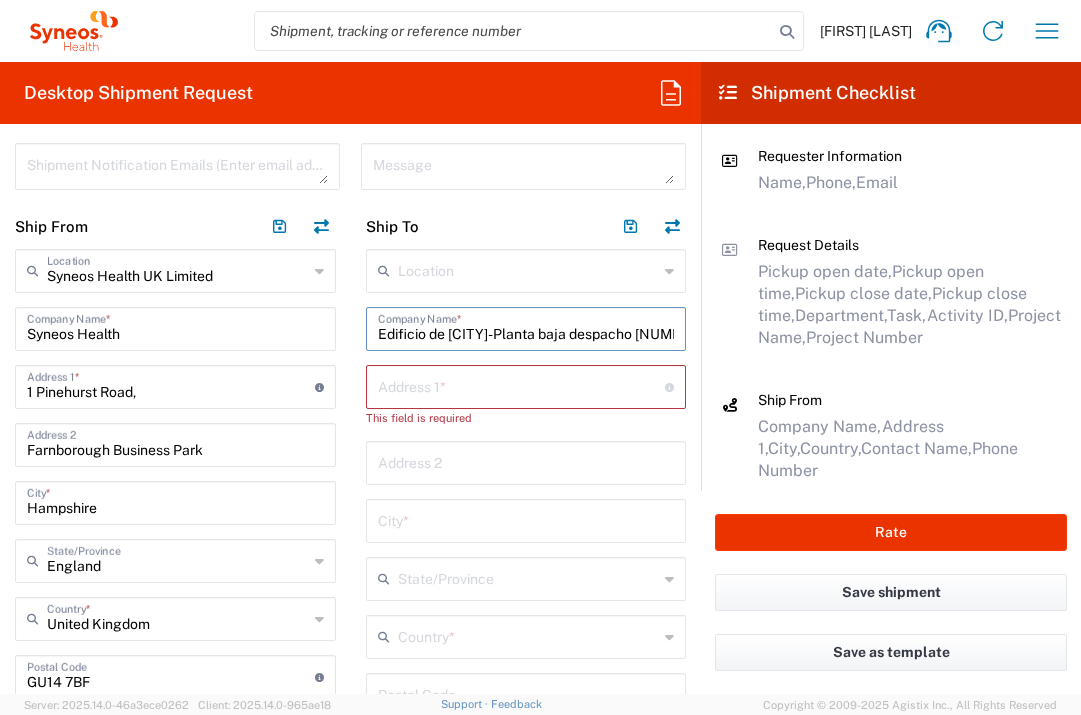 type on "Edificio de [CITY]-Planta baja despacho [NUMBER]" 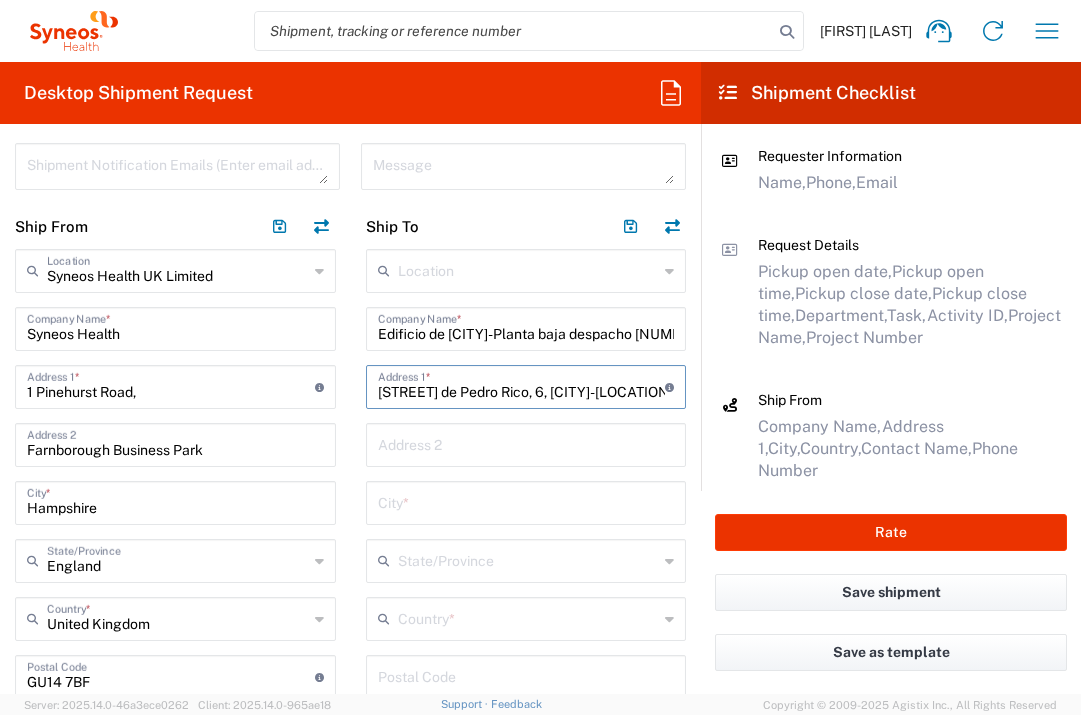 type on "[STREET] de Pedro Rico, 6, [CITY]-[LOCATION]" 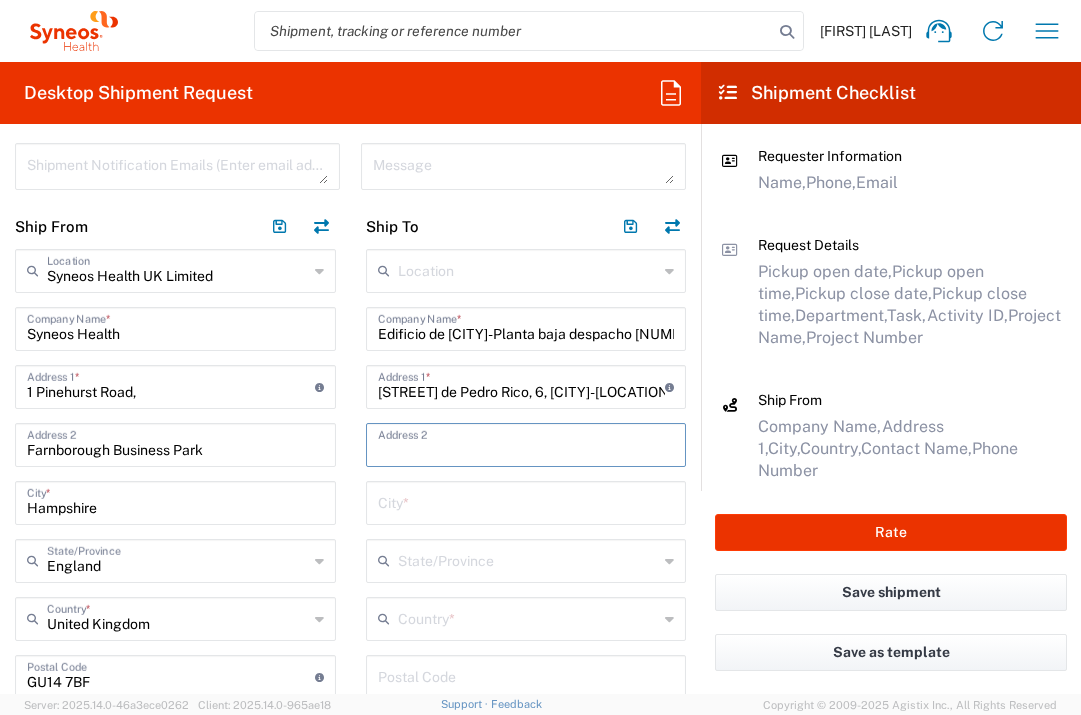 type on "P" 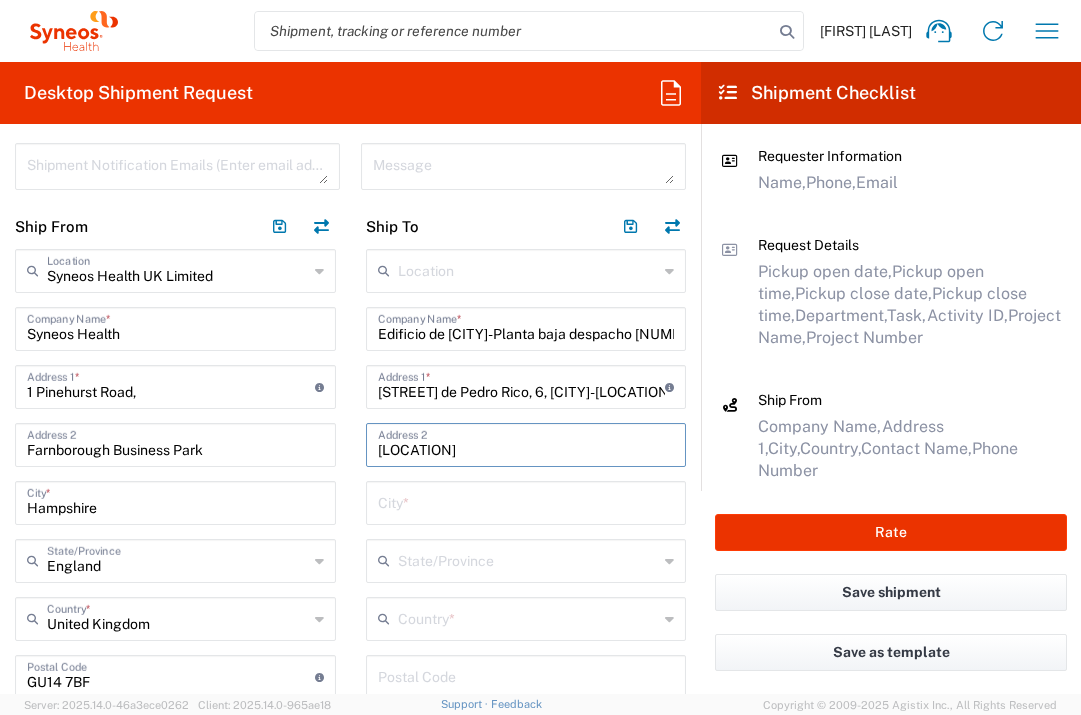 type on "[LOCATION]" 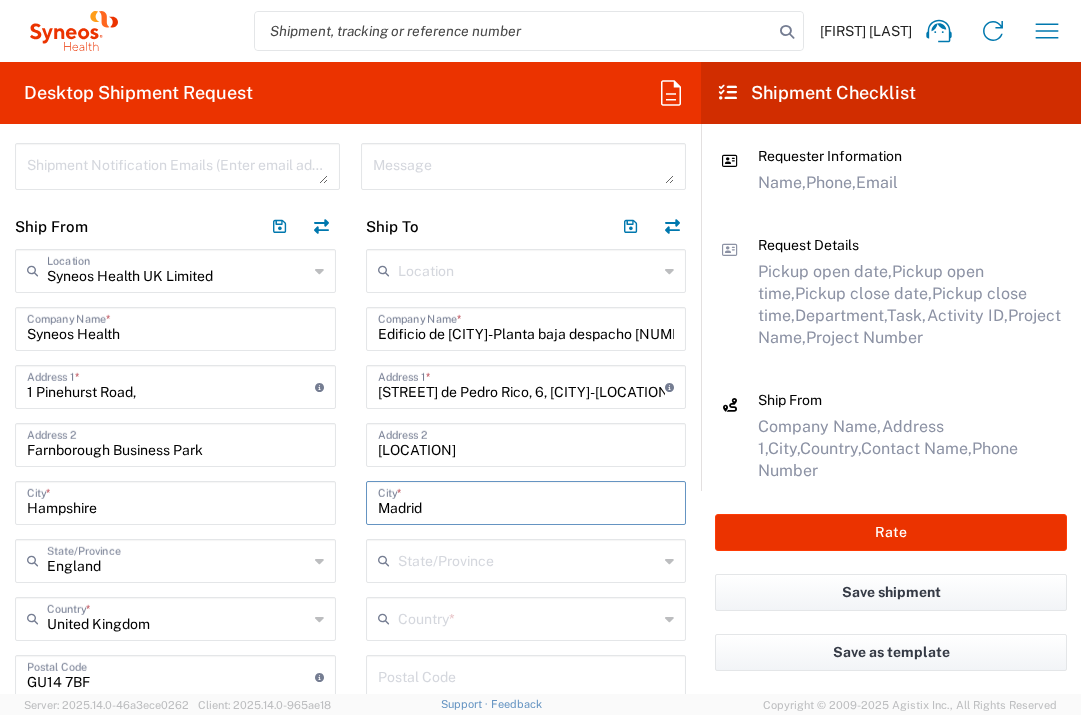 type on "Madrid" 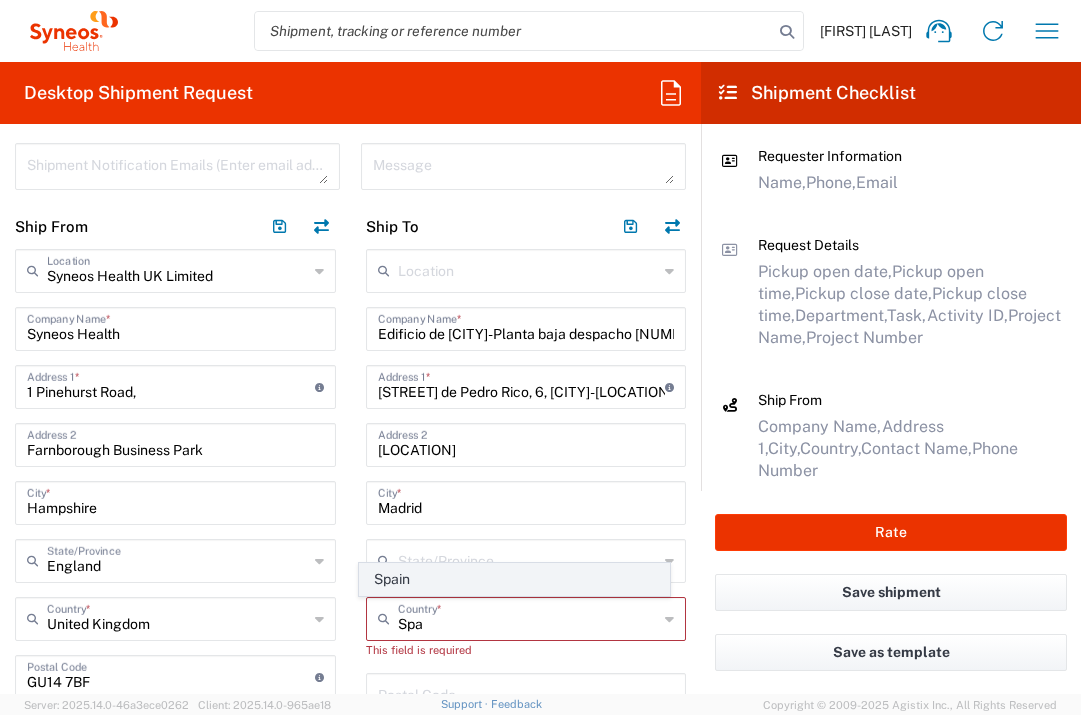 click on "Spain" 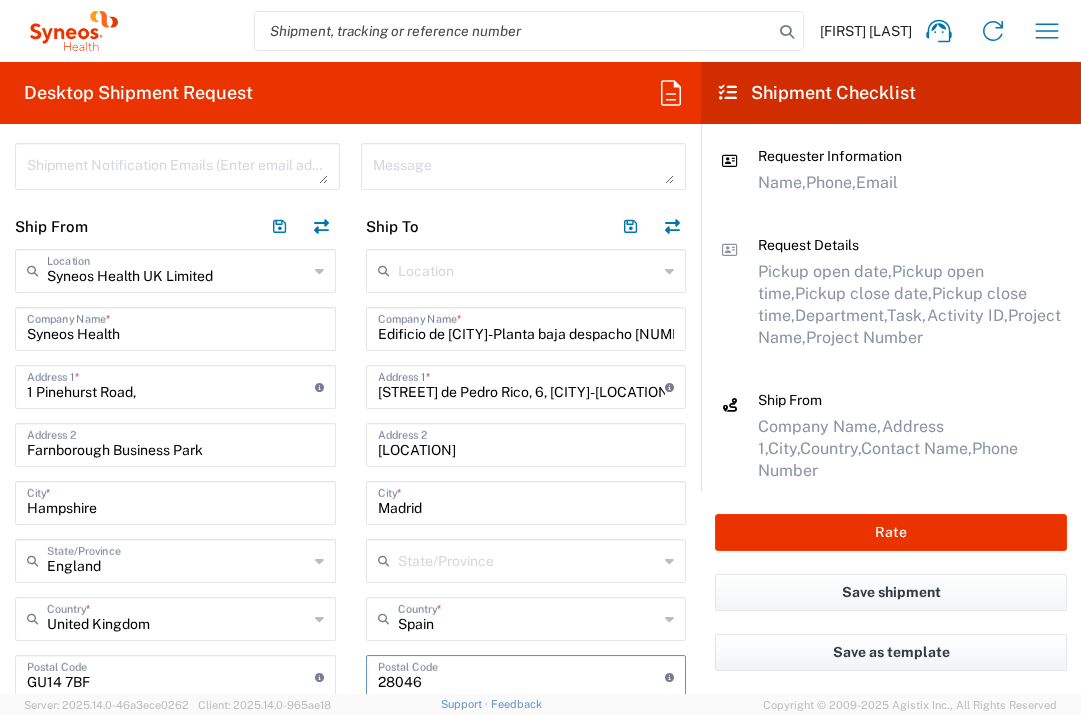 type on "28046" 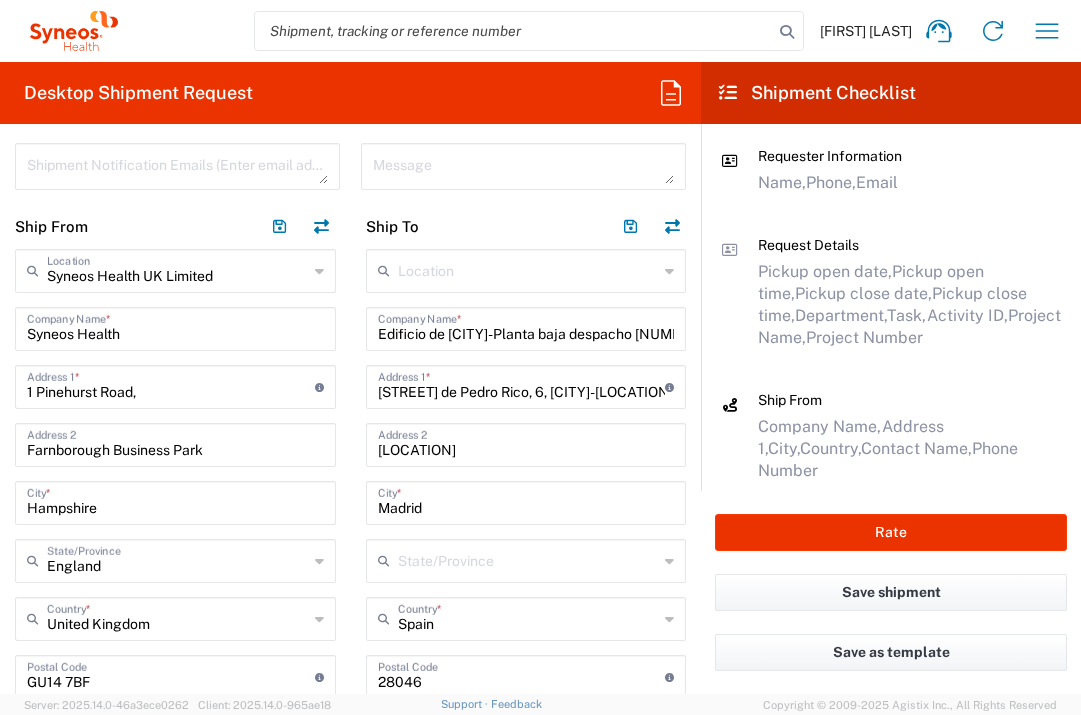 scroll, scrollTop: 1021, scrollLeft: 0, axis: vertical 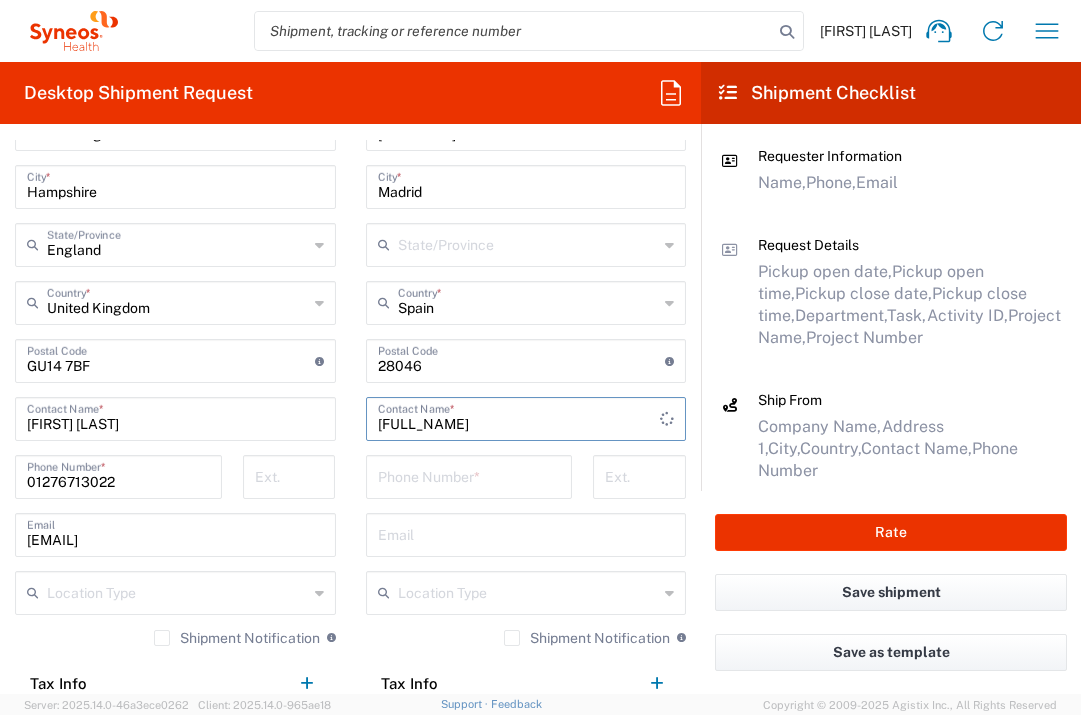 type on "[FULL_NAME]" 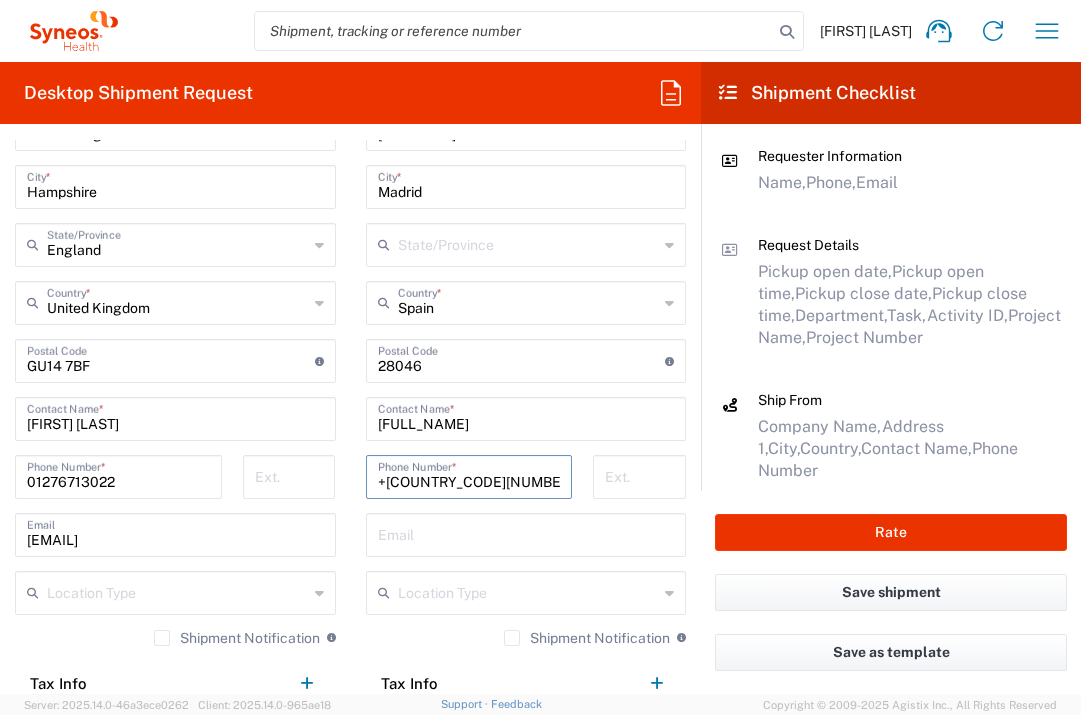 type on "+[COUNTRY_CODE][NUMBER]" 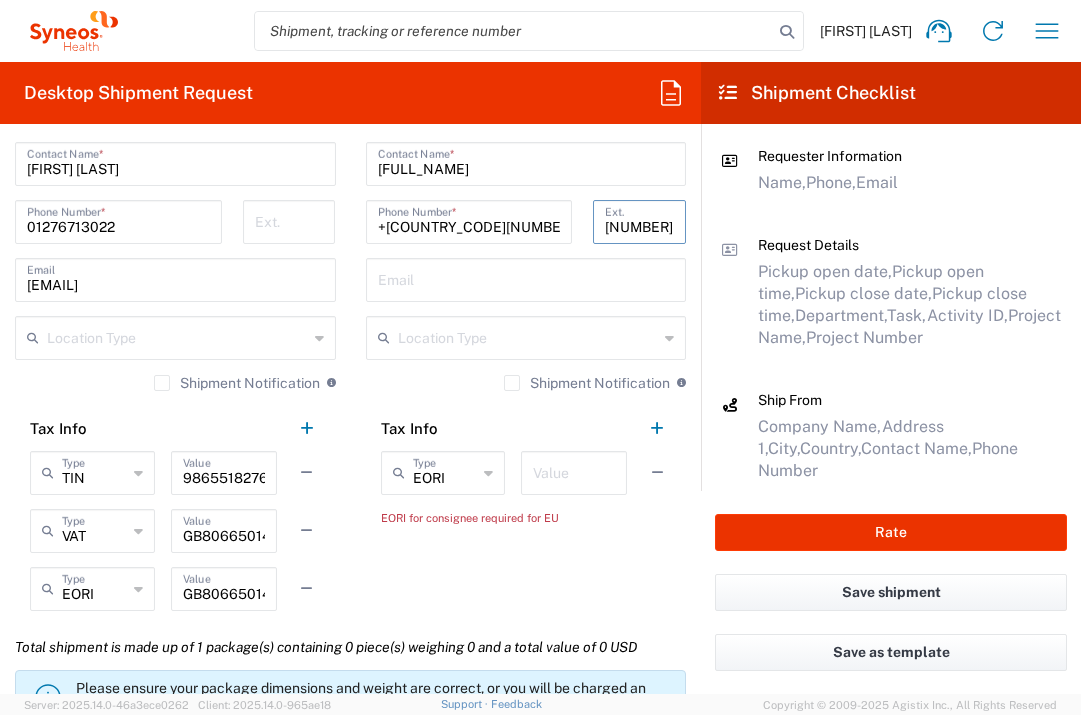 scroll, scrollTop: 1285, scrollLeft: 0, axis: vertical 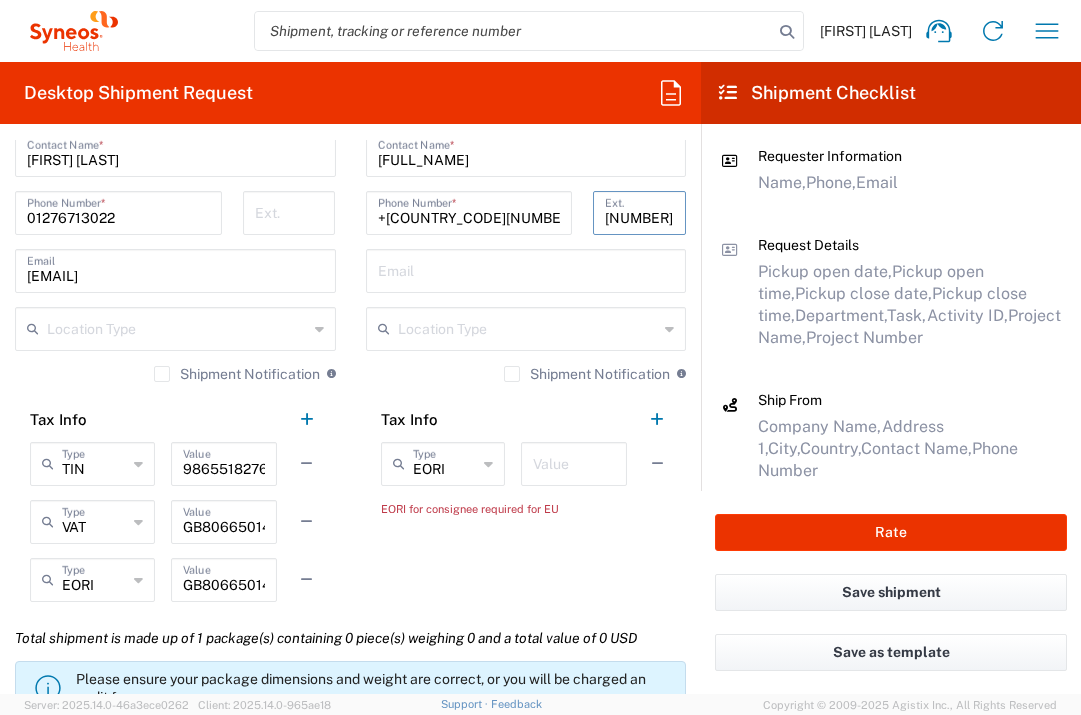 type on "[NUMBER]" 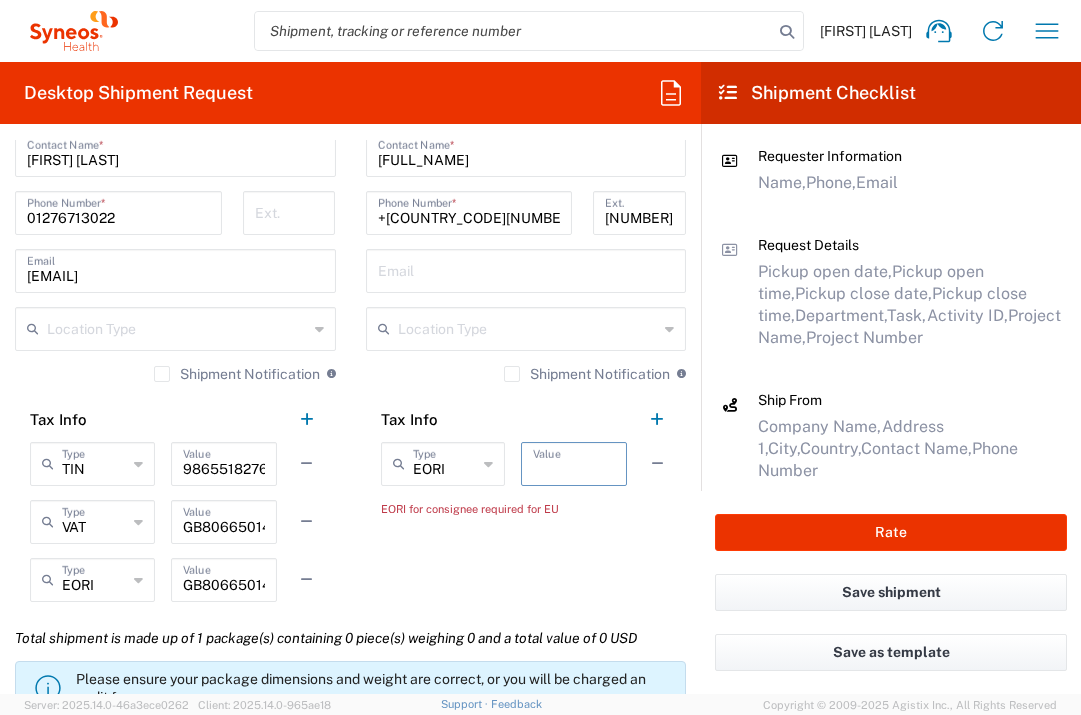 click at bounding box center (574, 462) 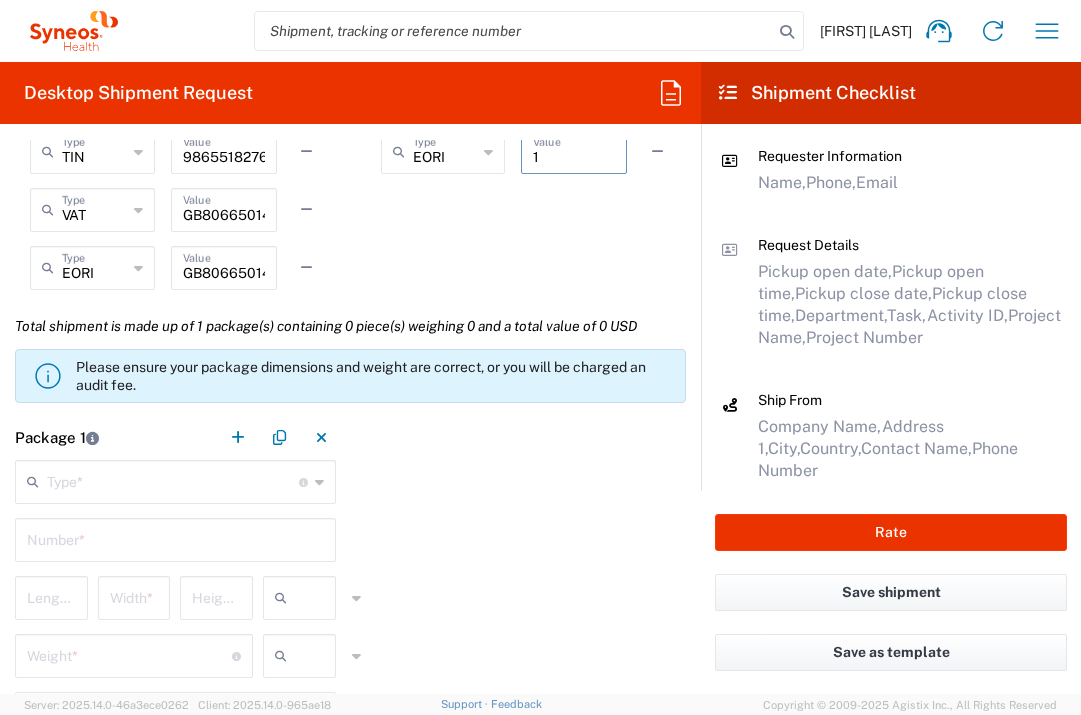 scroll, scrollTop: 1611, scrollLeft: 0, axis: vertical 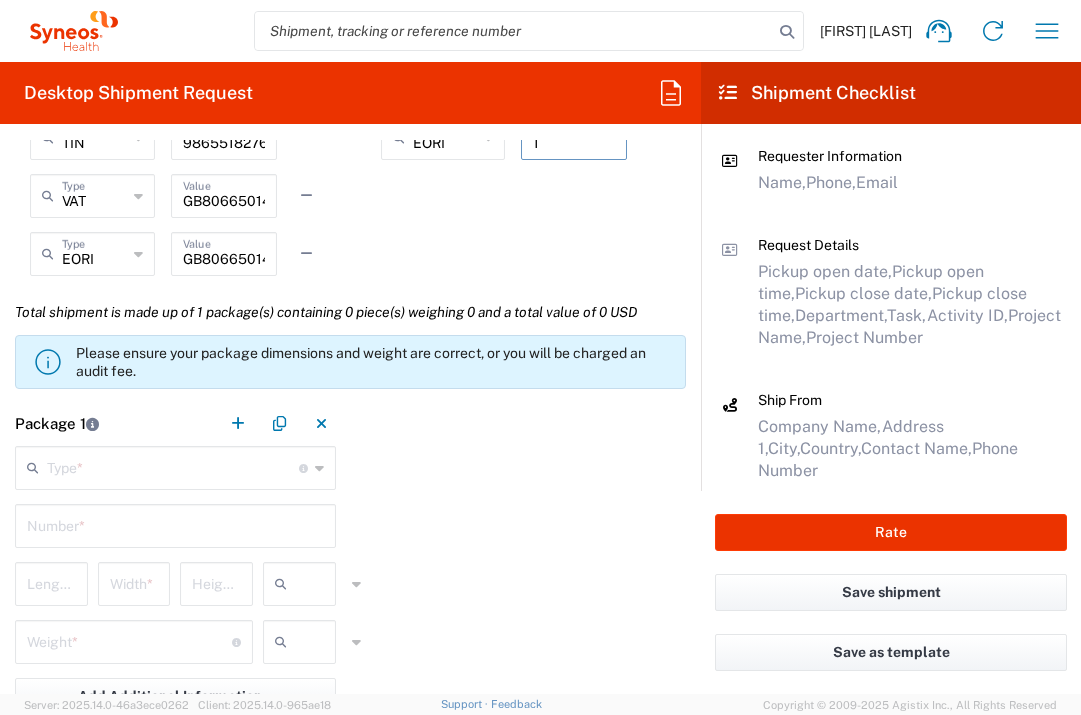 type on "1" 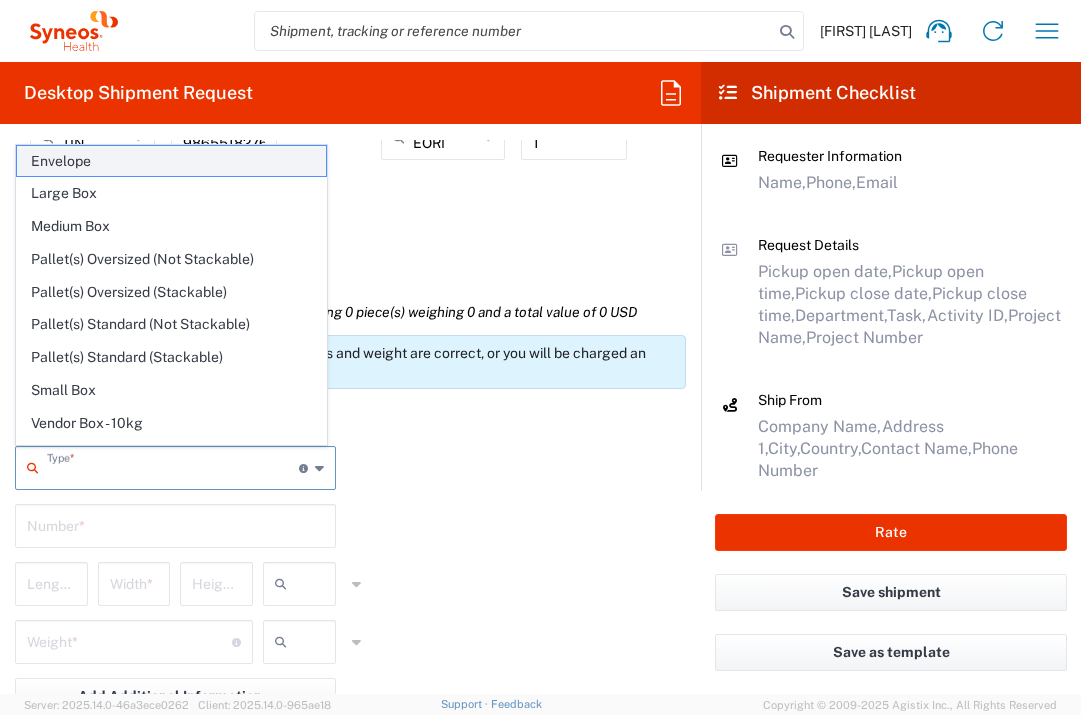 click on "Envelope" 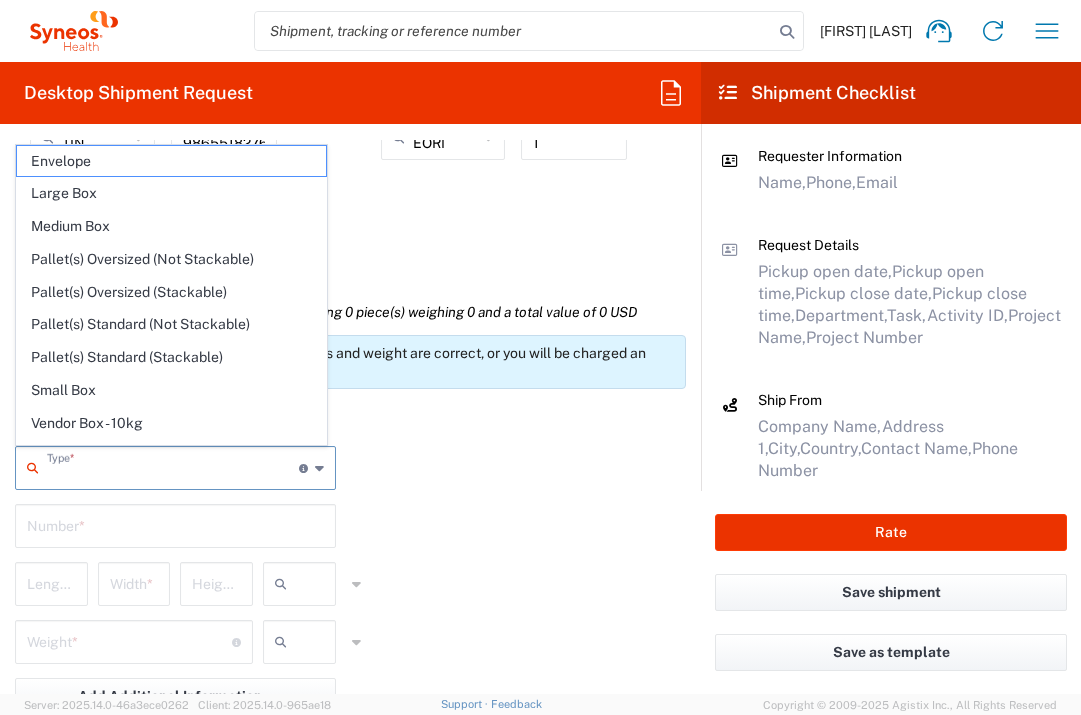 type on "Envelope" 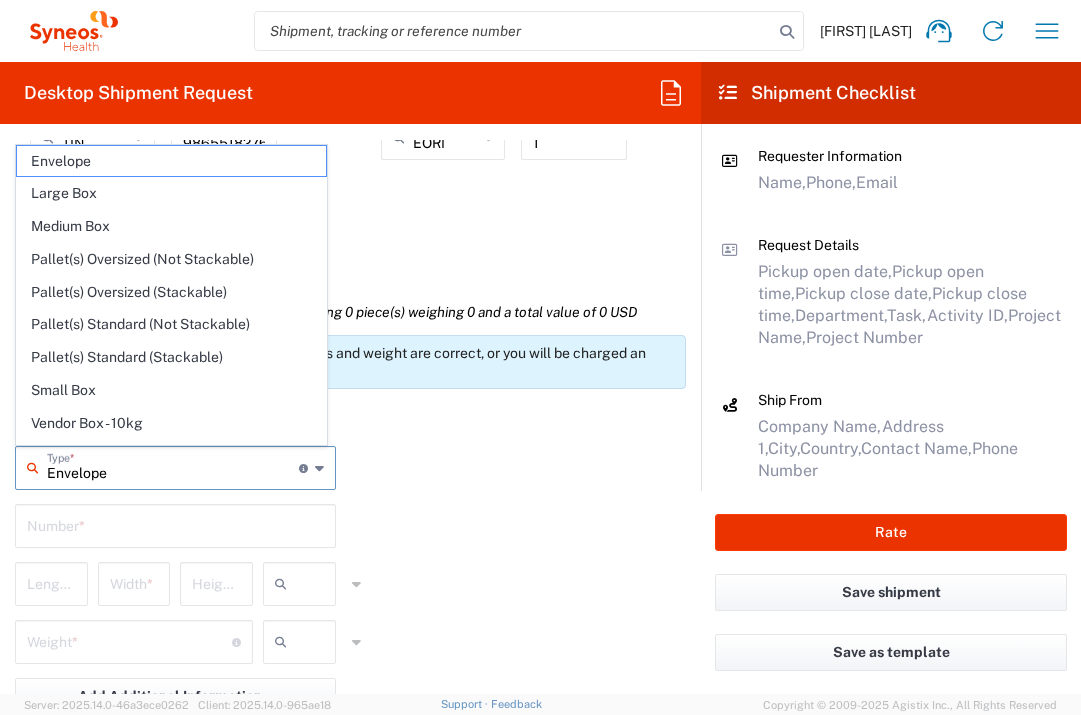 type on "1" 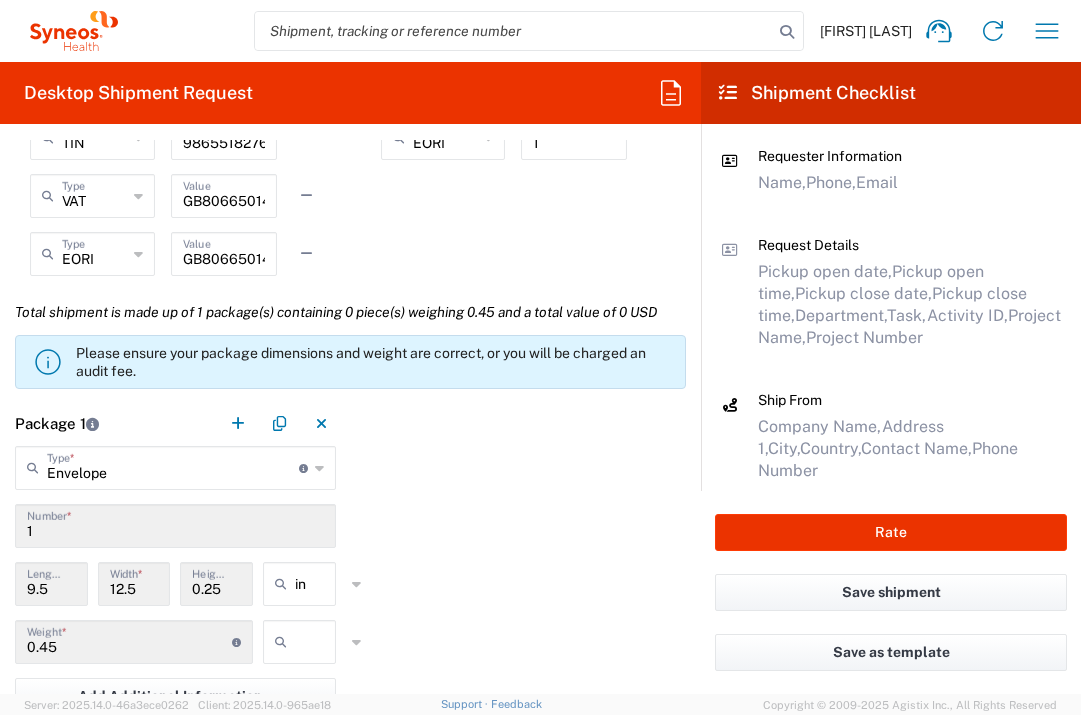 click at bounding box center [320, 642] 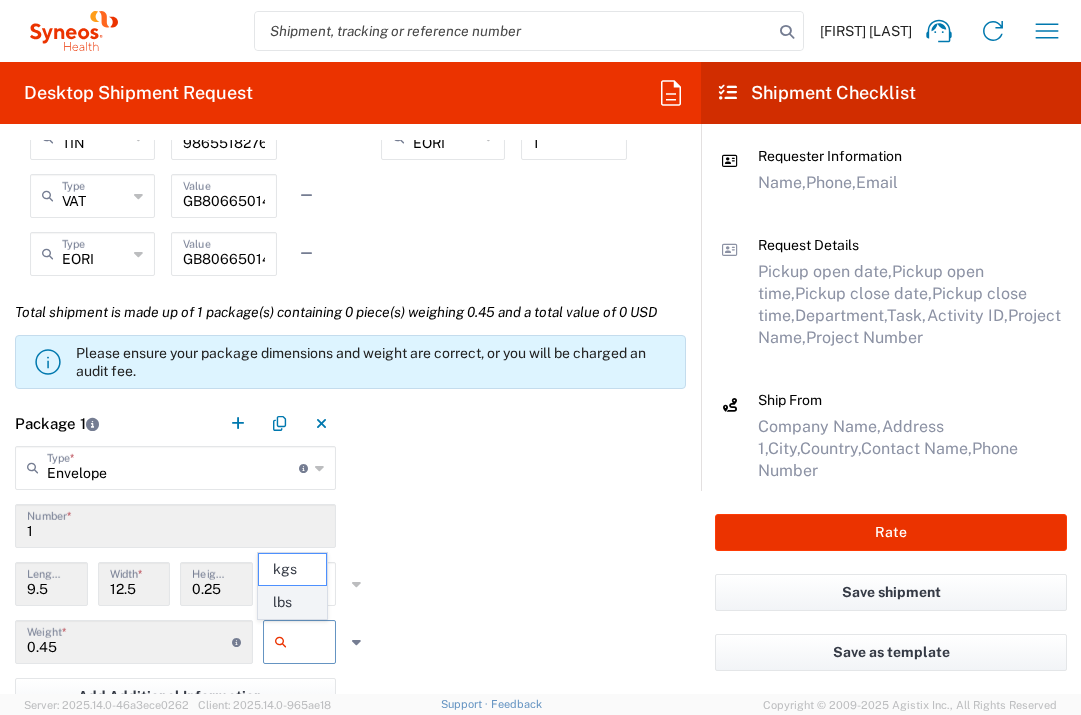 click on "lbs" 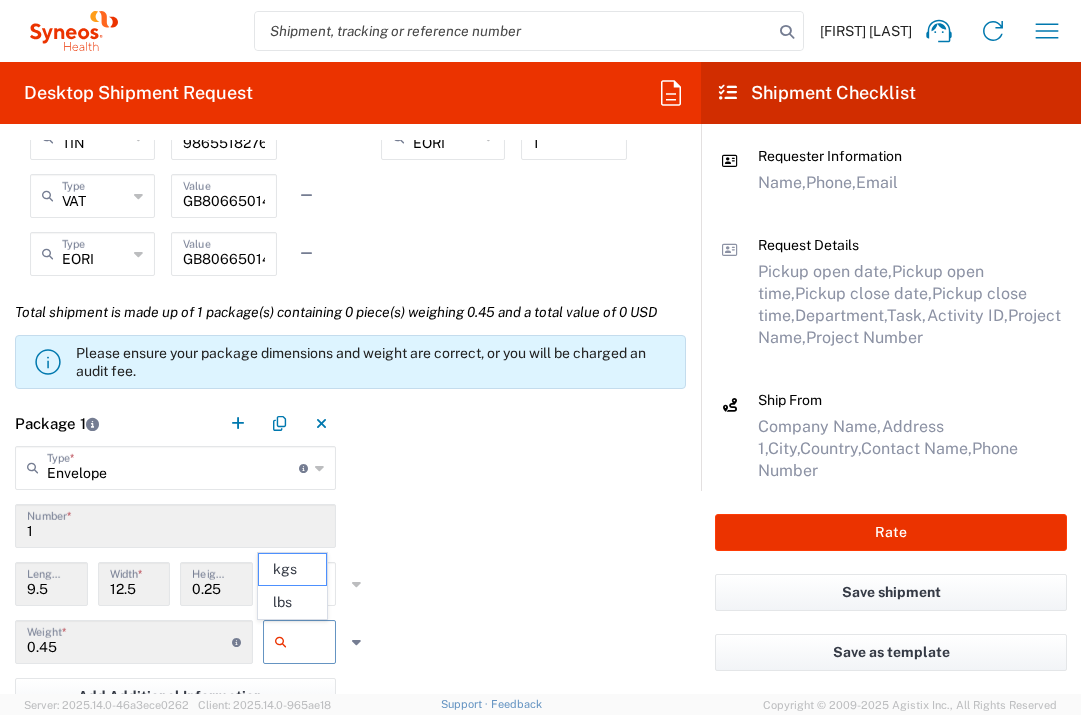 type on "lbs" 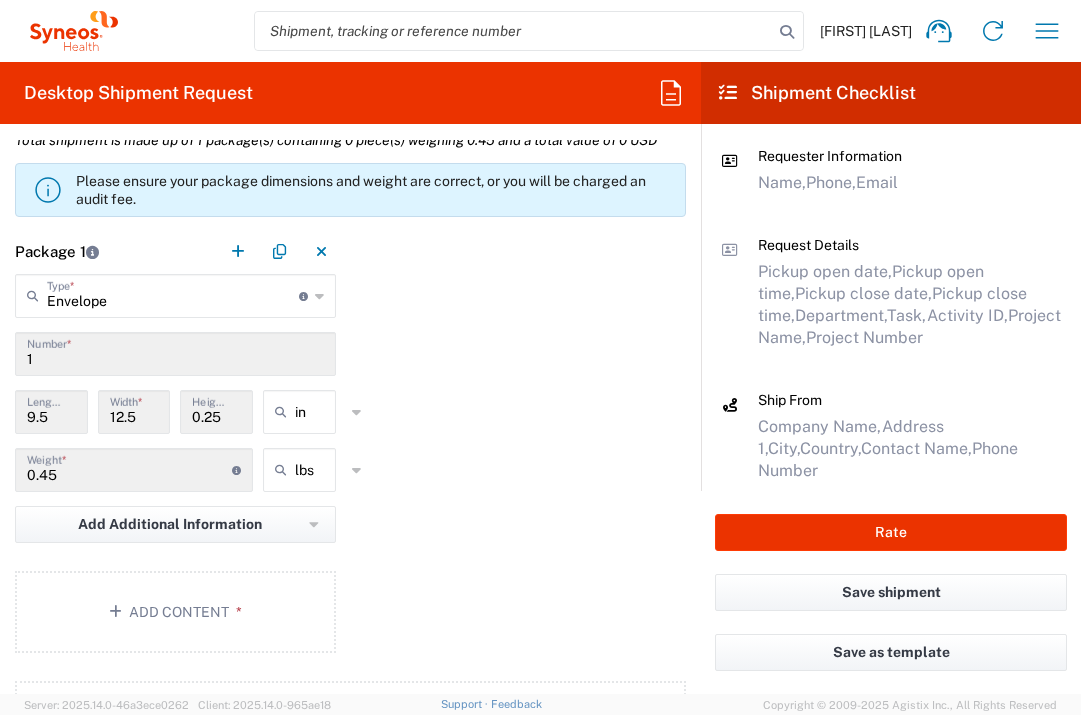 scroll, scrollTop: 1905, scrollLeft: 0, axis: vertical 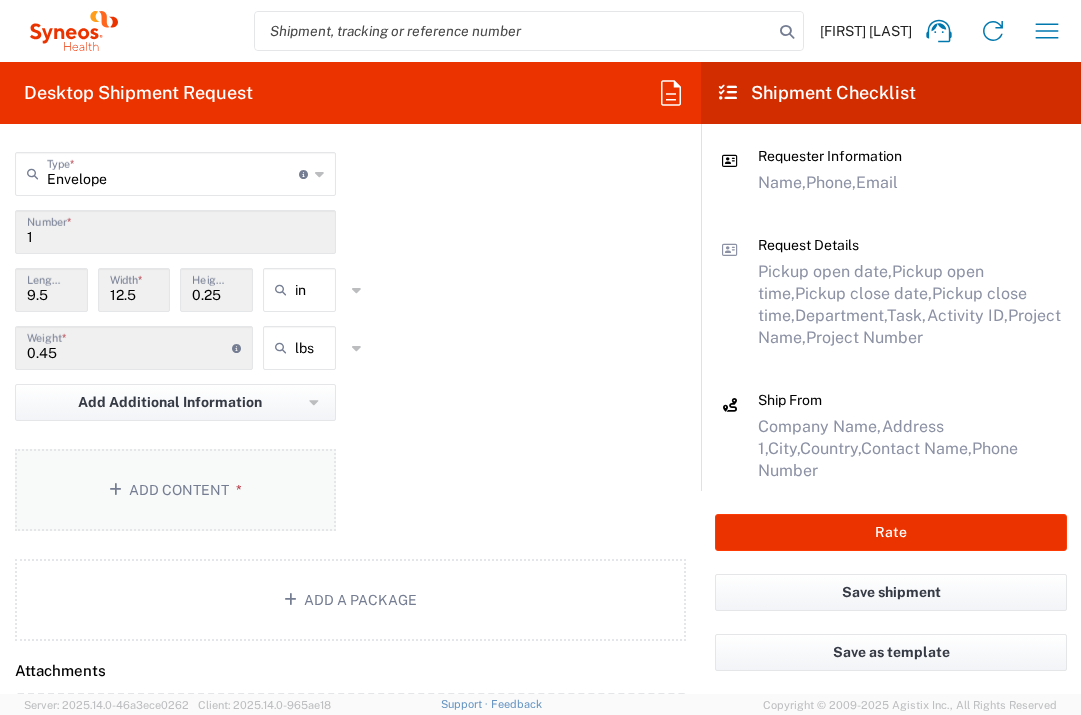 click on "Add Content *" 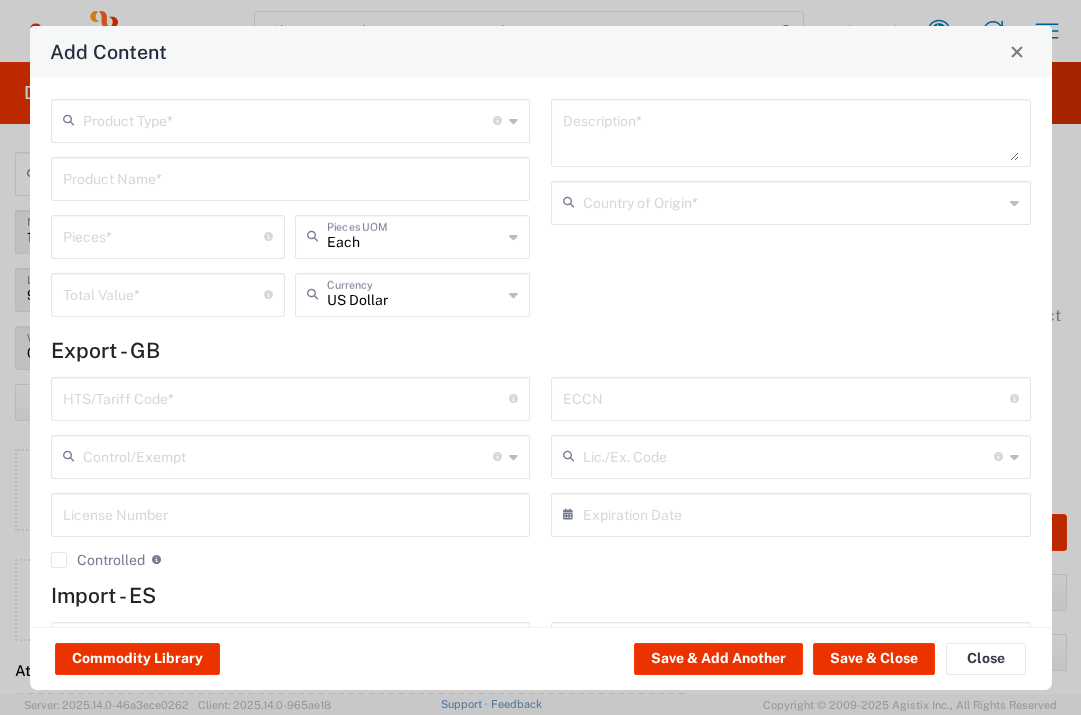 click at bounding box center (288, 119) 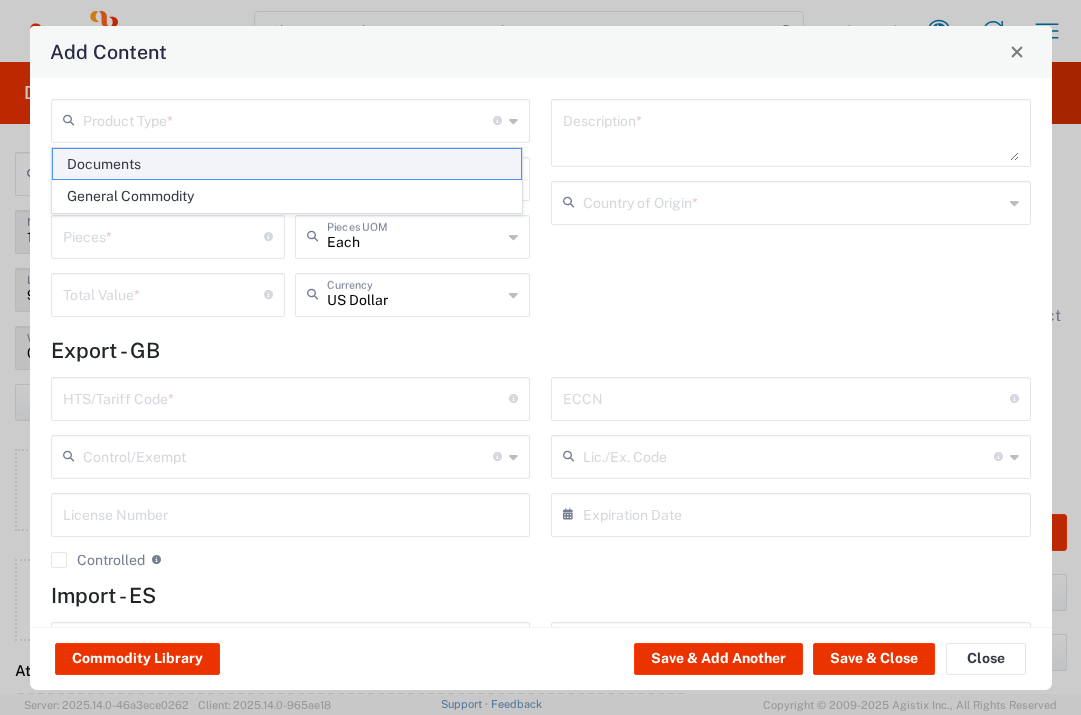 click on "Documents" 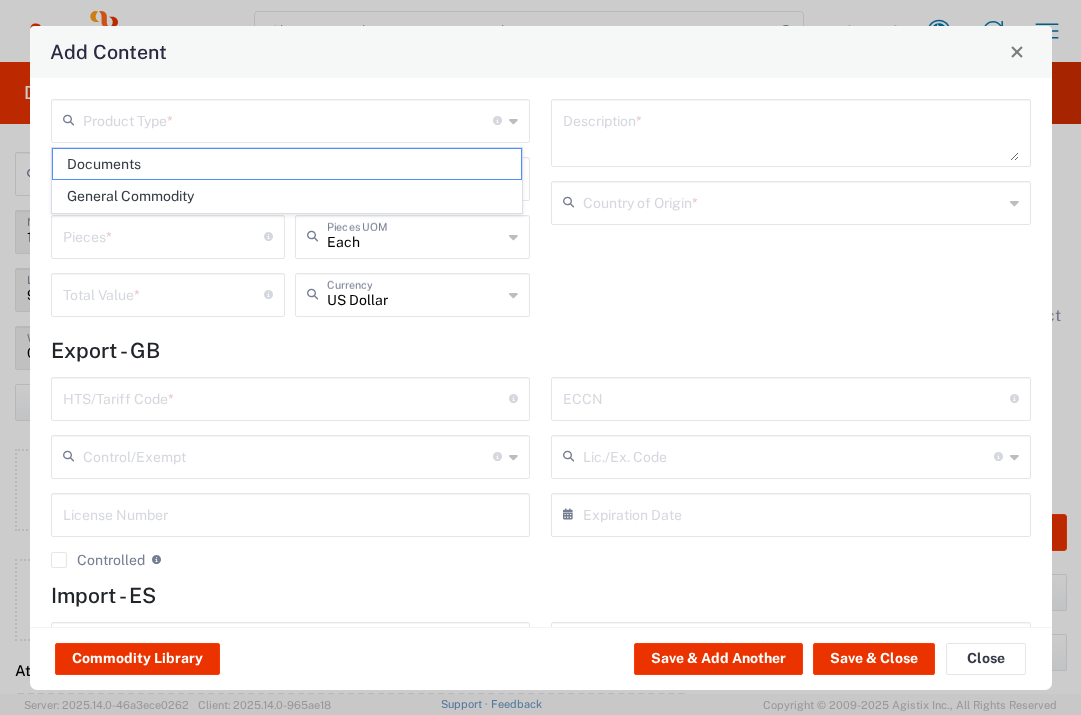 type on "Documents" 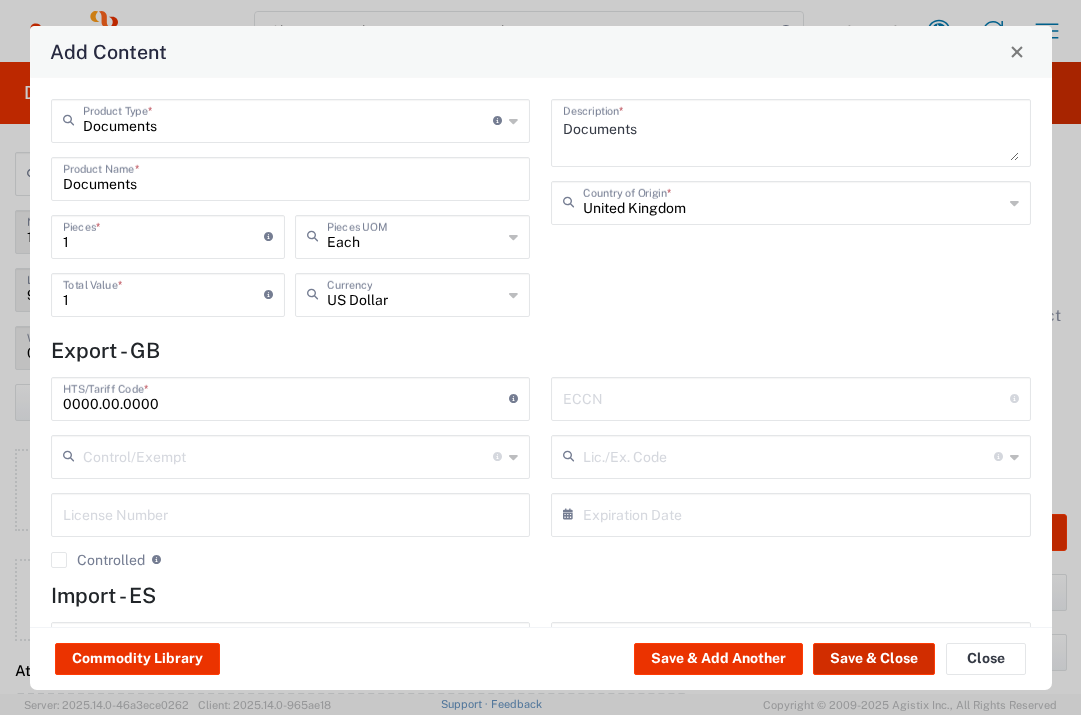 click on "Save & Close" 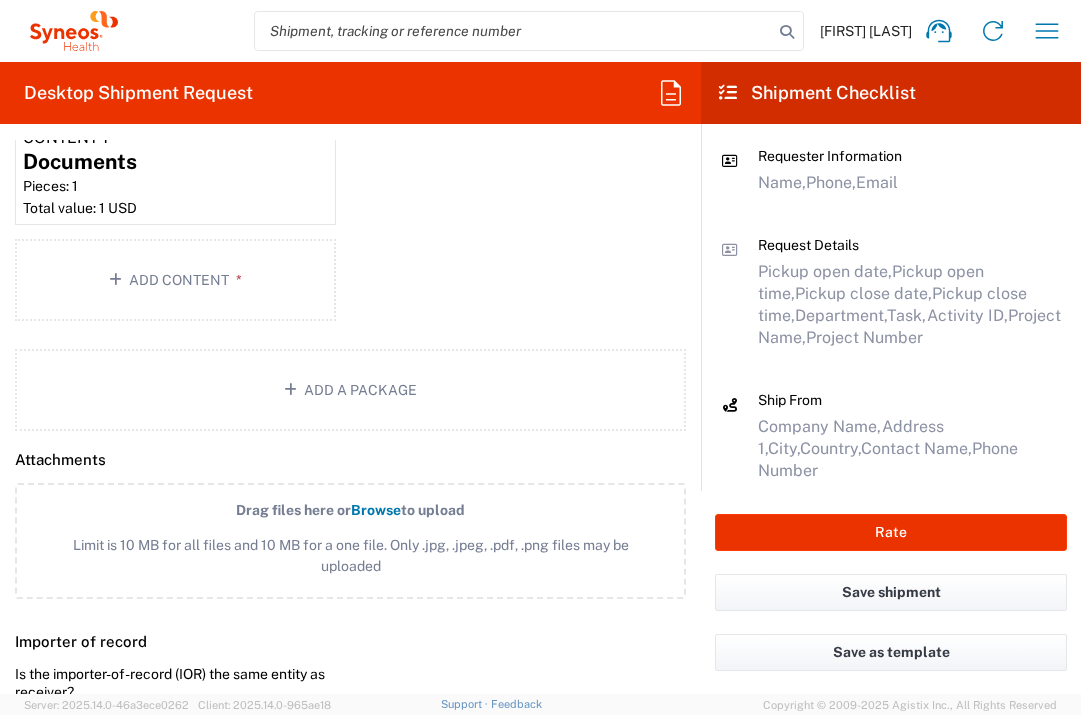 scroll, scrollTop: 2572, scrollLeft: 0, axis: vertical 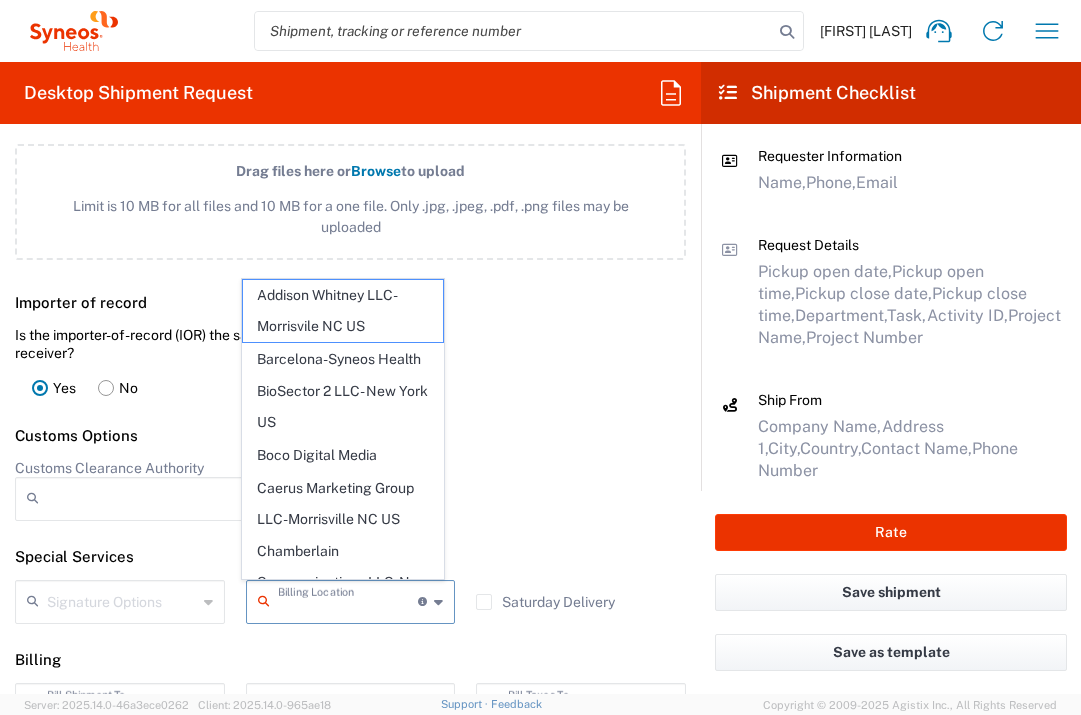 click at bounding box center (348, 600) 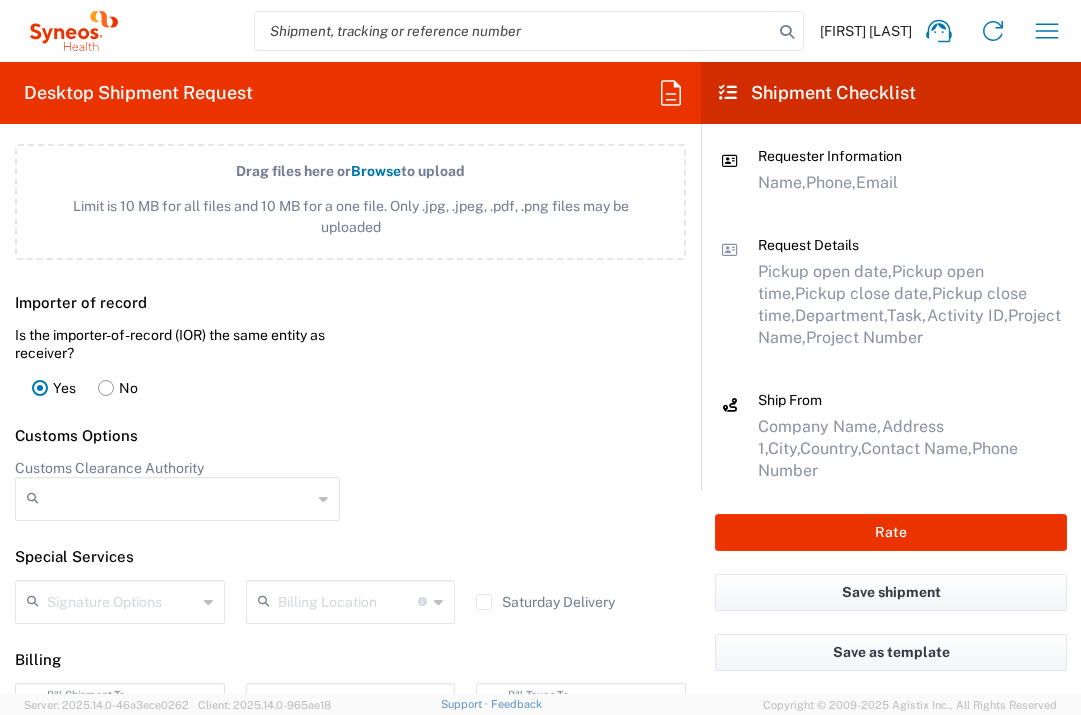 scroll, scrollTop: 2798, scrollLeft: 0, axis: vertical 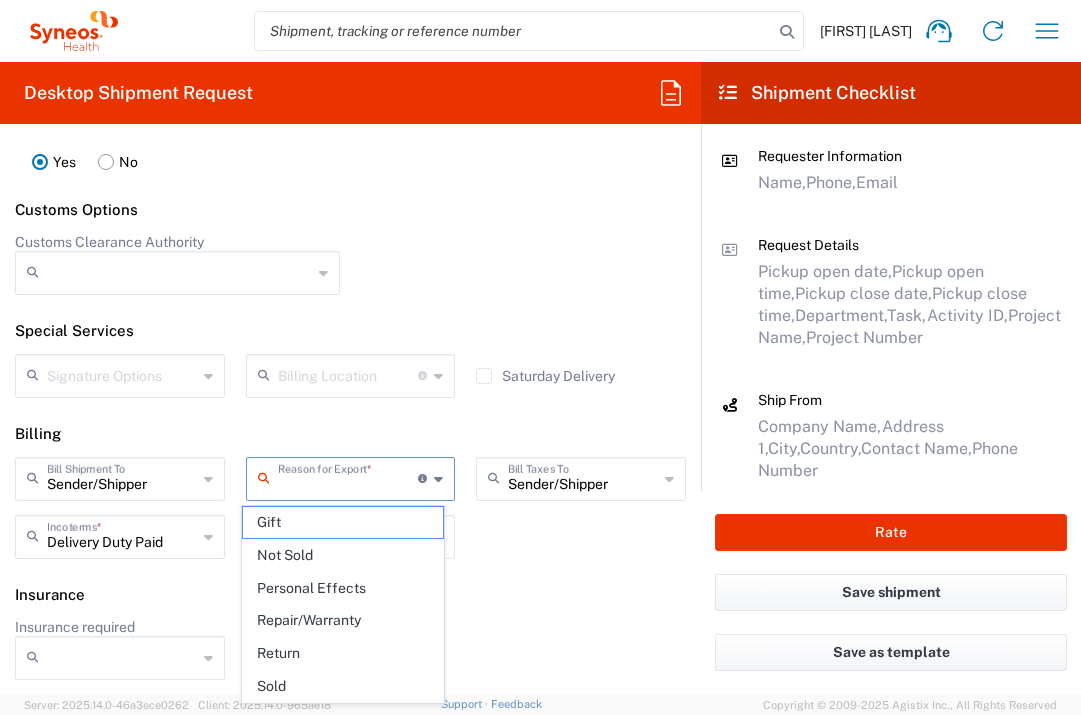 click at bounding box center [348, 477] 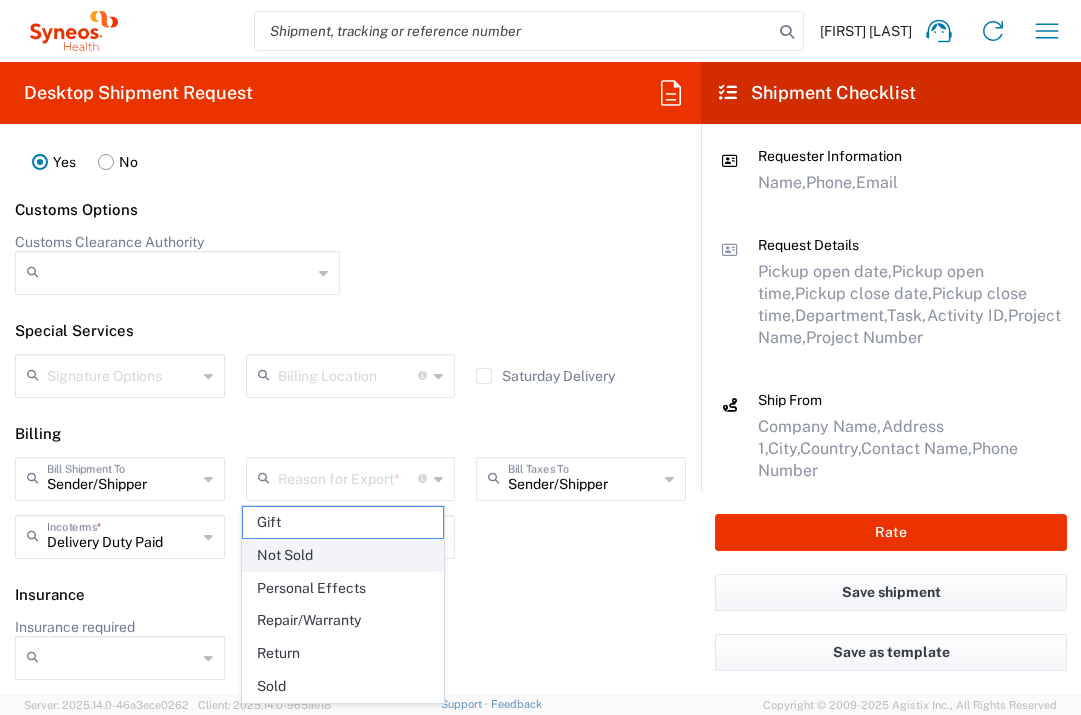 click on "Not Sold" 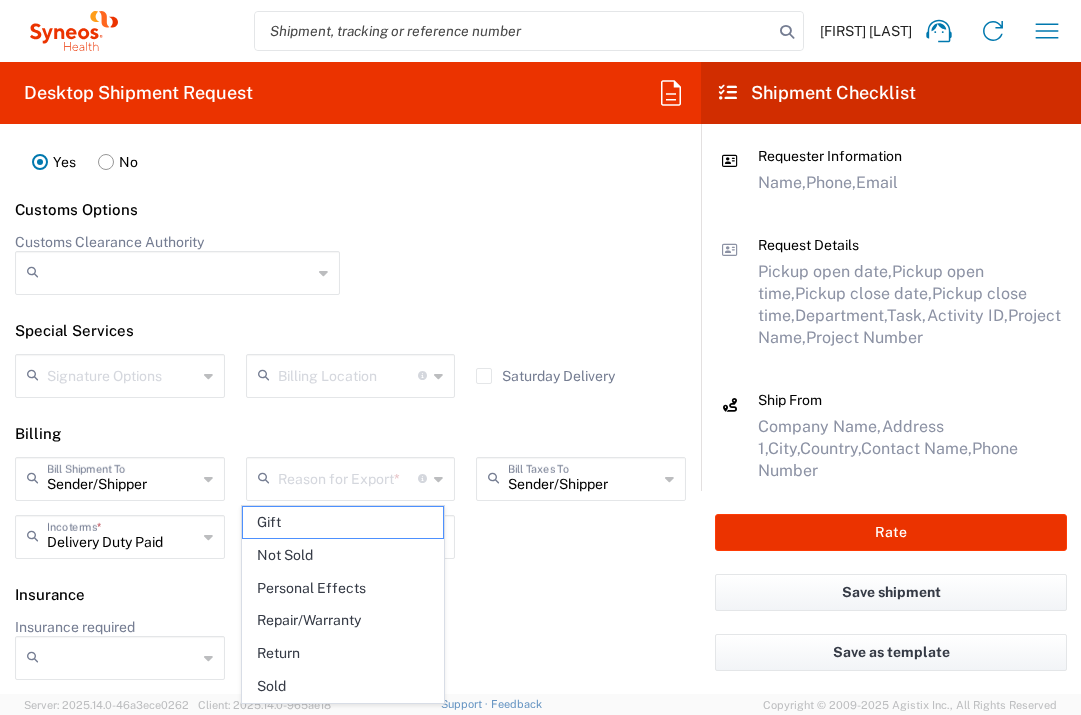 type on "Not Sold" 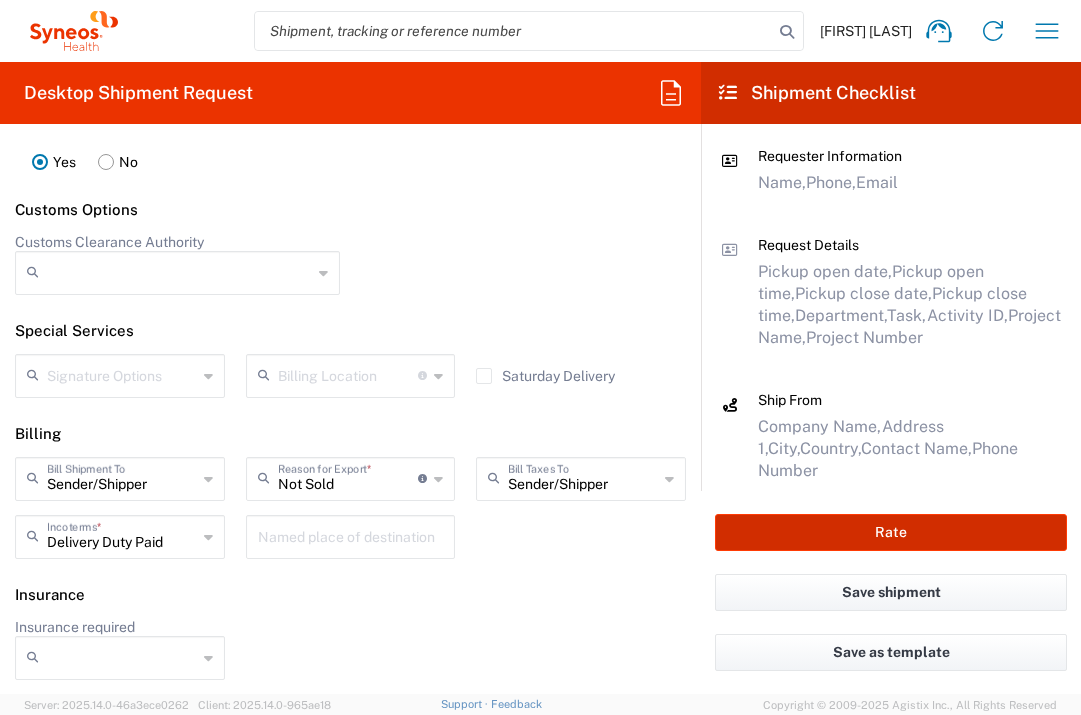 click on "Rate" 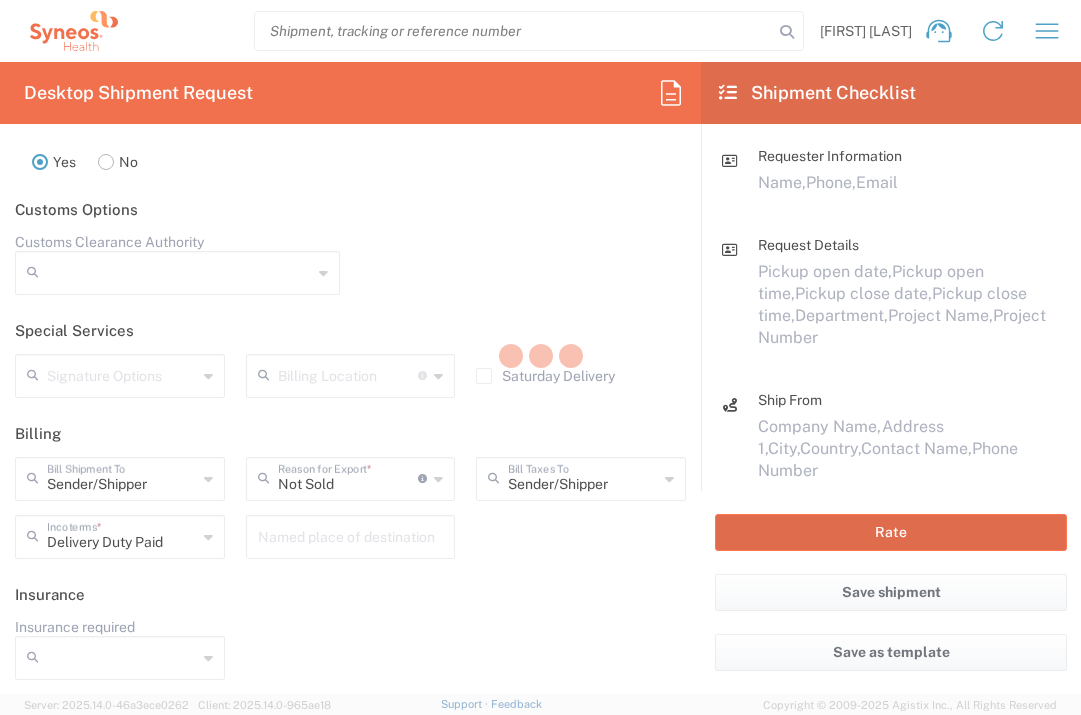 type on "7011618" 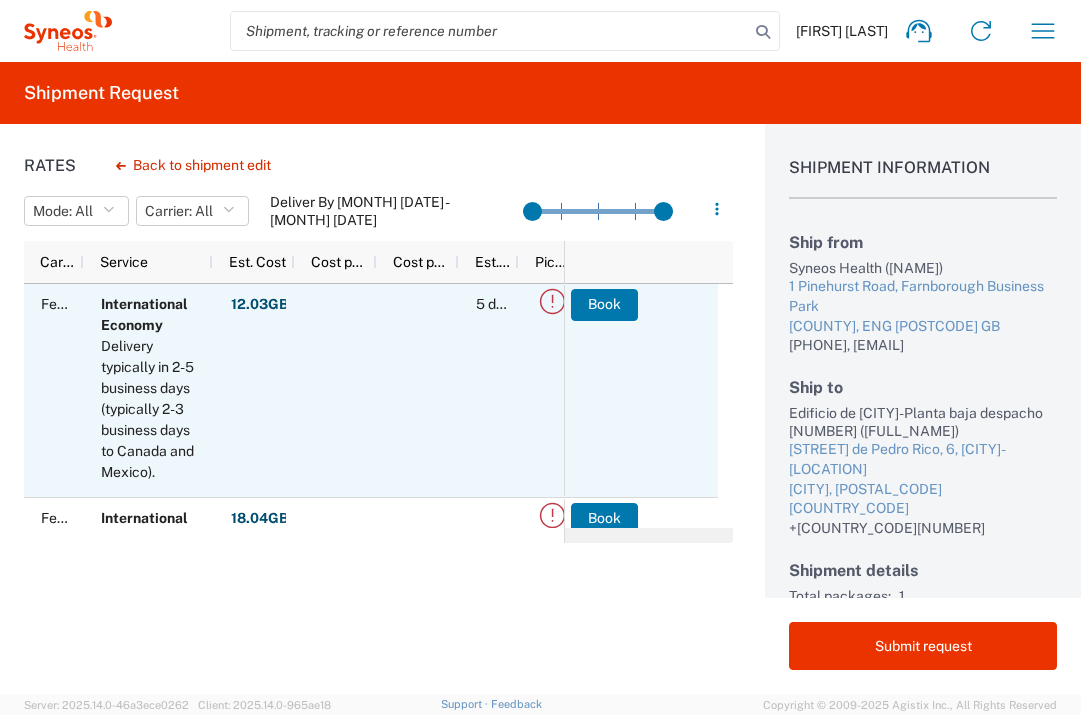 scroll, scrollTop: 9, scrollLeft: 0, axis: vertical 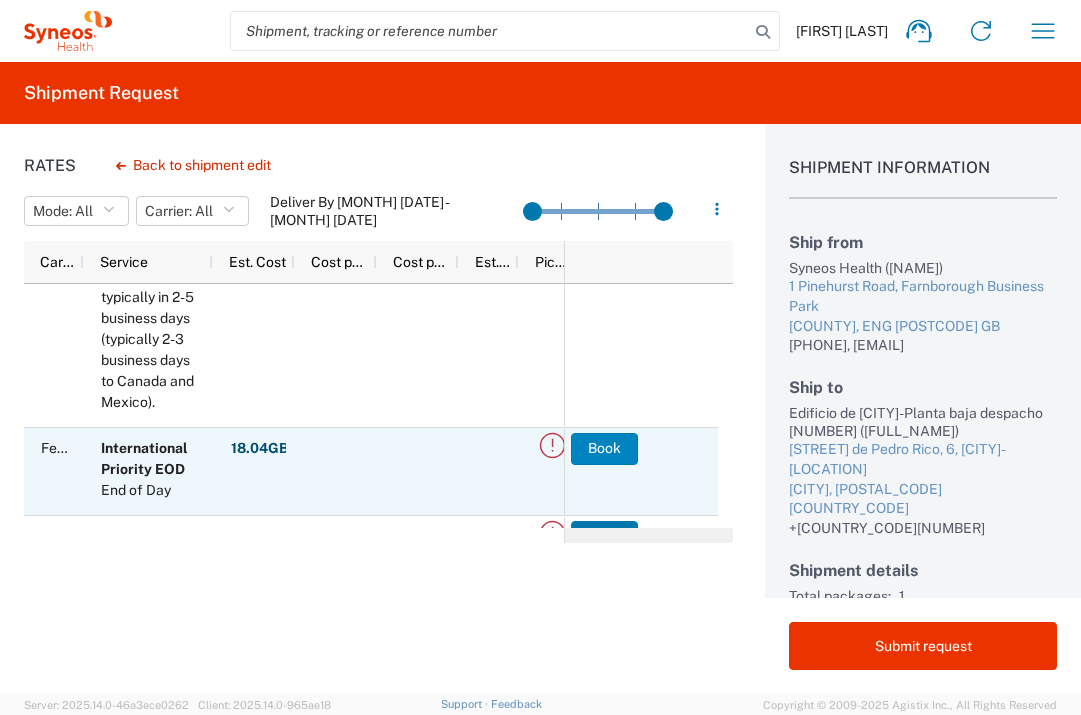 click on "Book" 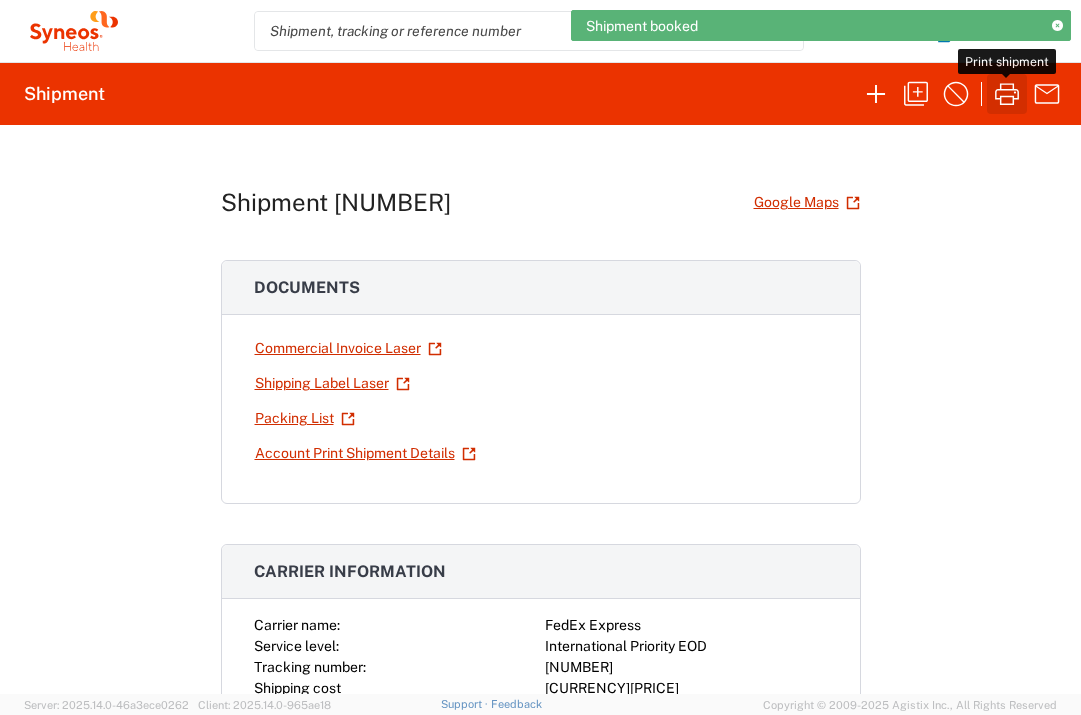 click 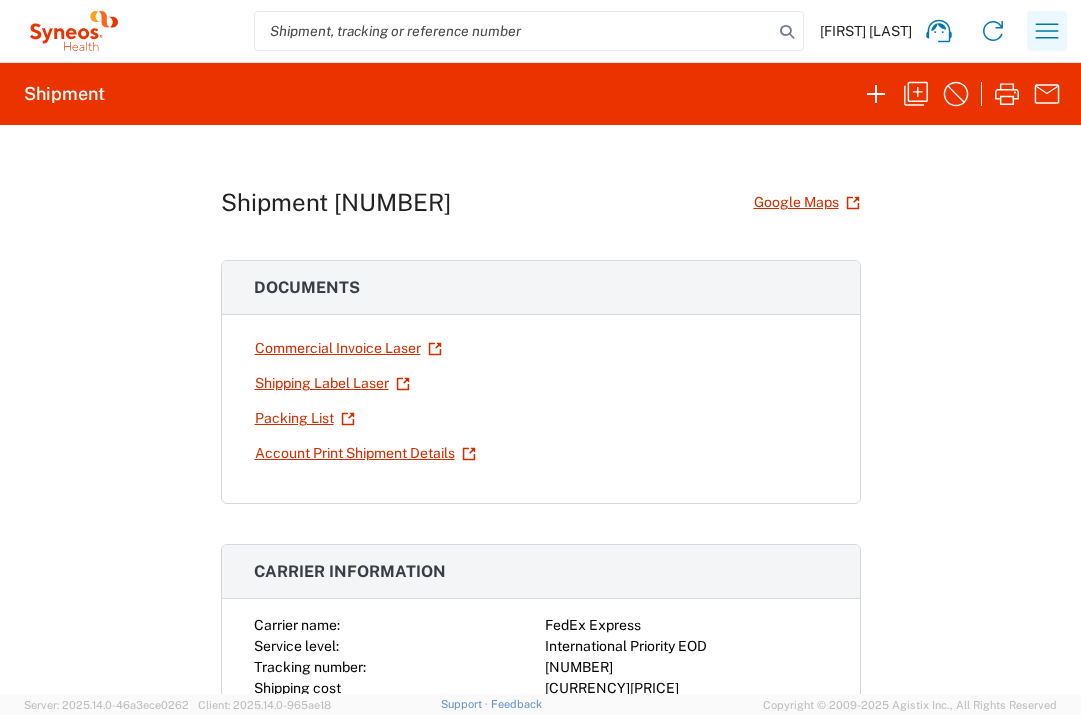 click 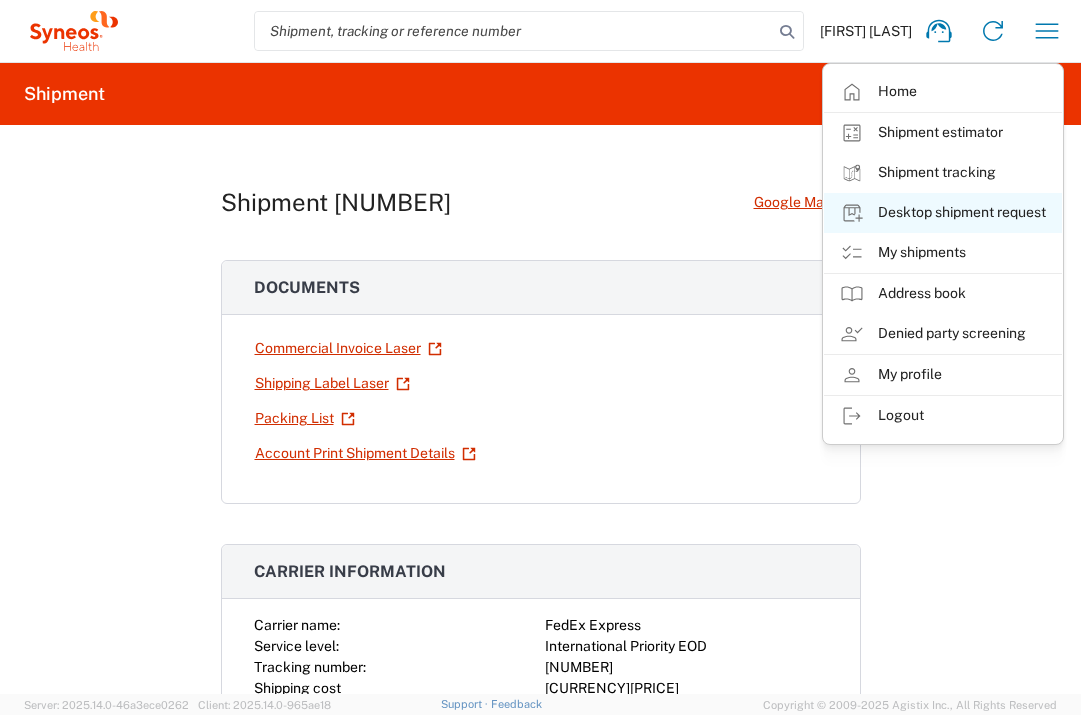click on "Desktop shipment request" 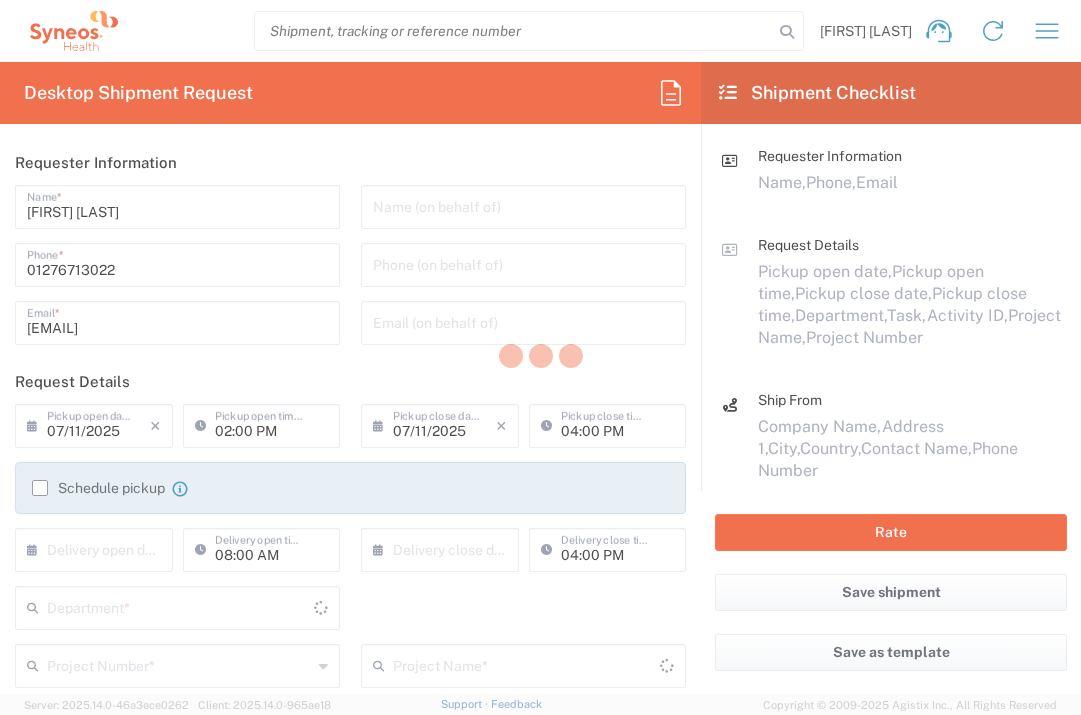 type on "England" 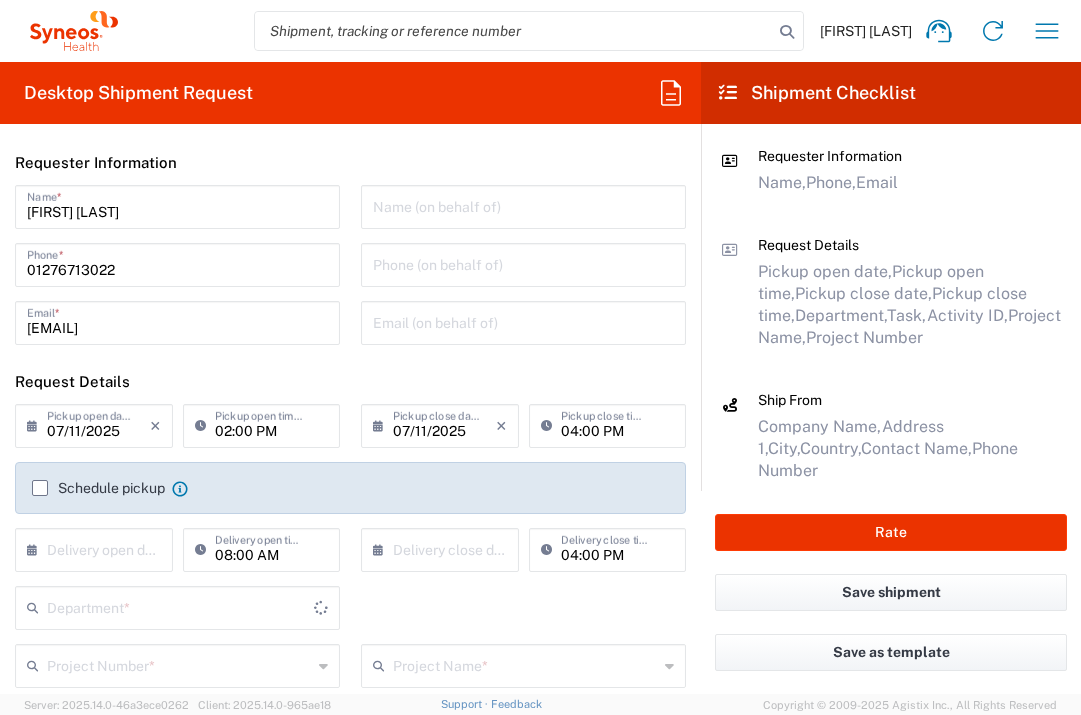 type on "3235" 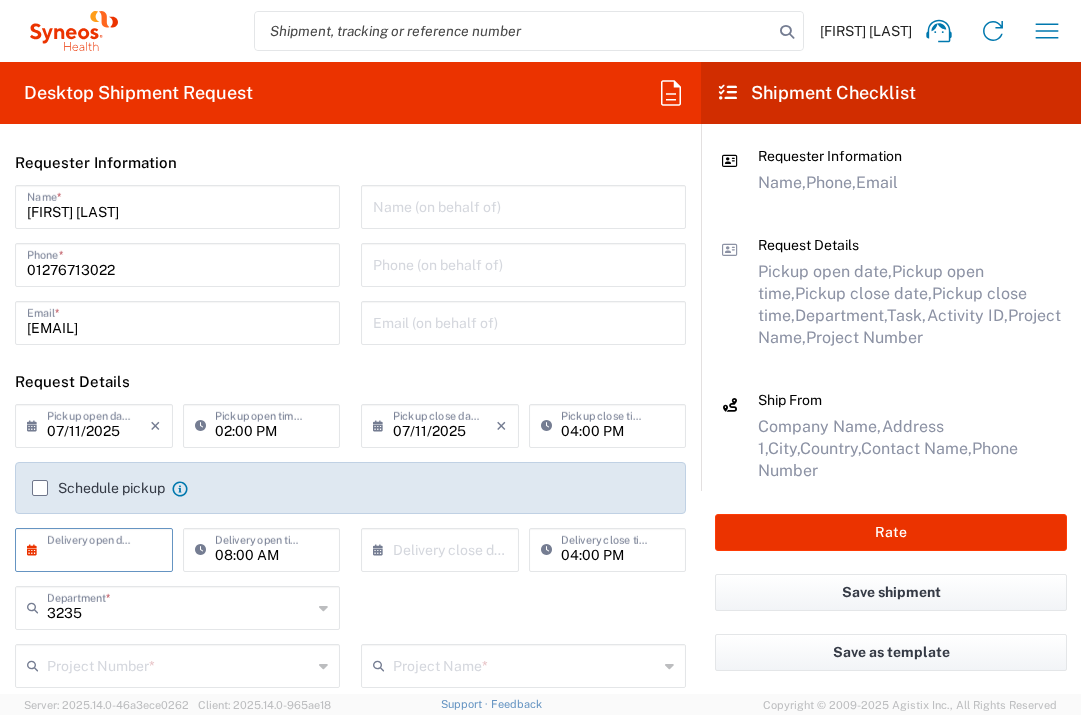click at bounding box center (98, 548) 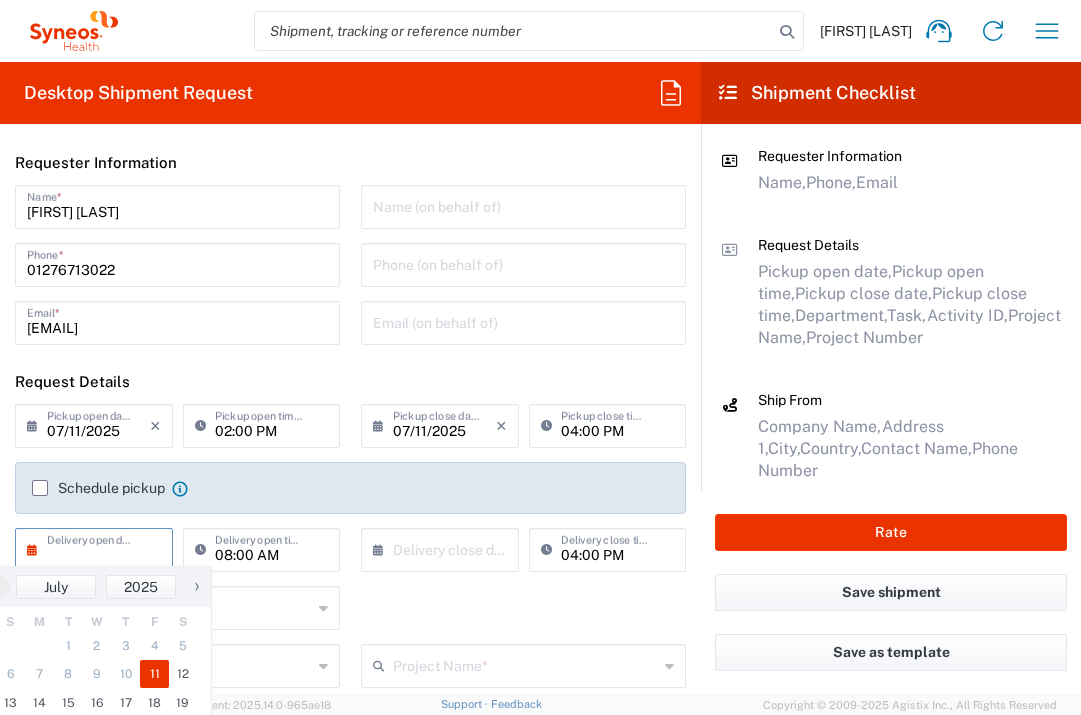 click on "11" 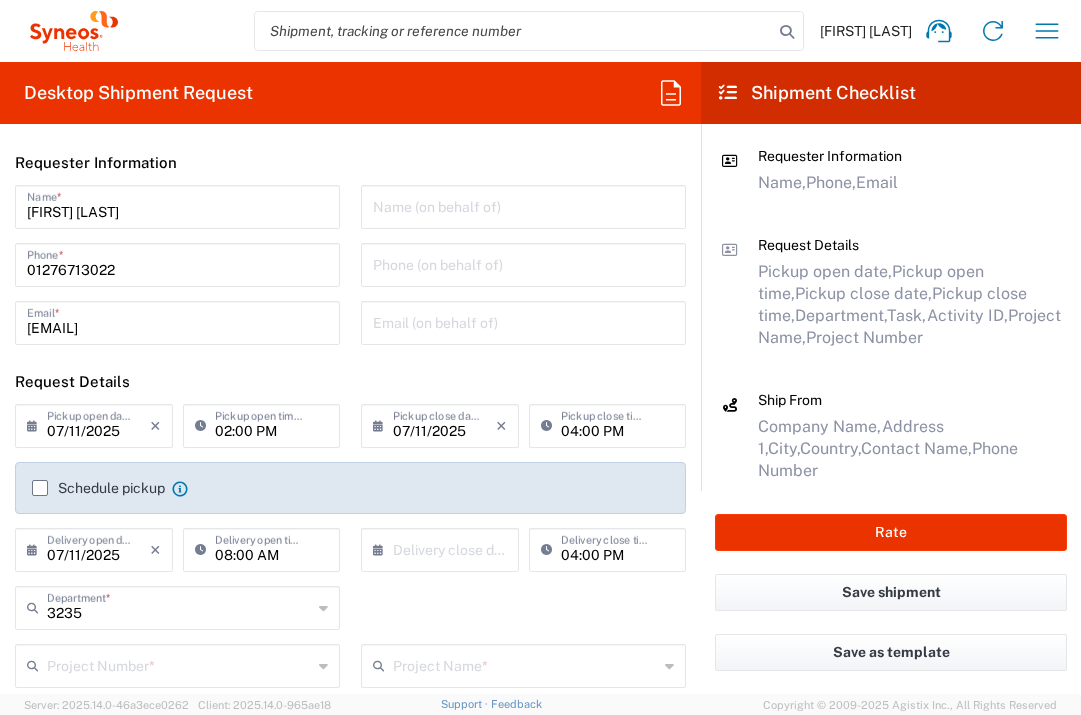 click at bounding box center [444, 548] 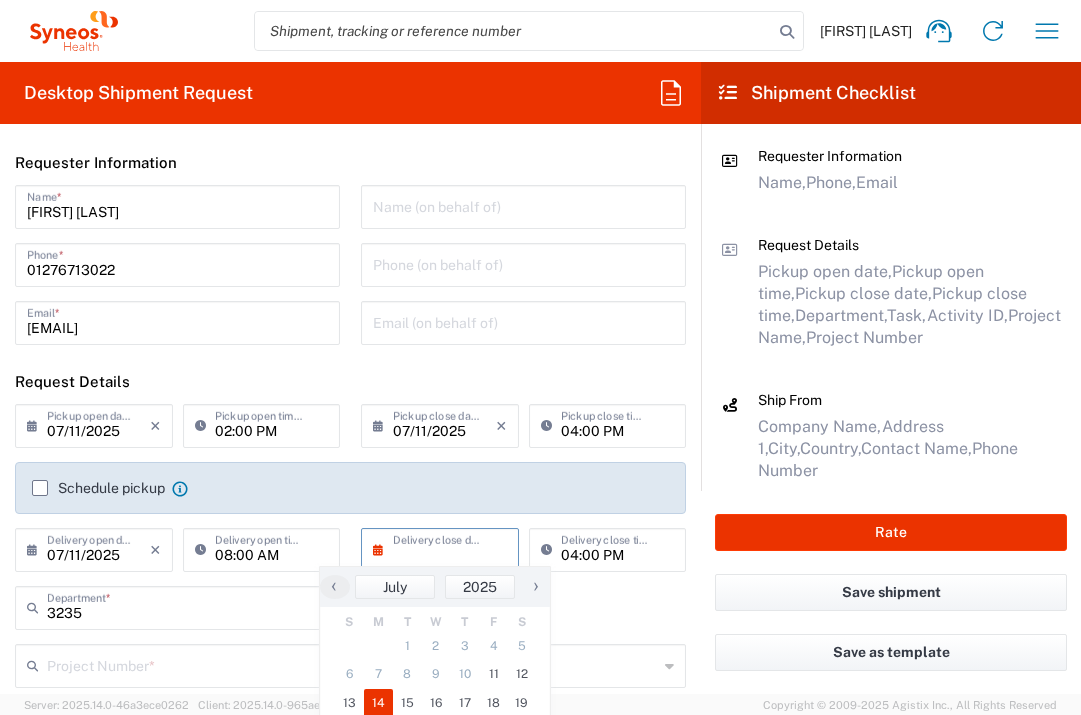 click on "14" 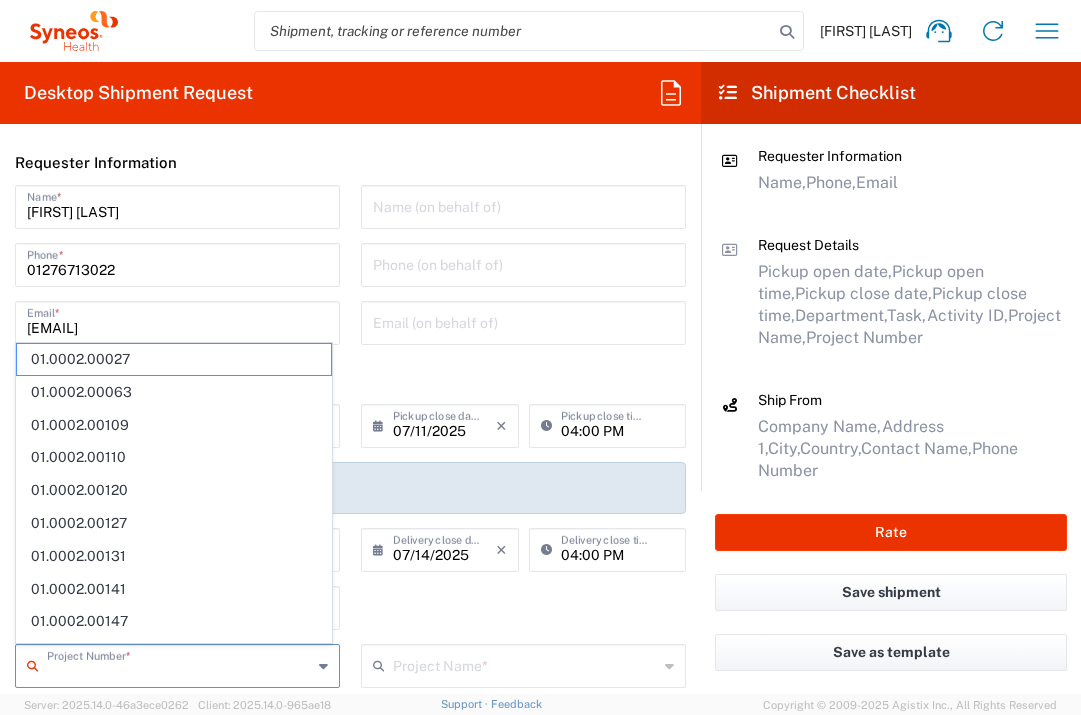 click at bounding box center (179, 664) 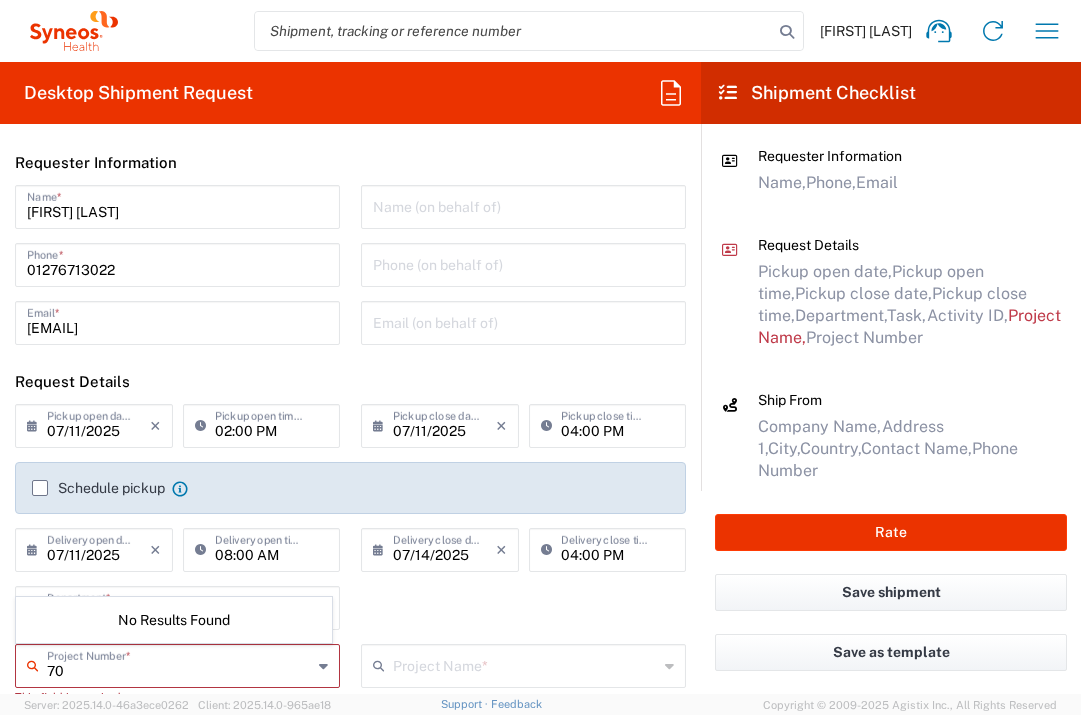 type on "7" 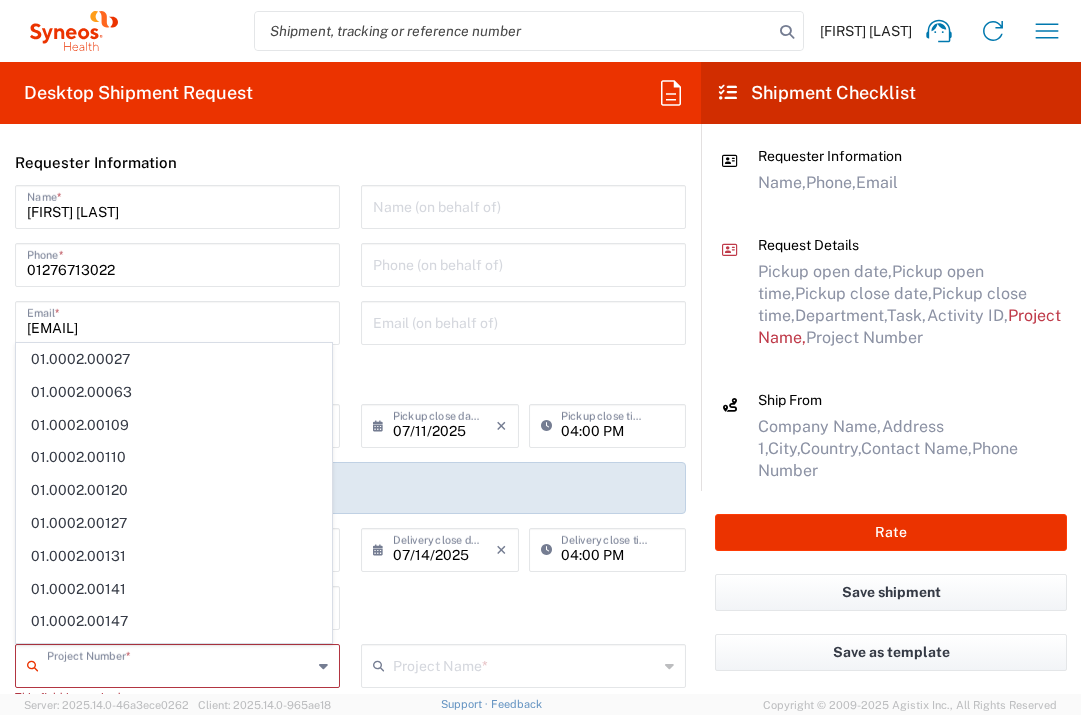 click at bounding box center [179, 664] 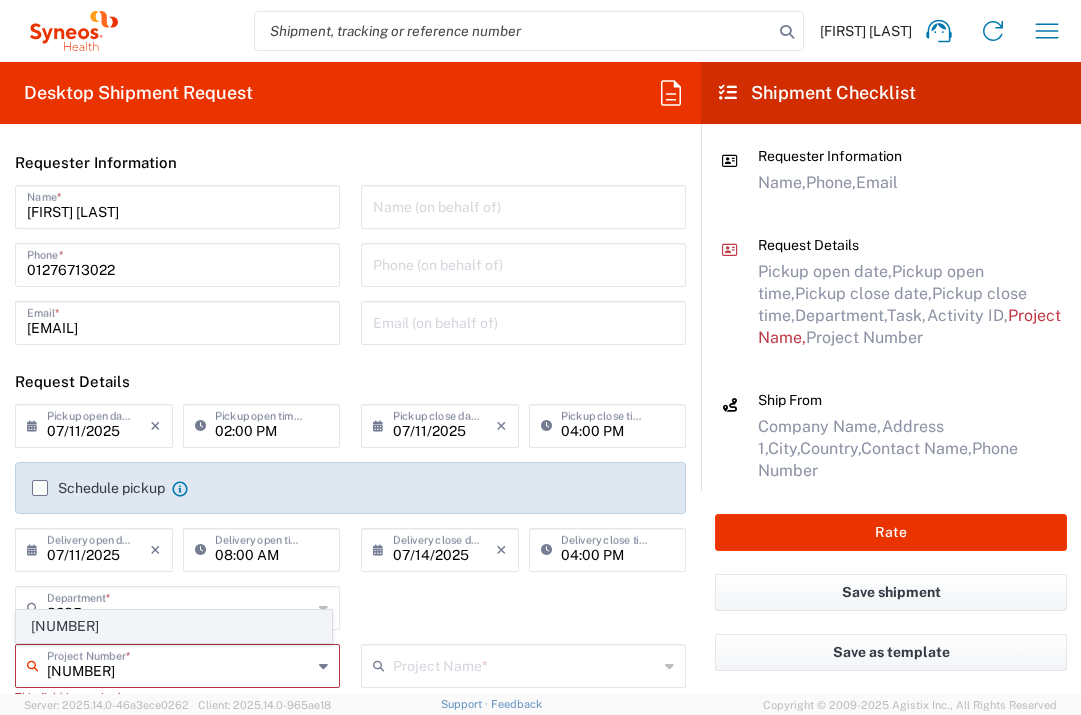 type on "[NUMBER]" 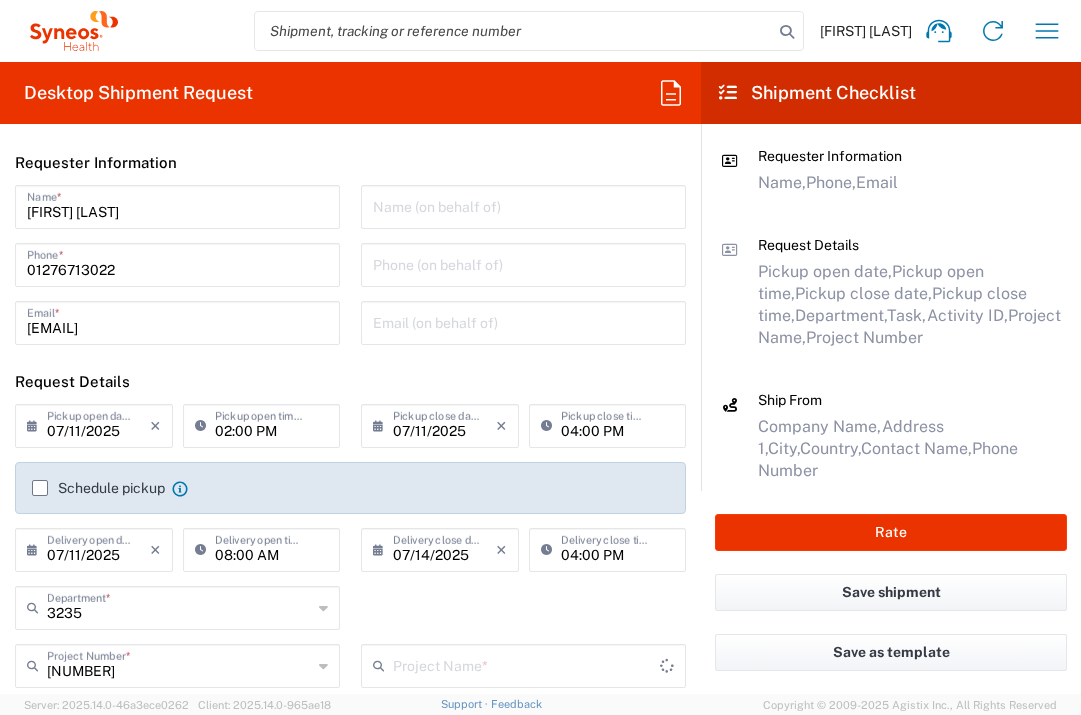 type on "[BRAND] [NUMBER]" 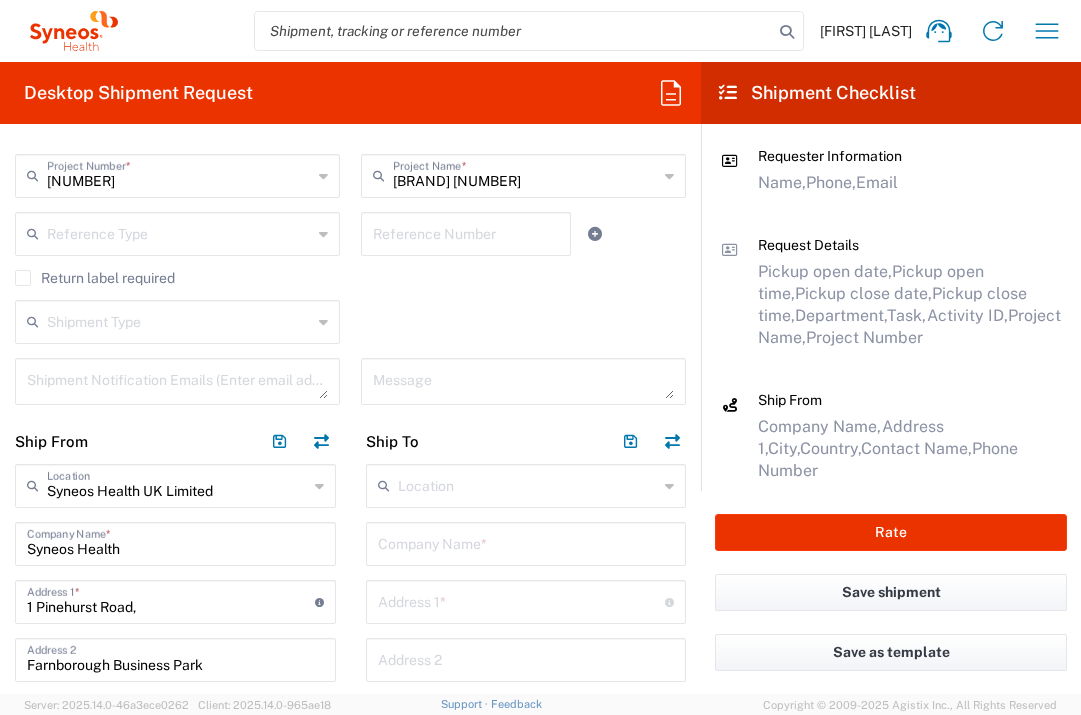 scroll, scrollTop: 667, scrollLeft: 0, axis: vertical 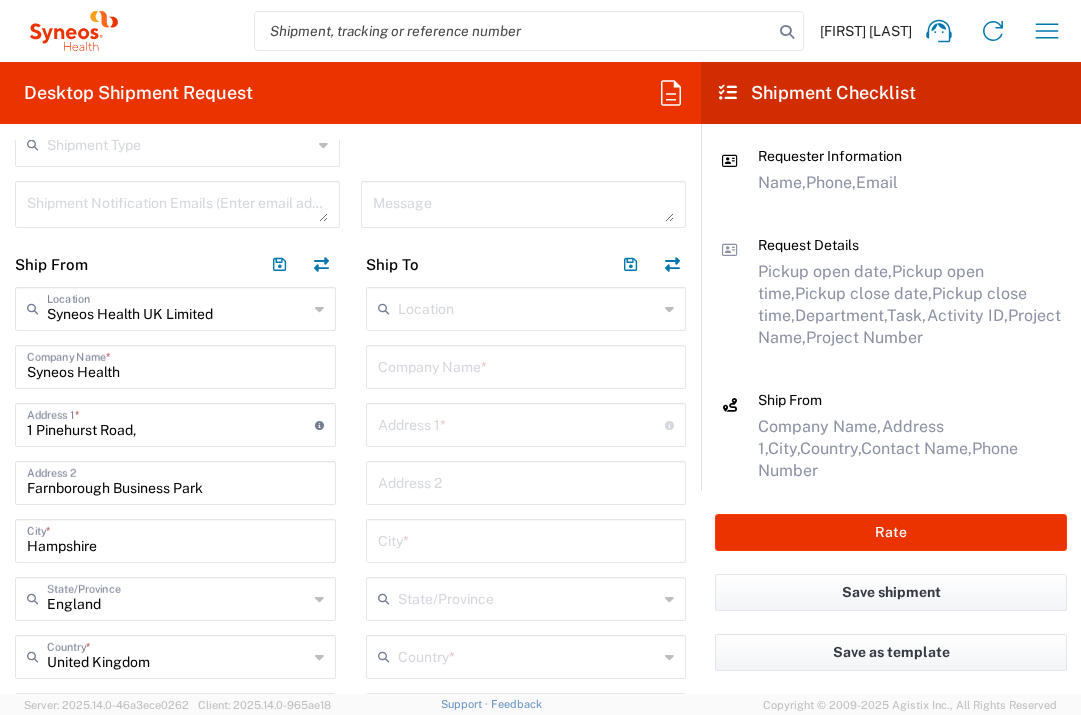 click at bounding box center [526, 365] 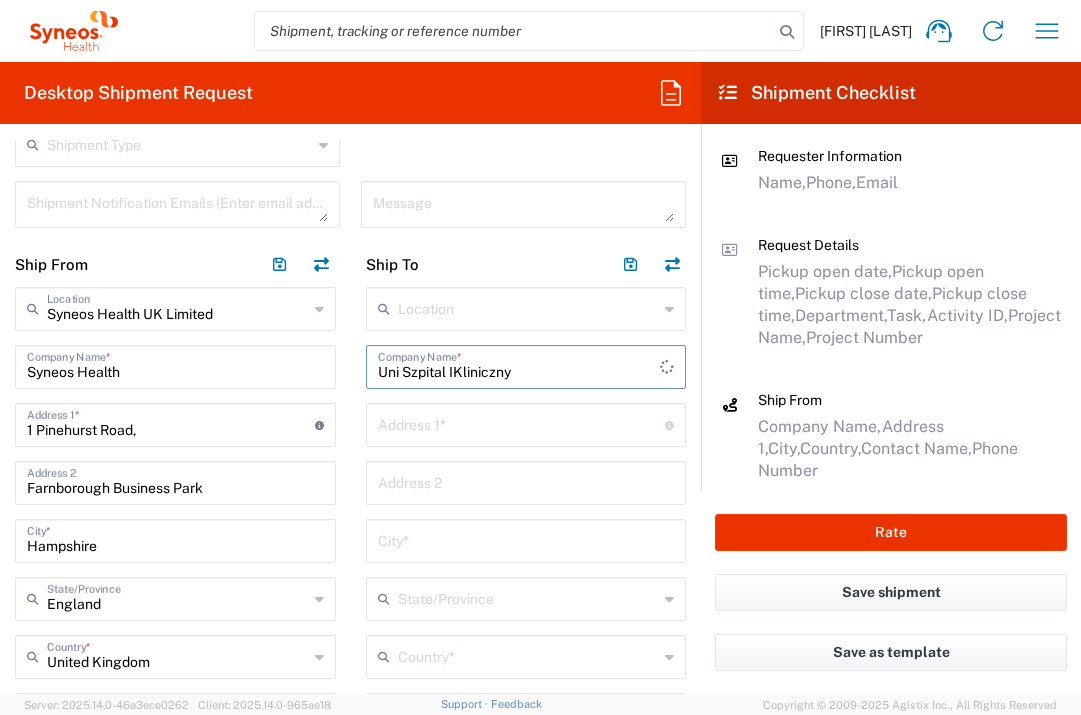 type on "Uni Szpital IKliniczny" 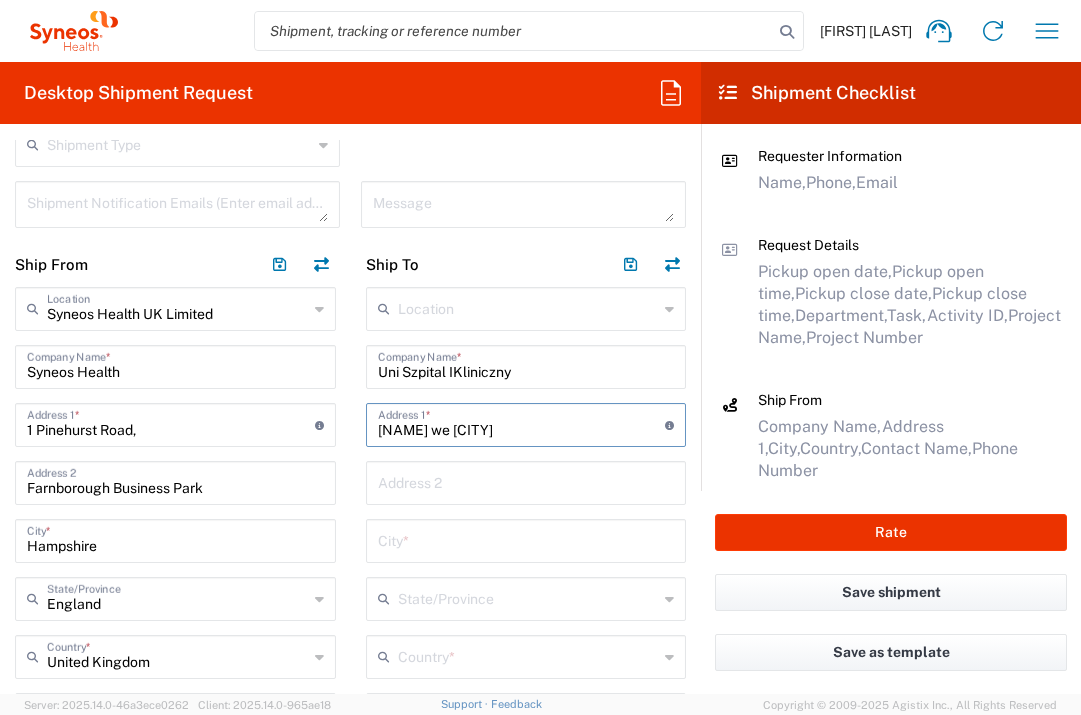 type on "[NAME] we [CITY]" 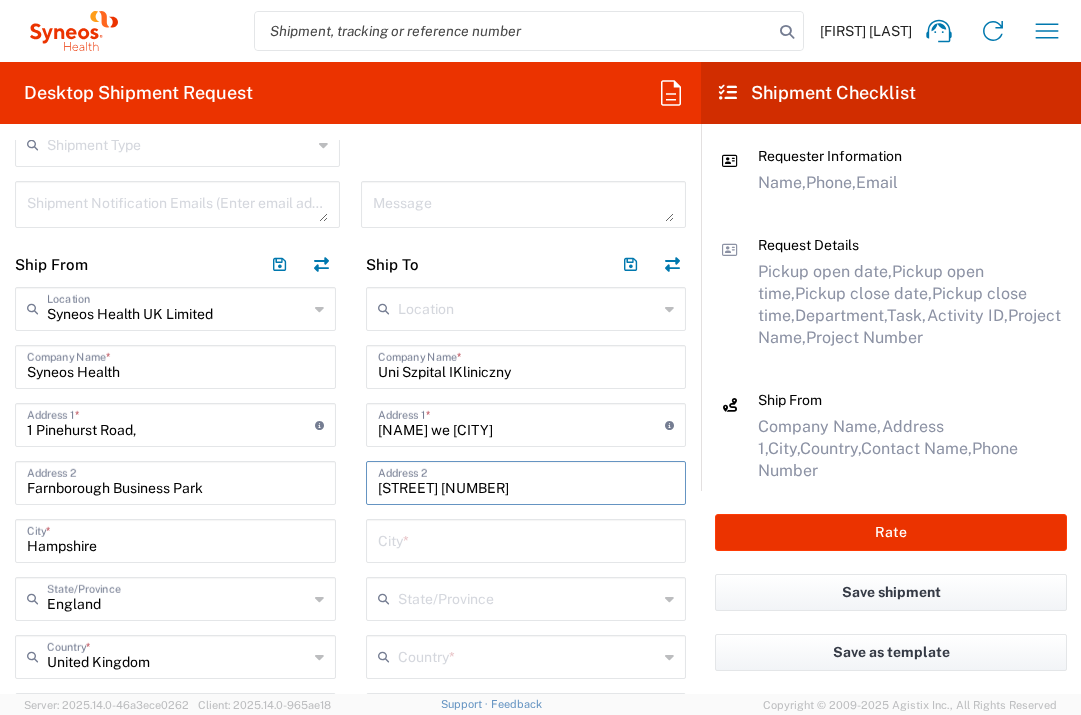 type on "[STREET] [NUMBER]" 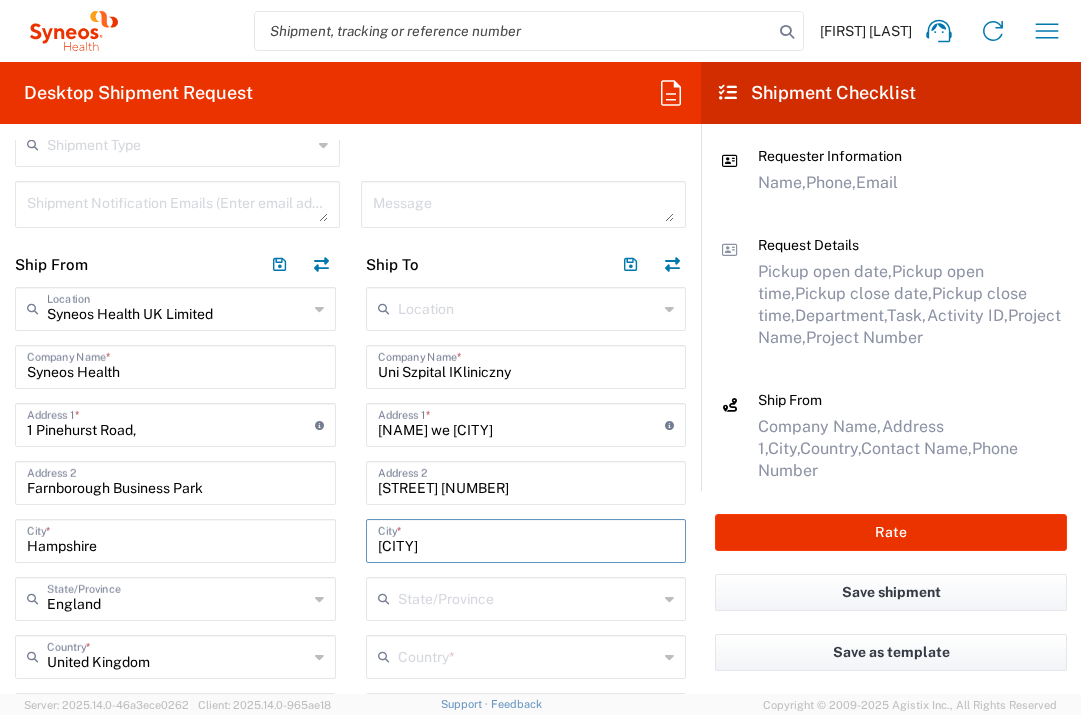 type on "[CITY]" 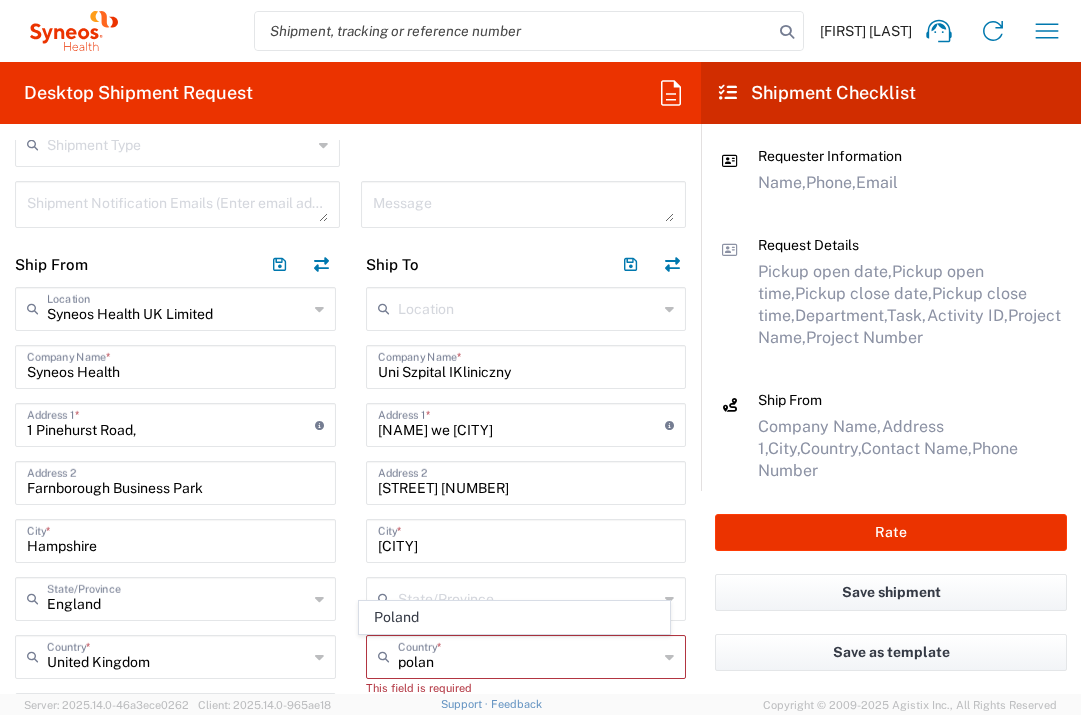 drag, startPoint x: 404, startPoint y: 610, endPoint x: 397, endPoint y: 592, distance: 19.313208 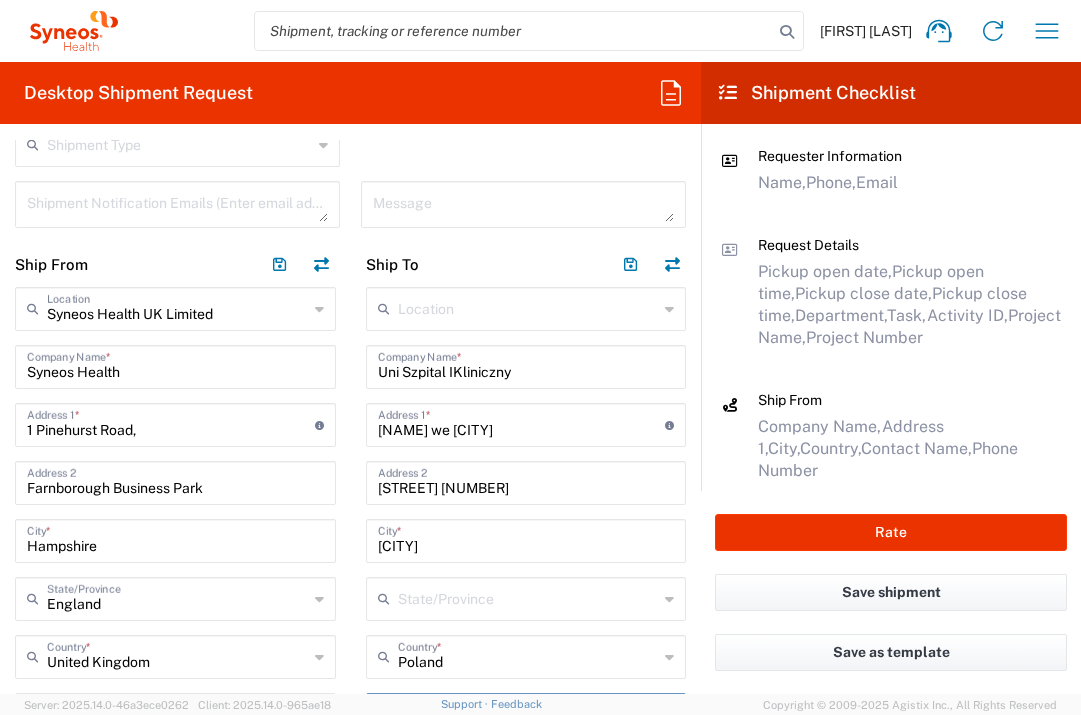 scroll, scrollTop: 963, scrollLeft: 0, axis: vertical 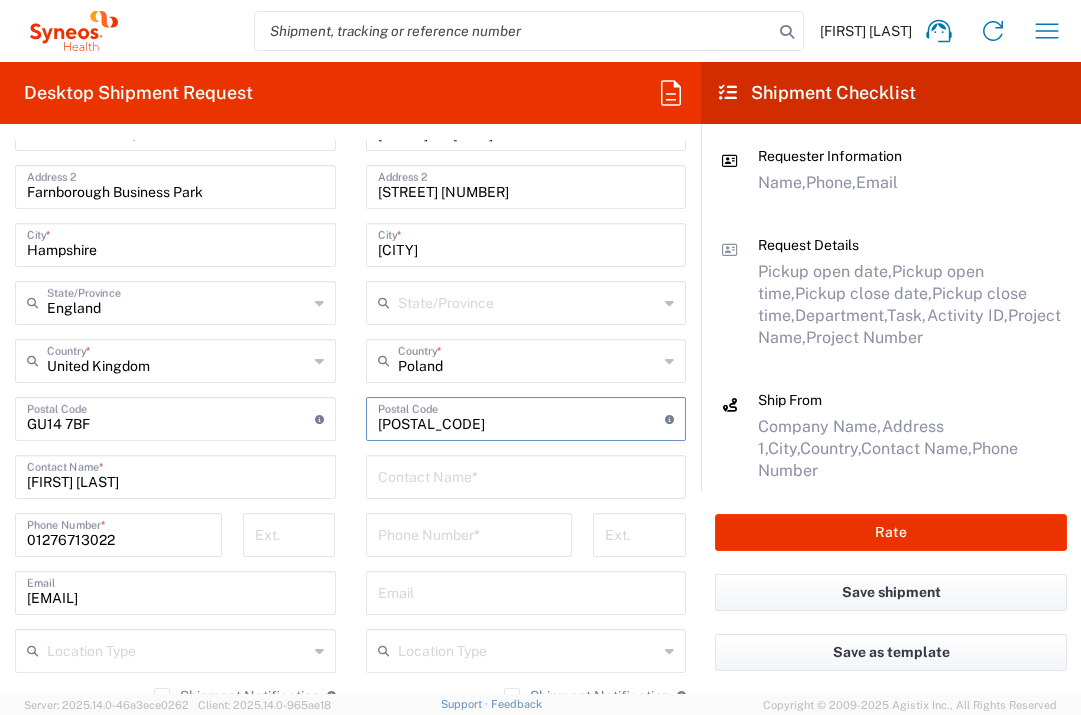 type on "[POSTAL_CODE]" 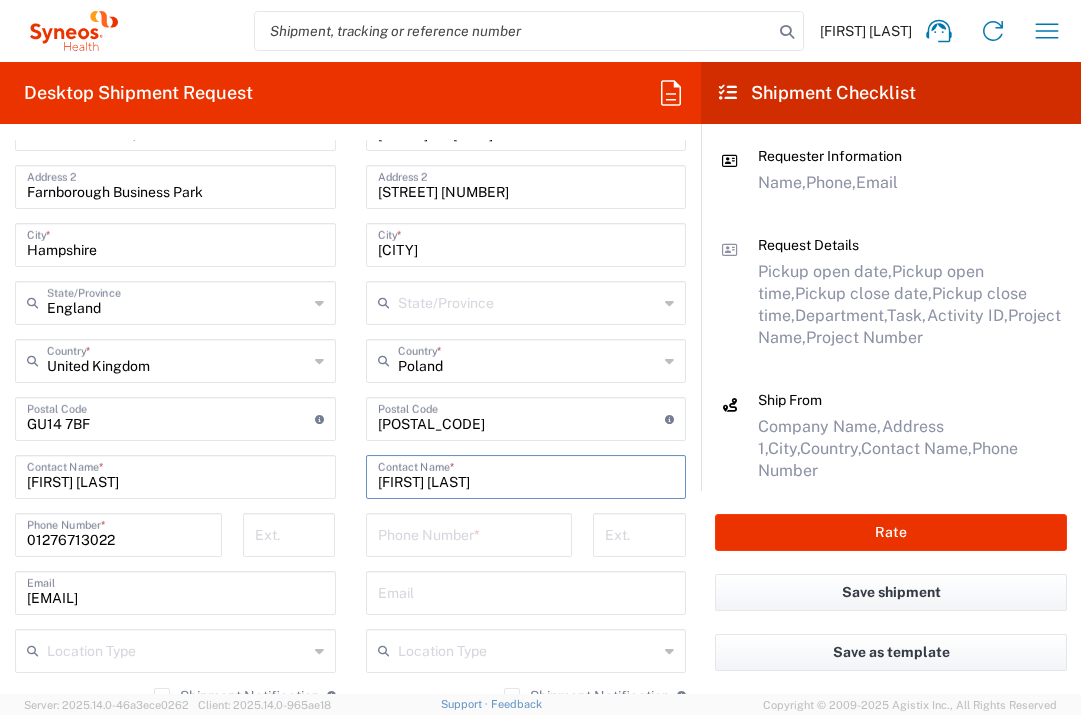 type on "[FIRST] [LAST]" 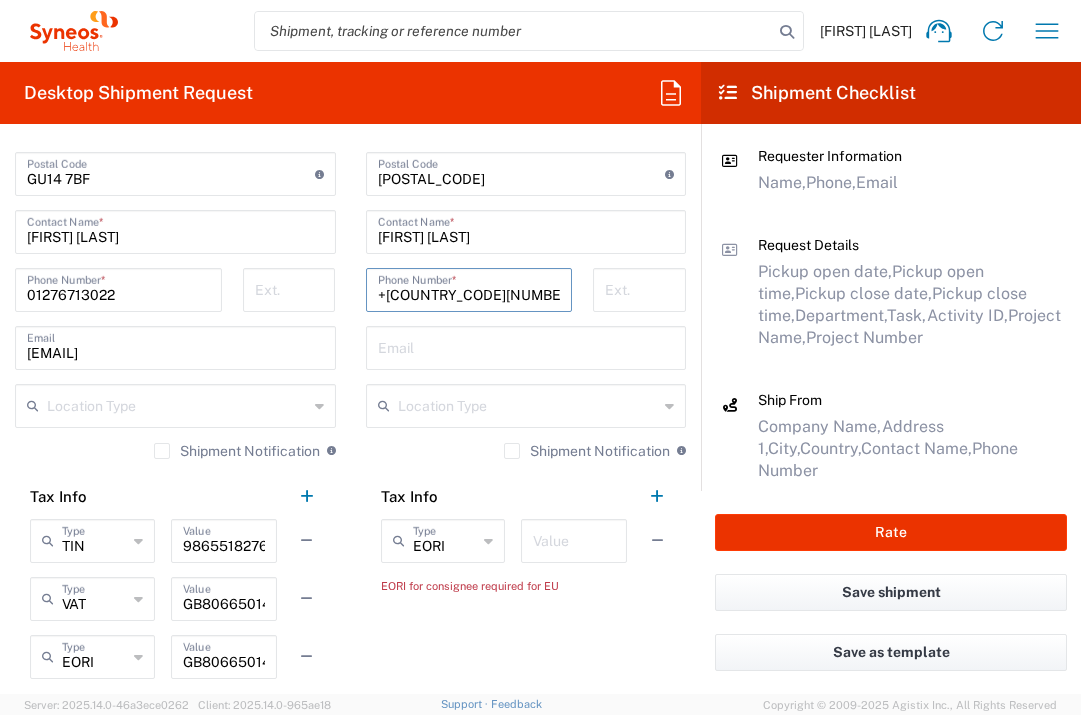 scroll, scrollTop: 1294, scrollLeft: 0, axis: vertical 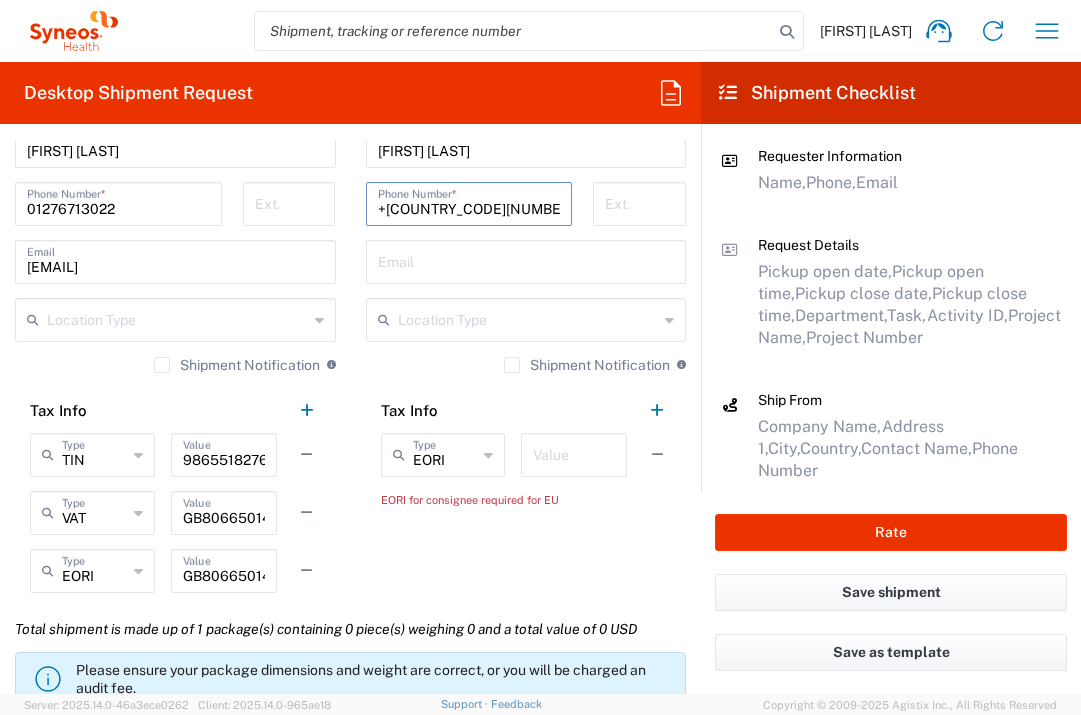 type on "+[COUNTRY_CODE][NUMBER]" 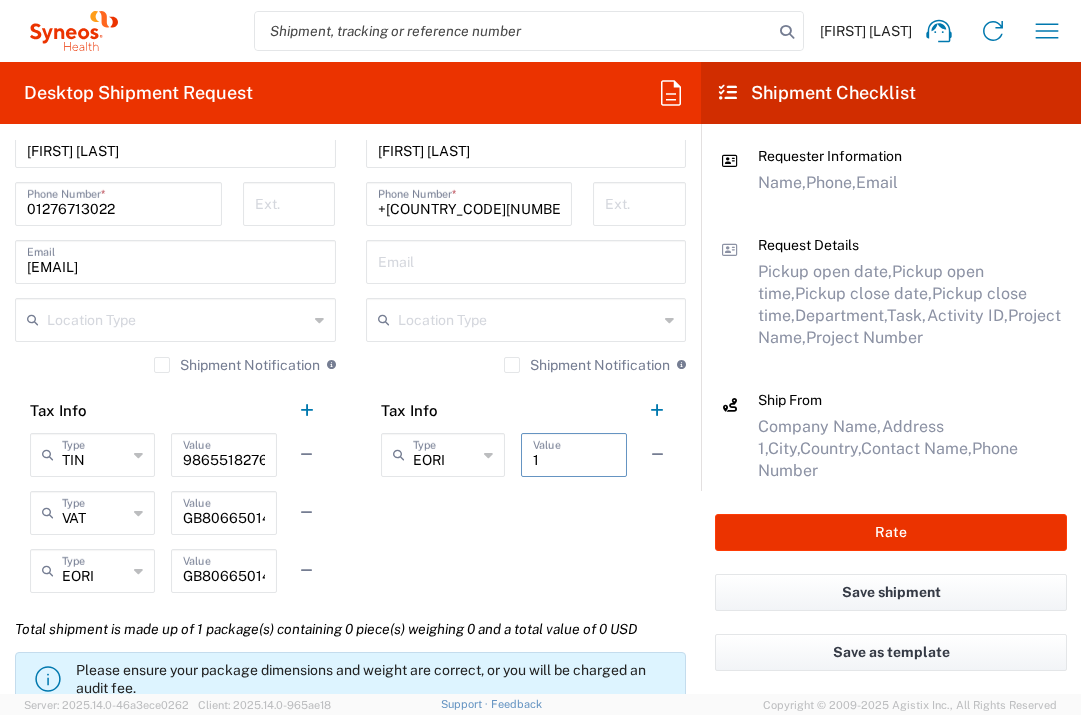 scroll, scrollTop: 1653, scrollLeft: 0, axis: vertical 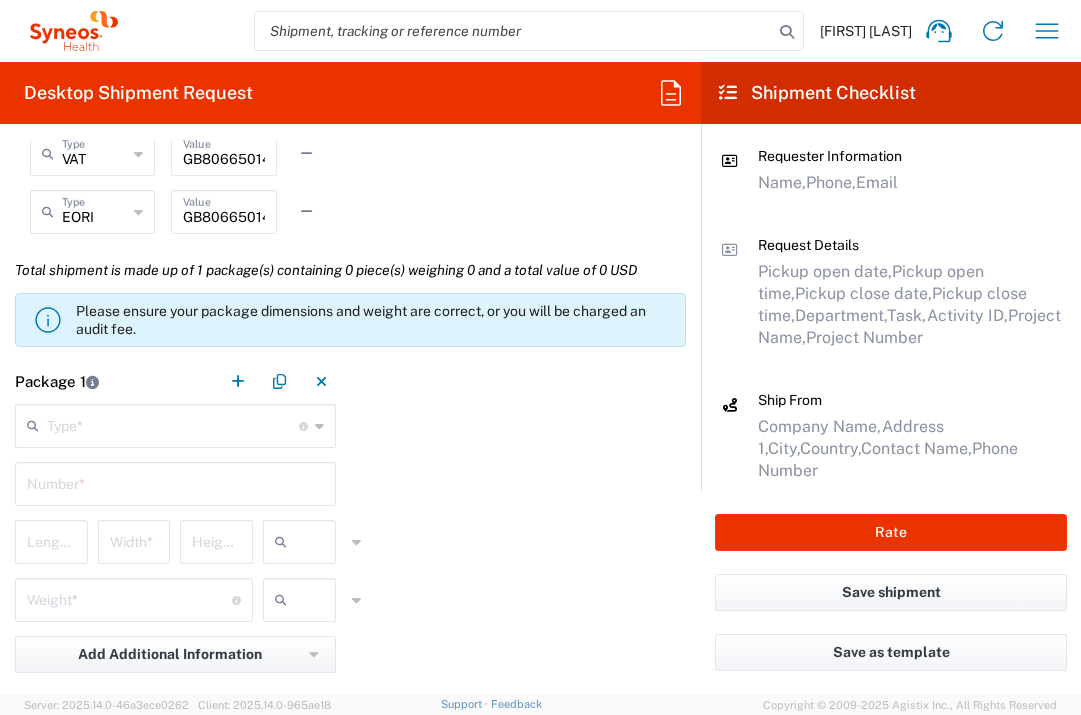 type on "1" 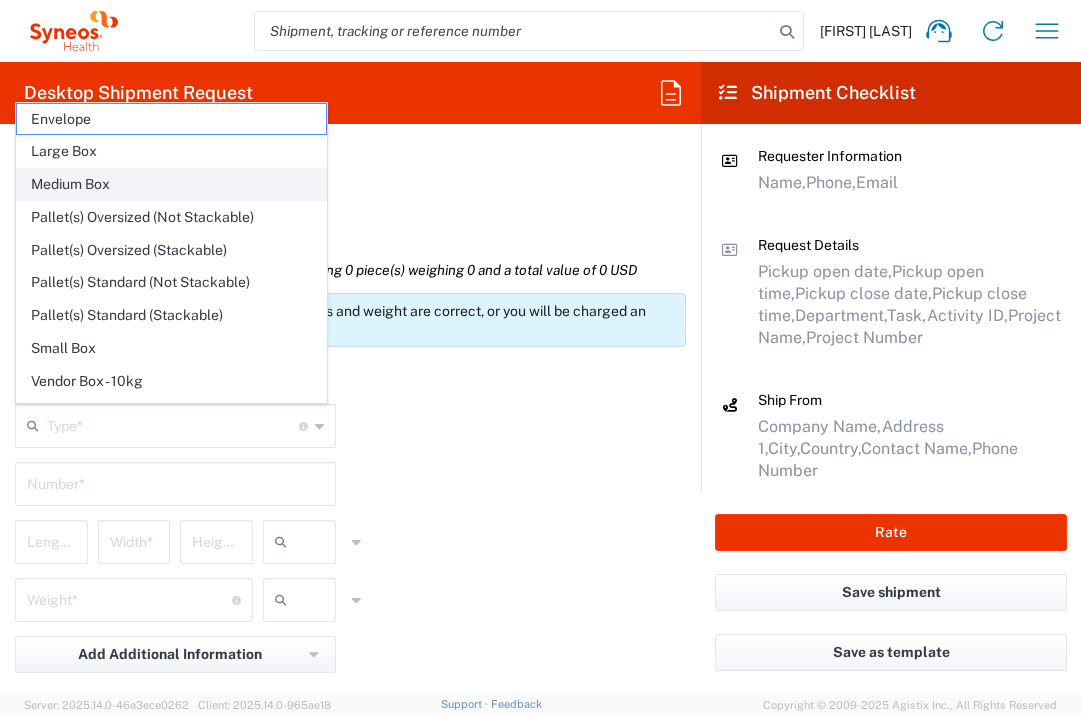 click on "Medium Box" 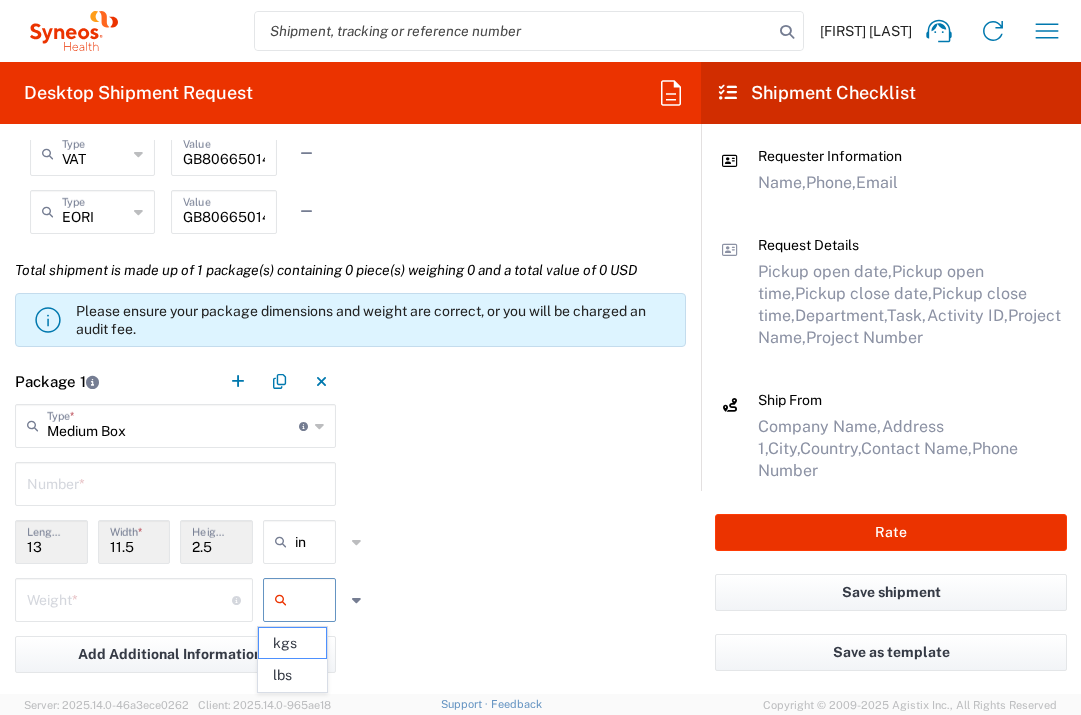 click at bounding box center [320, 600] 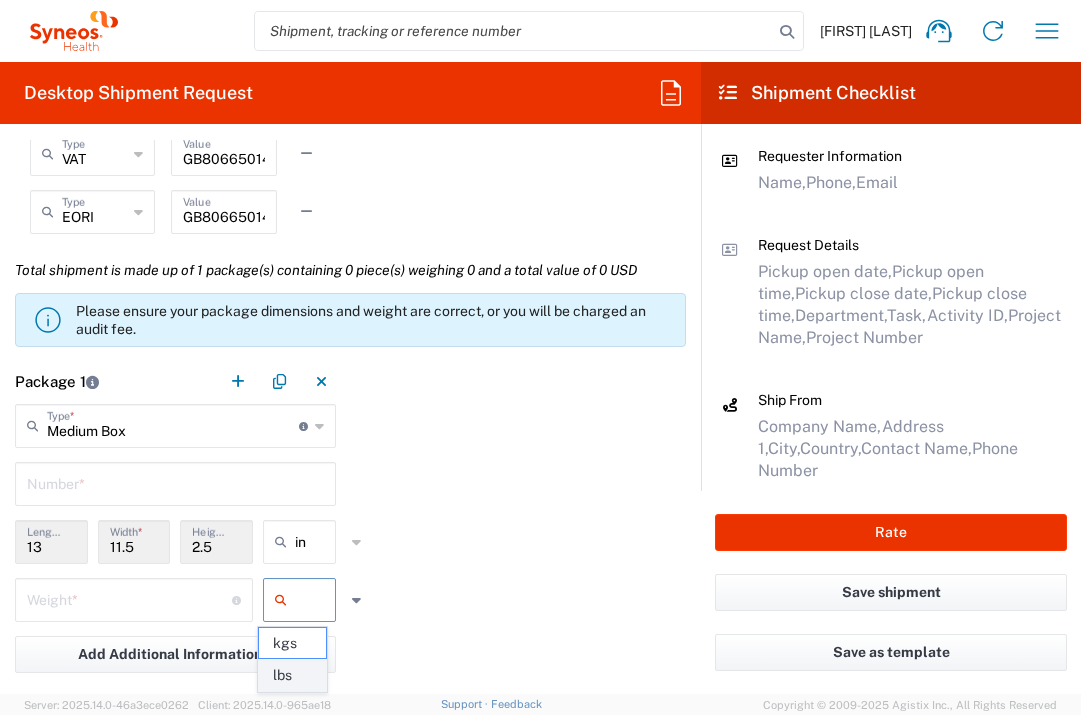 click on "lbs" 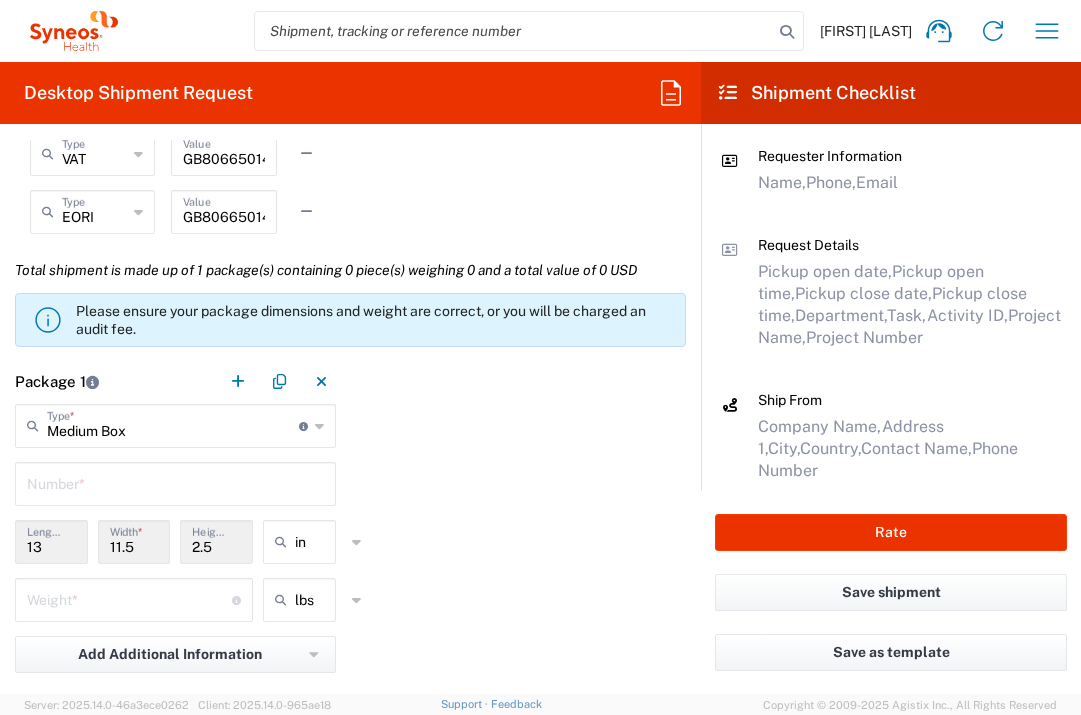 click on "Package [NUMBER]  Medium Box  Type  * Material used to package goods Envelope Large Box Medium Box Pallet(s) Oversized (Not Stackable) Pallet(s) Oversized (Stackable) Pallet(s) Standard (Not Stackable) Pallet(s) Standard (Stackable) Small Box Vendor Box - 10kg Vendor Box - 25kg Your Packaging  Number  * [NUMBER]  Length  * [NUMBER]  Width  * [NUMBER]  Height  * in in cm ft  Weight  * Total weight of package(s) in pounds or kilograms lbs kgs lbs Add Additional Information  Package material   Package temperature   Temperature device  Add Content *" 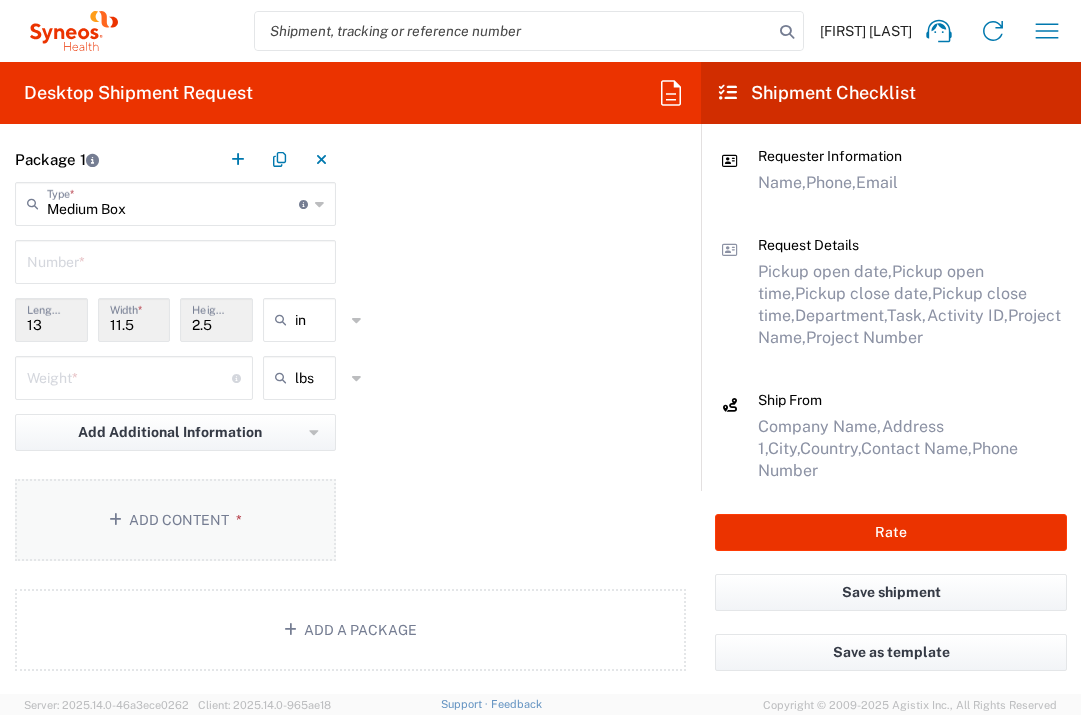 scroll, scrollTop: 1876, scrollLeft: 0, axis: vertical 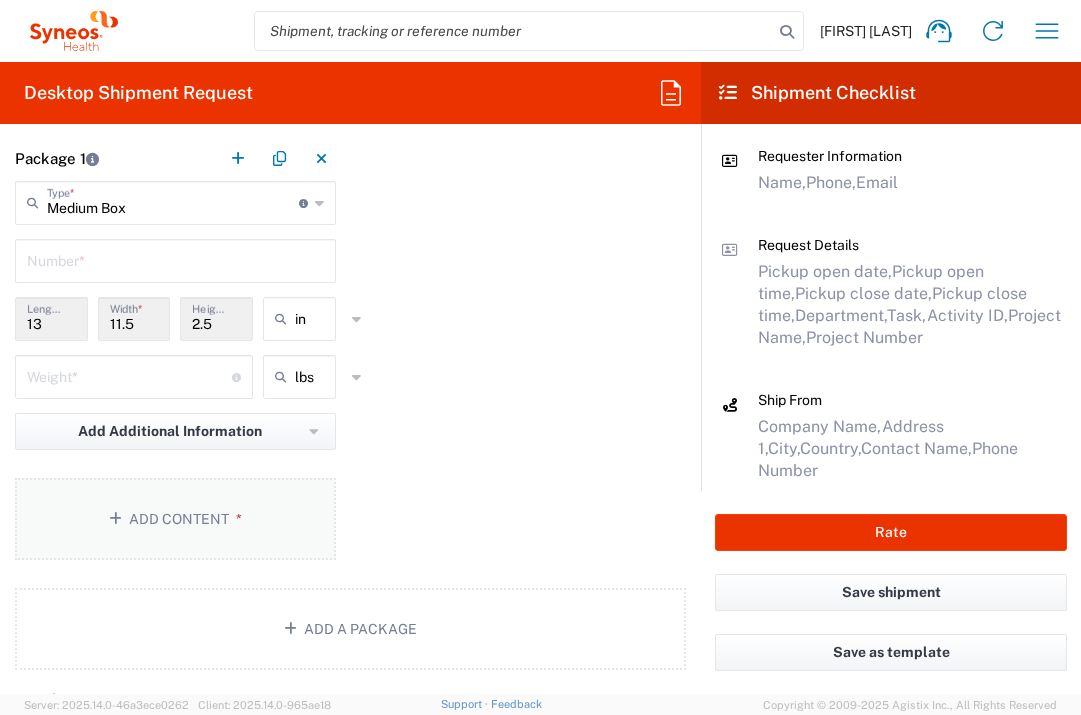 click on "Add Content *" 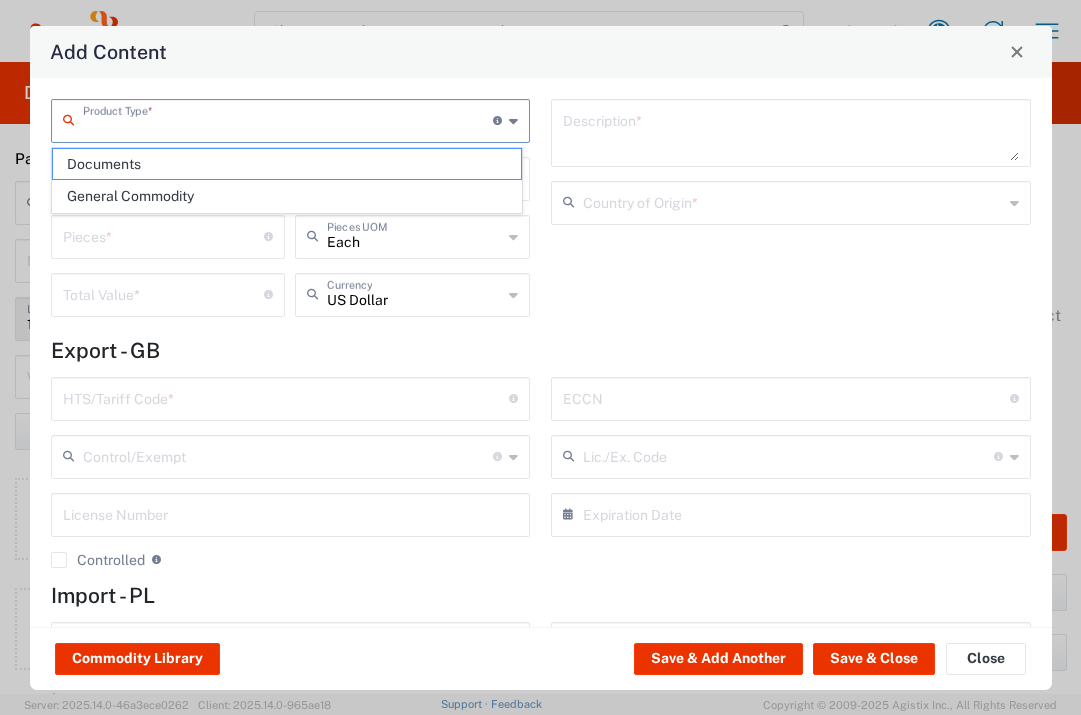 click at bounding box center (288, 119) 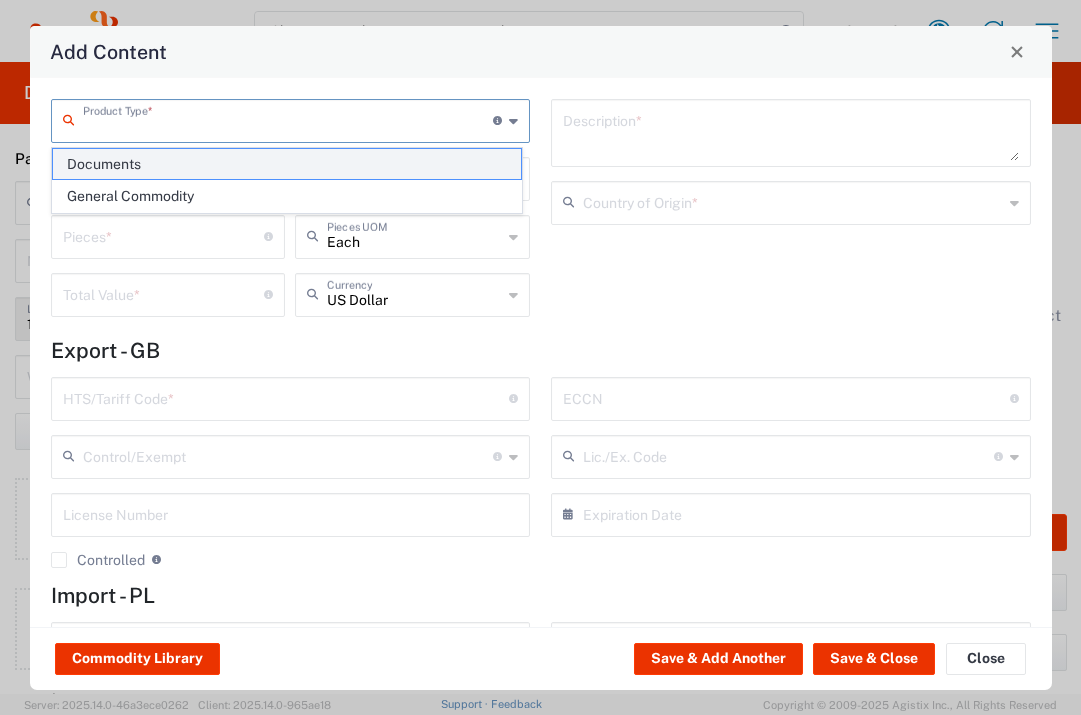 click on "Documents" 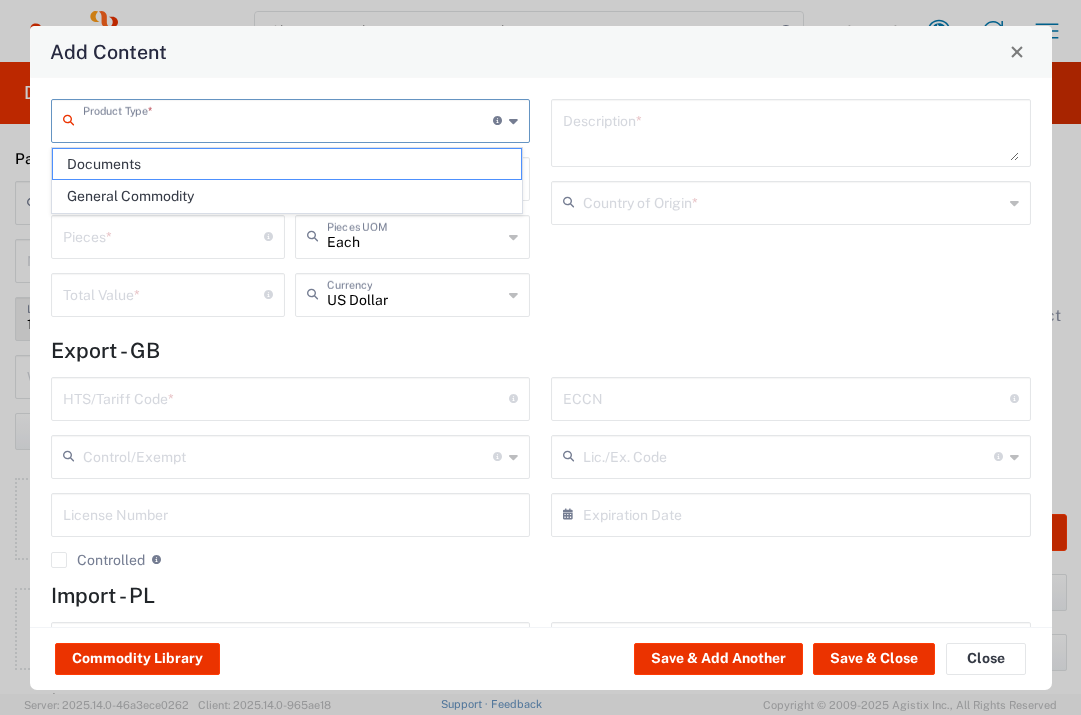 type on "Documents" 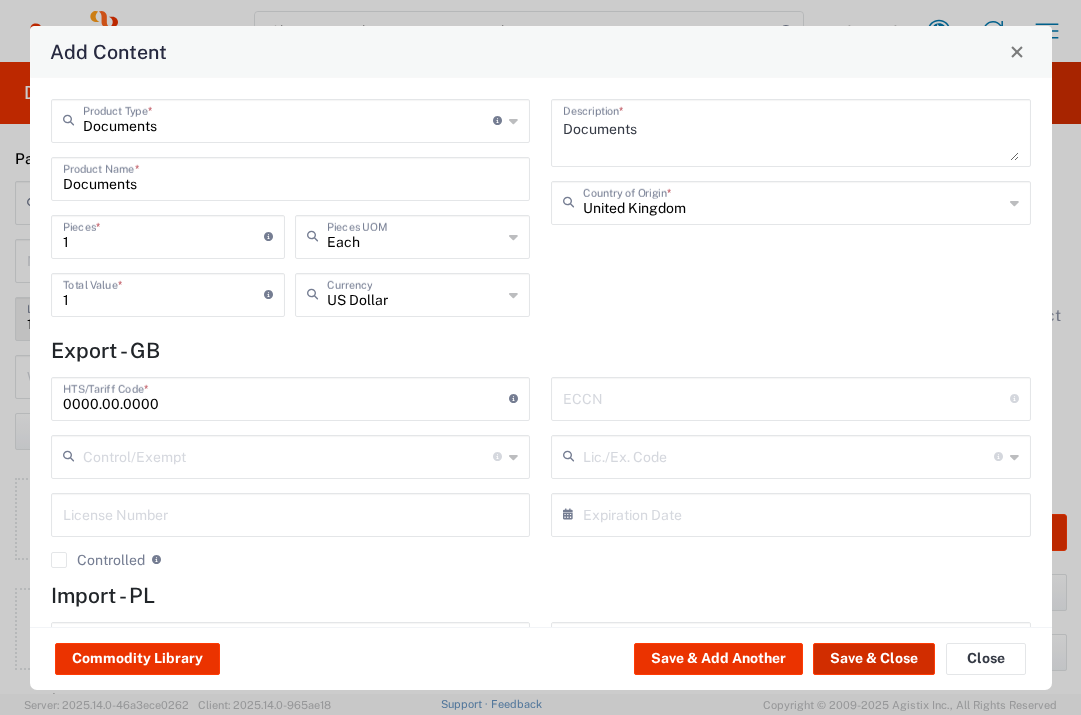 click on "Save & Close" 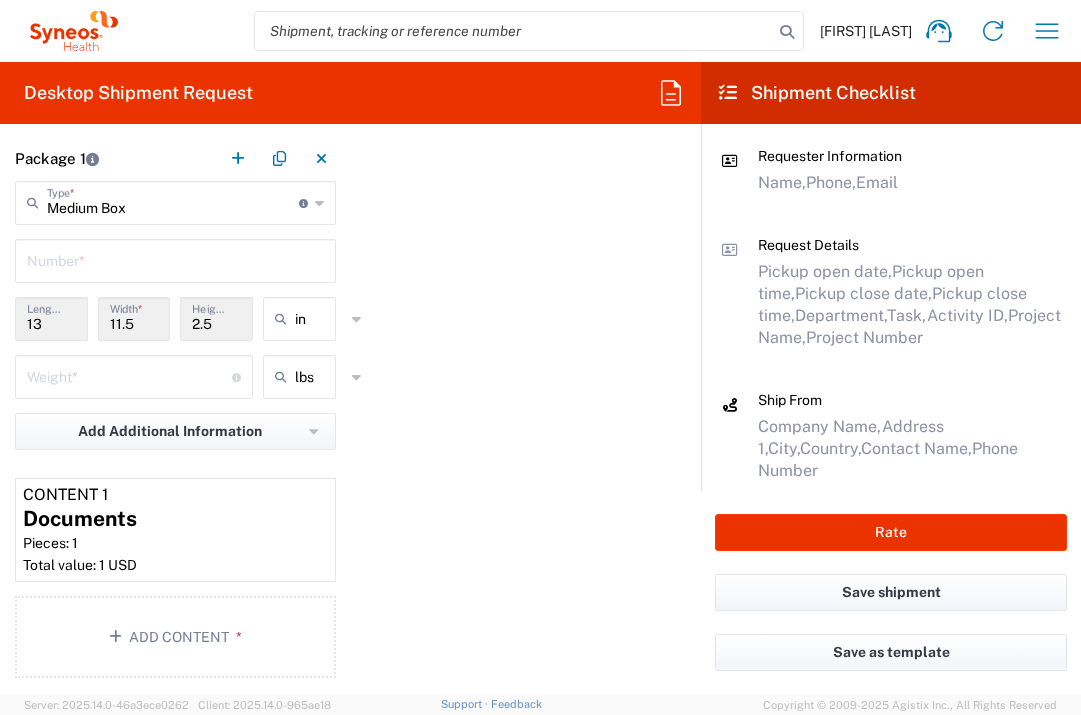 scroll, scrollTop: 2609, scrollLeft: 0, axis: vertical 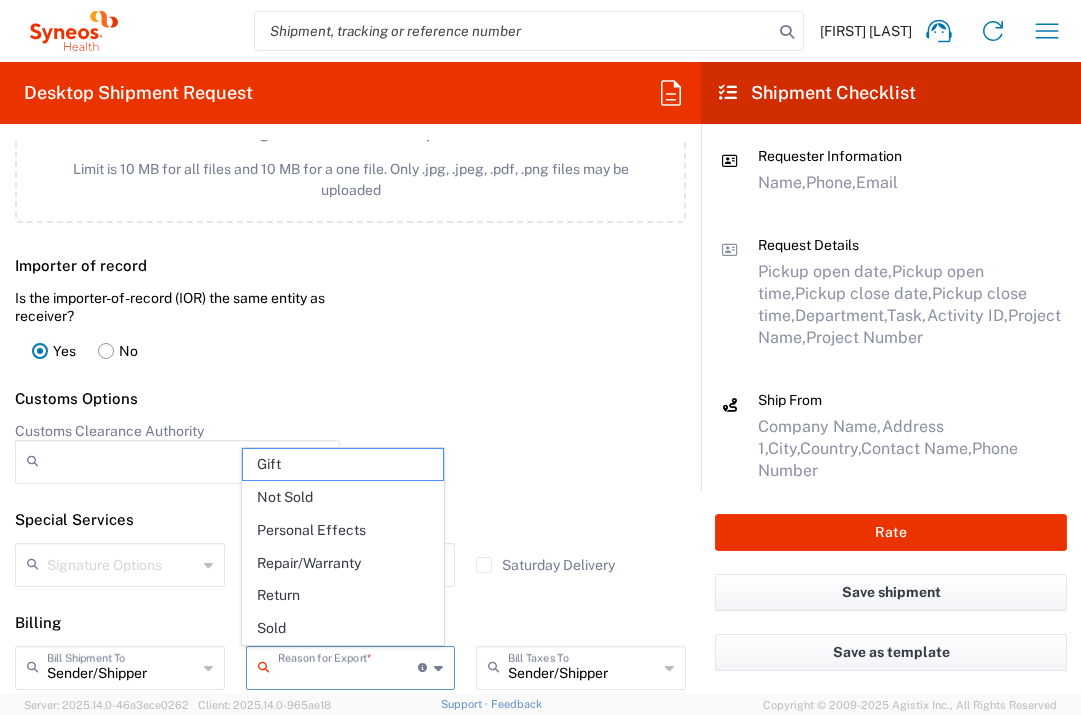click at bounding box center (348, 666) 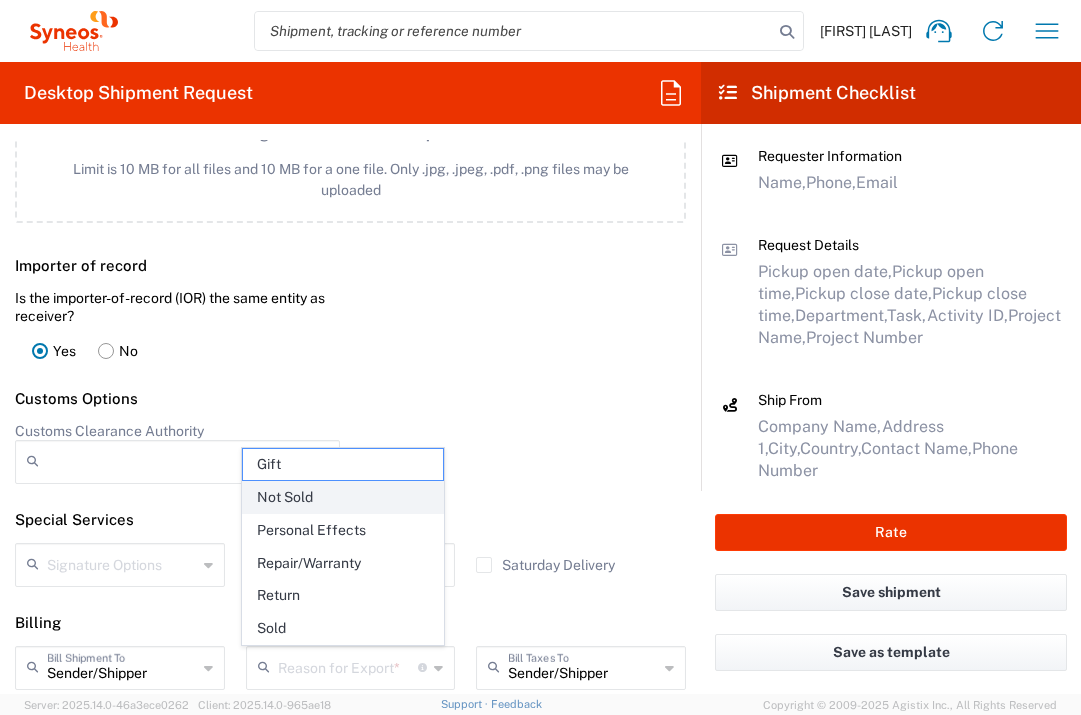 click on "Not Sold" 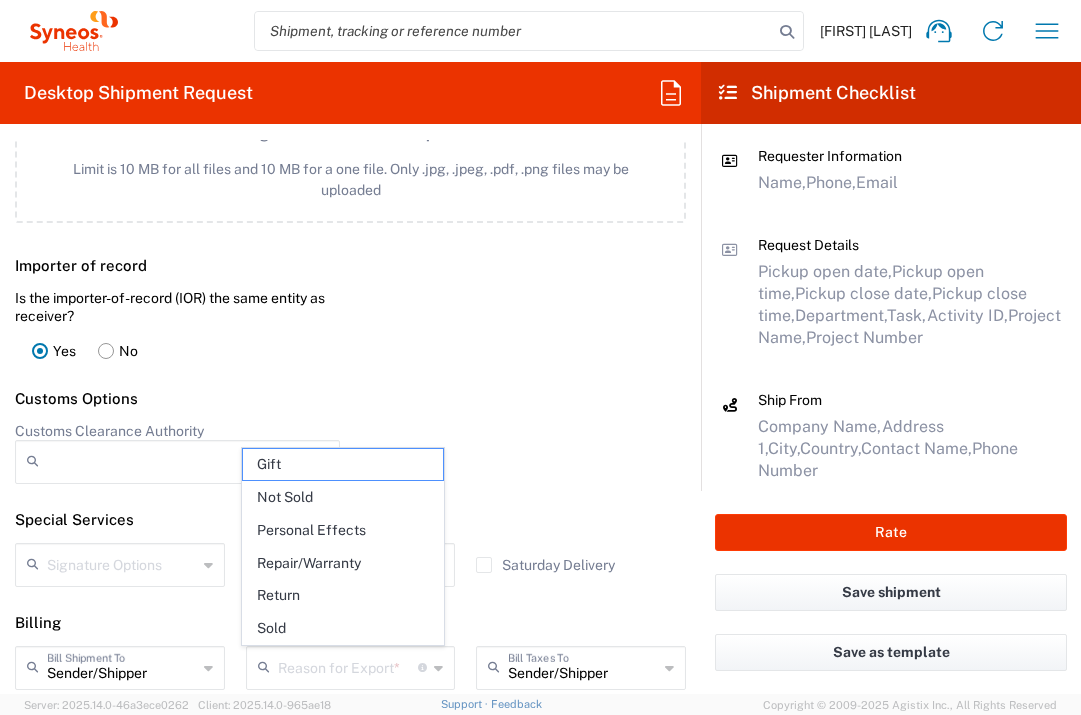 type on "Not Sold" 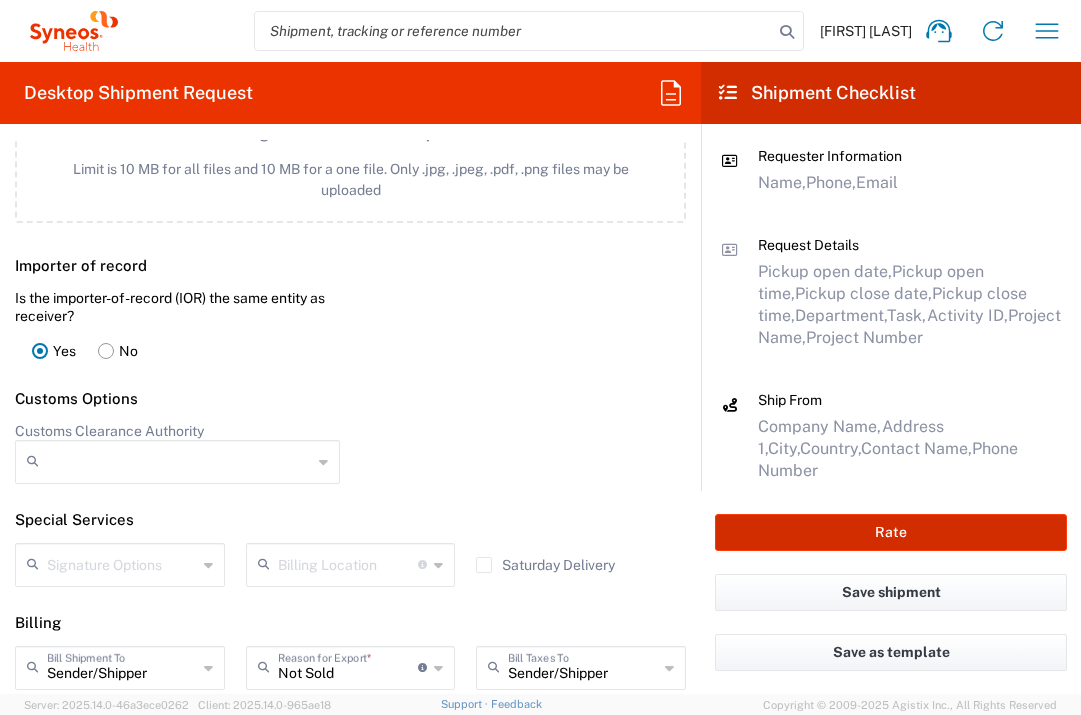 click on "Rate" 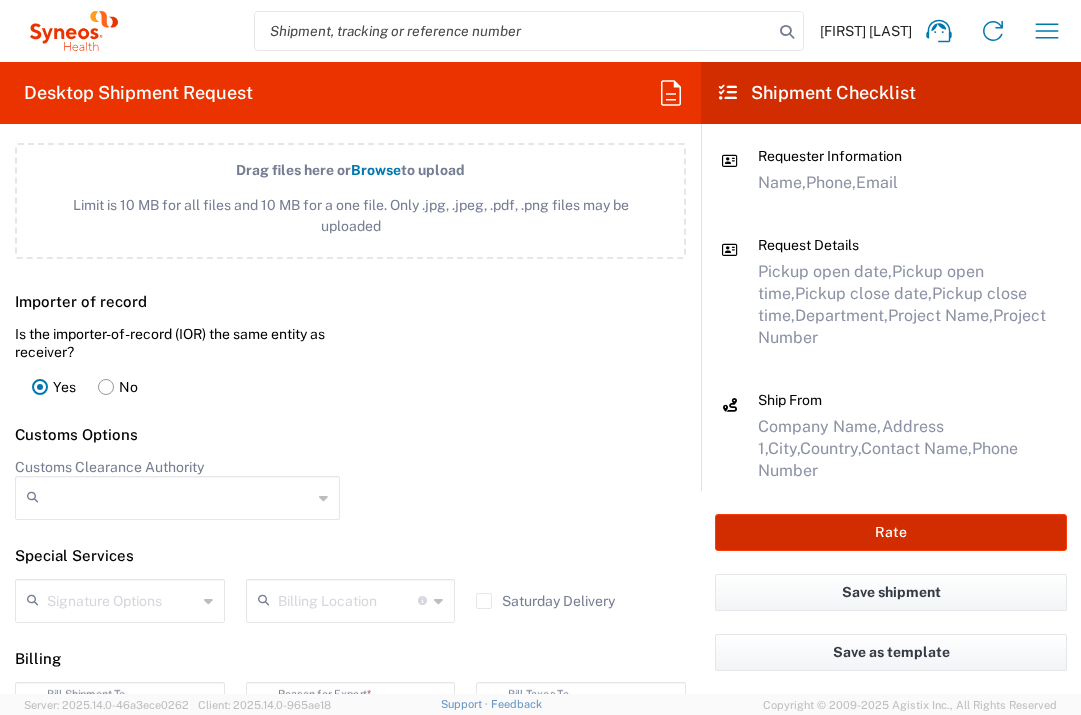 scroll, scrollTop: 2645, scrollLeft: 0, axis: vertical 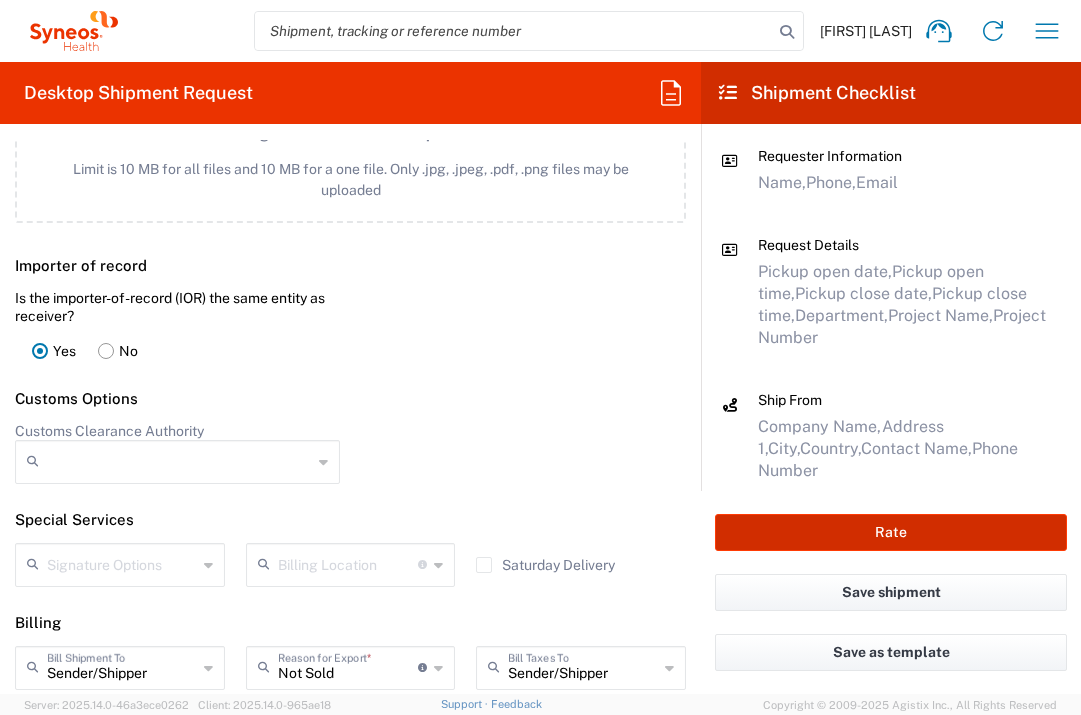 type on "[NUMBER]" 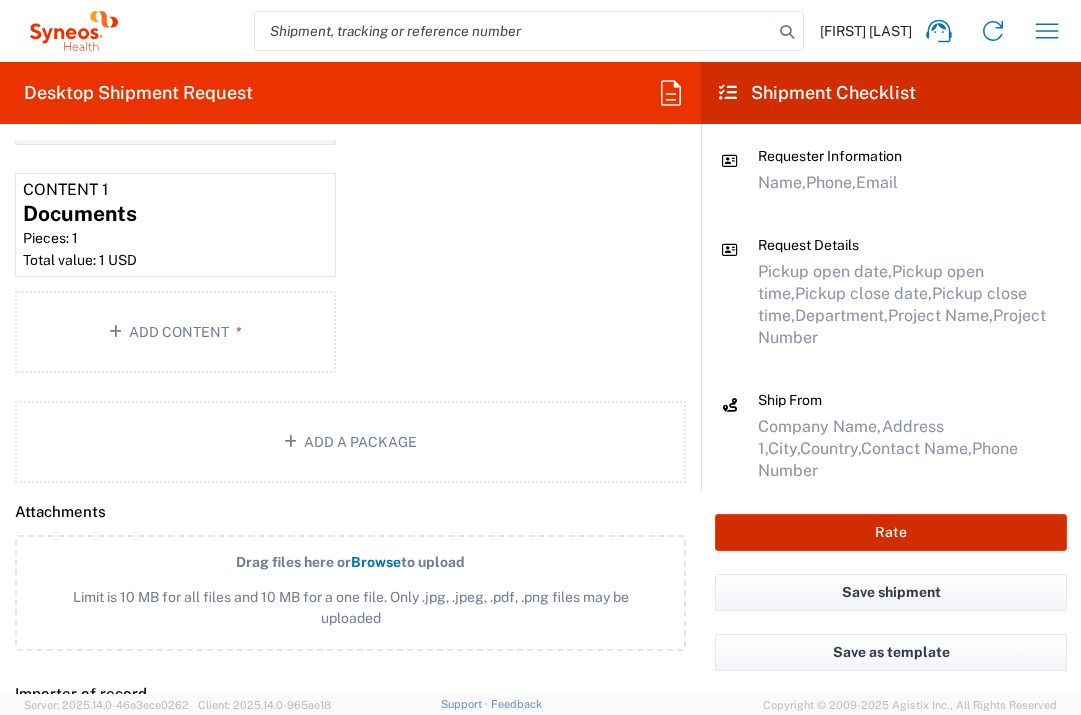 scroll, scrollTop: 2185, scrollLeft: 0, axis: vertical 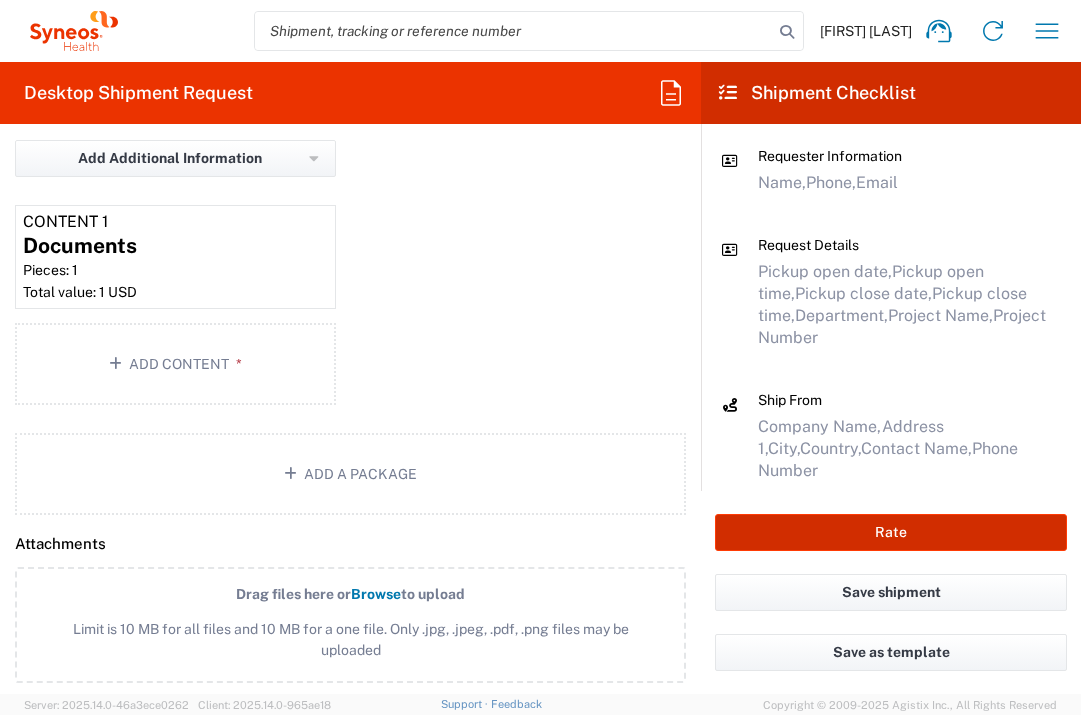 click on "Rate" 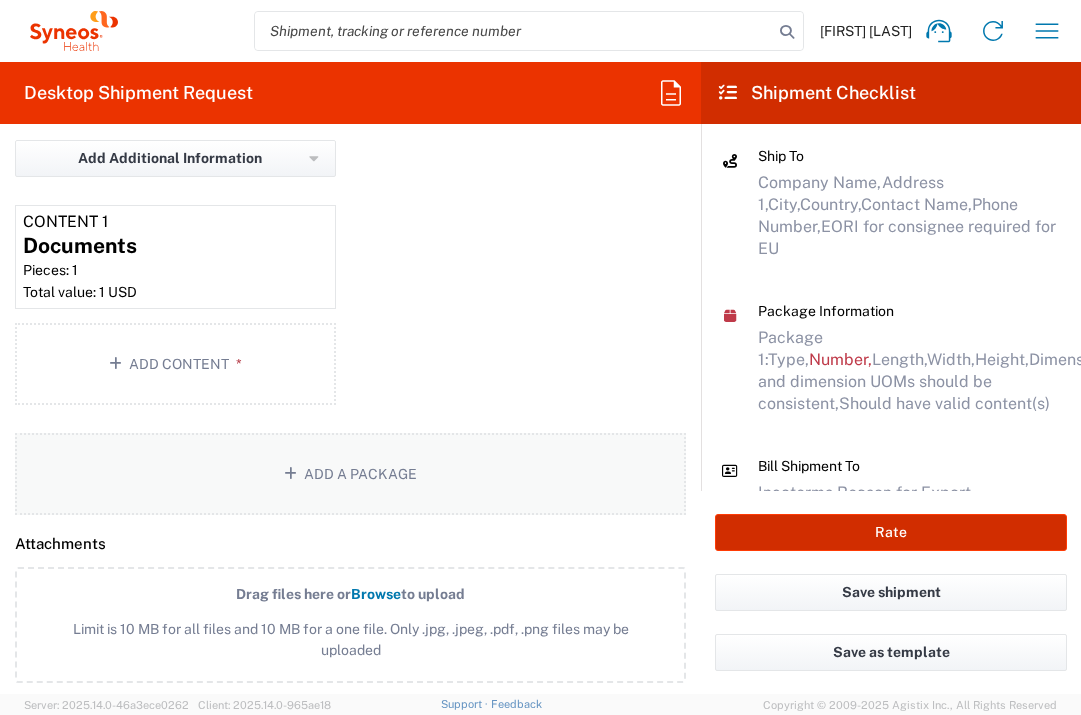 scroll, scrollTop: 384, scrollLeft: 0, axis: vertical 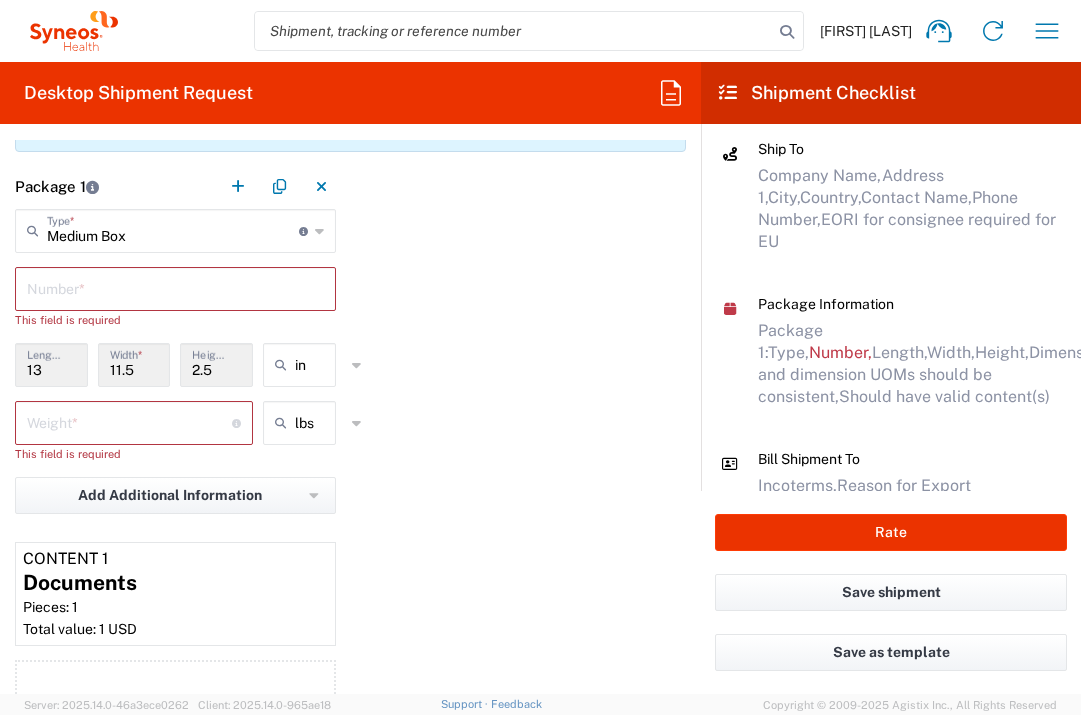 click on "Number  *" 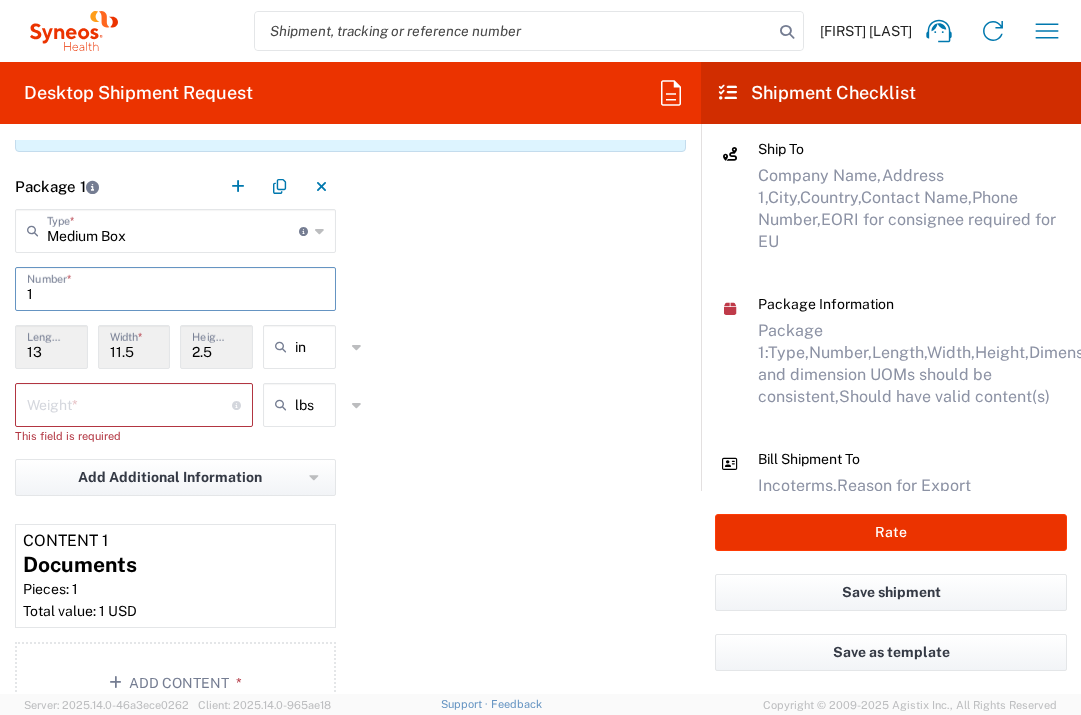 type on "1" 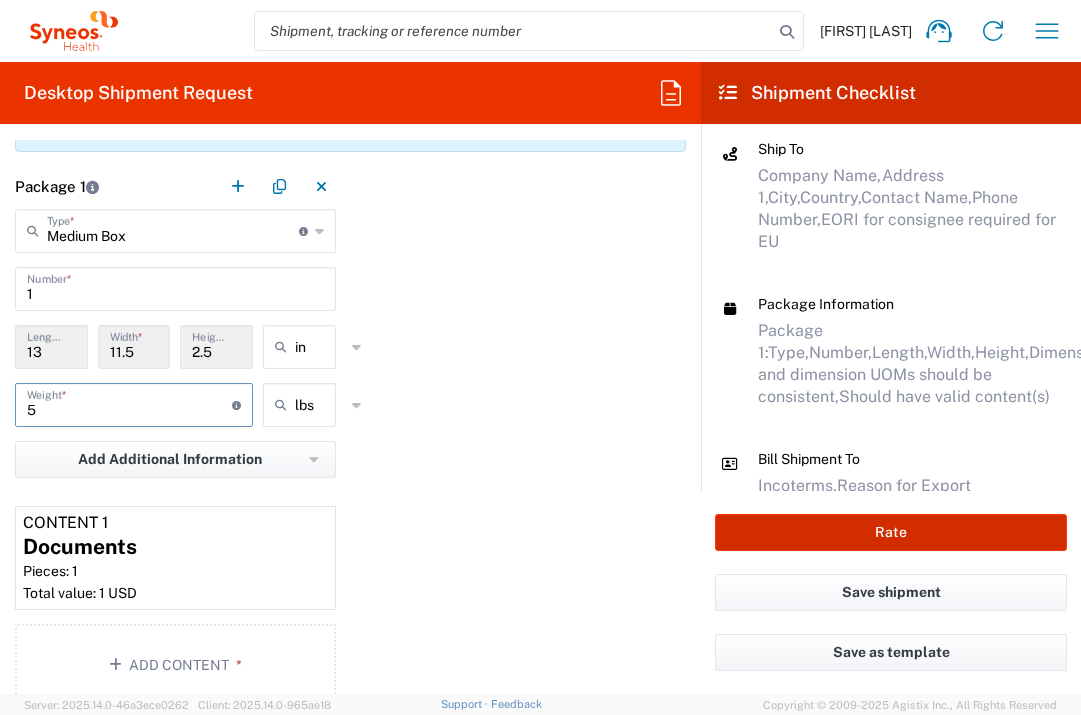 type on "5" 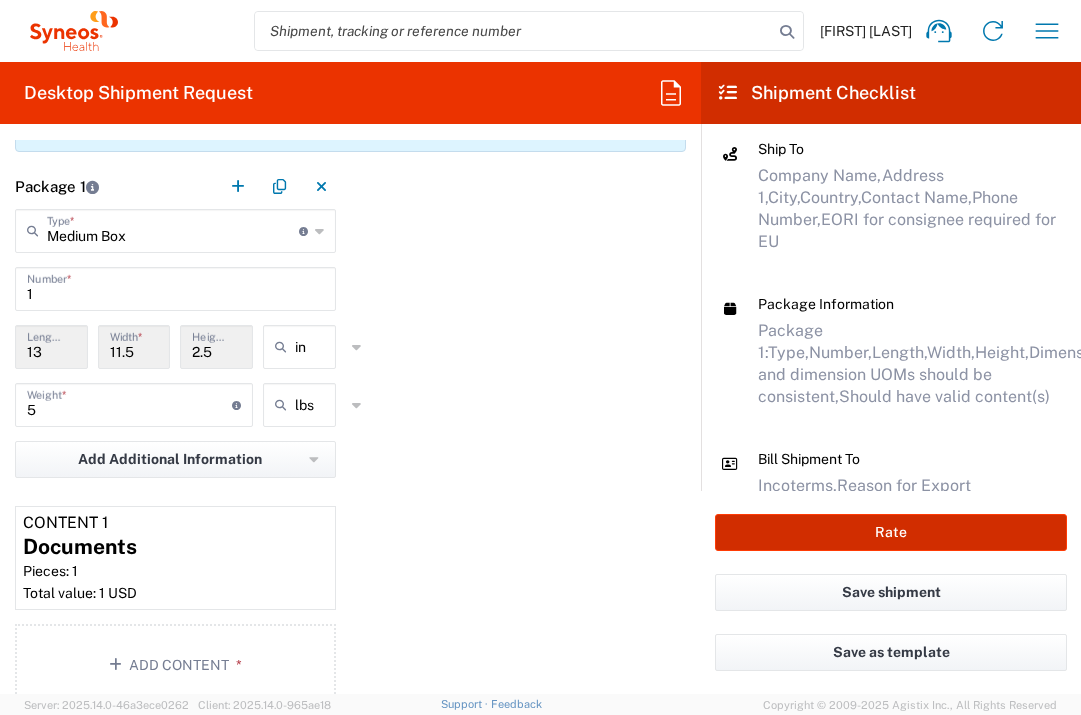 click on "Rate" 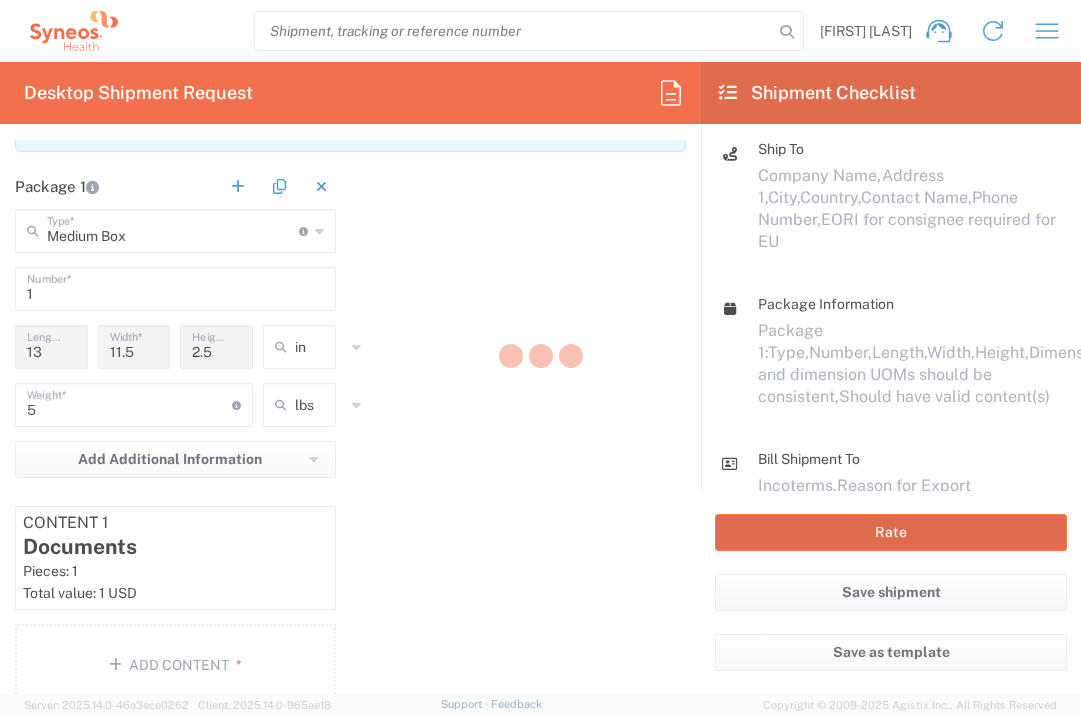 scroll, scrollTop: 382, scrollLeft: 0, axis: vertical 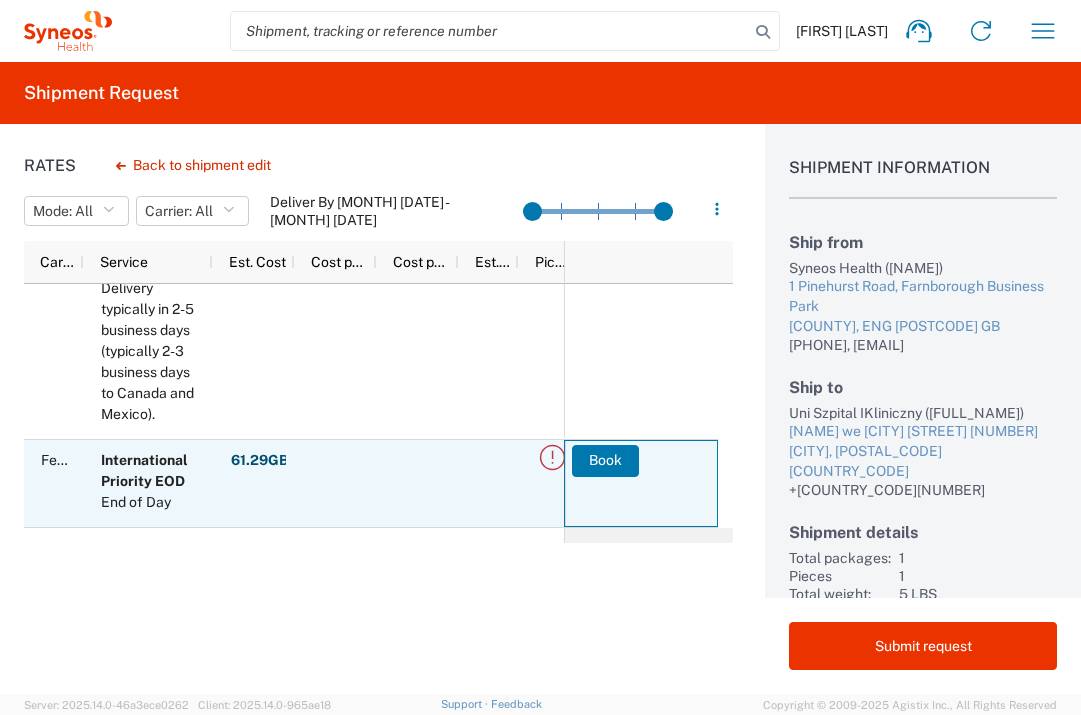 click on "Book" 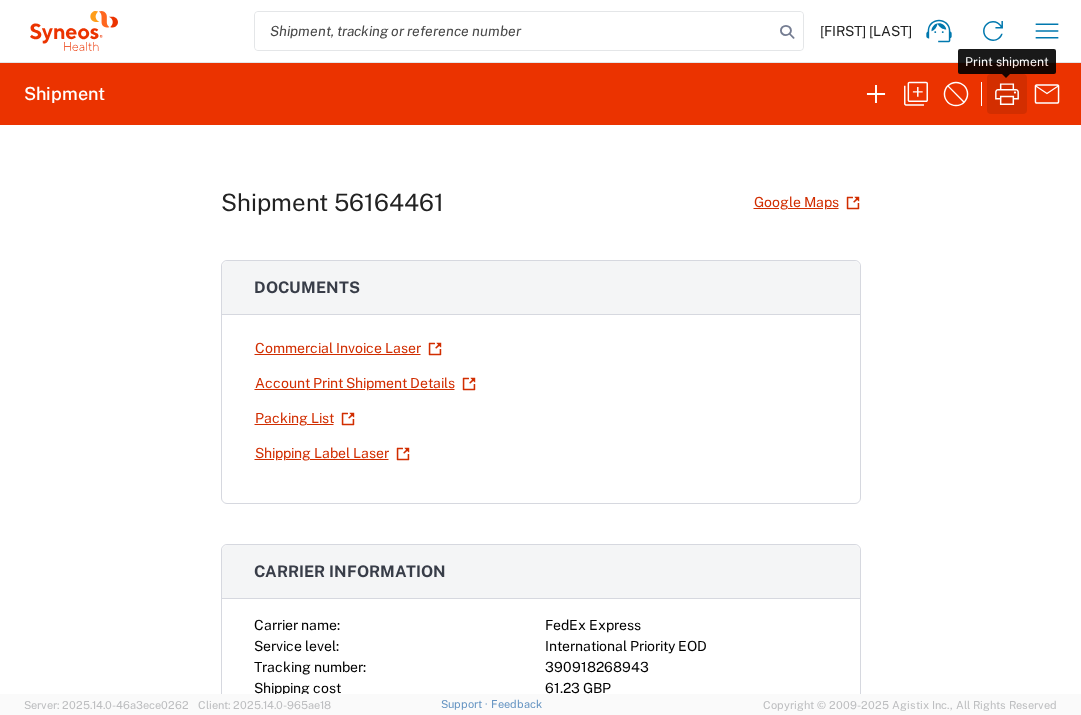 click 